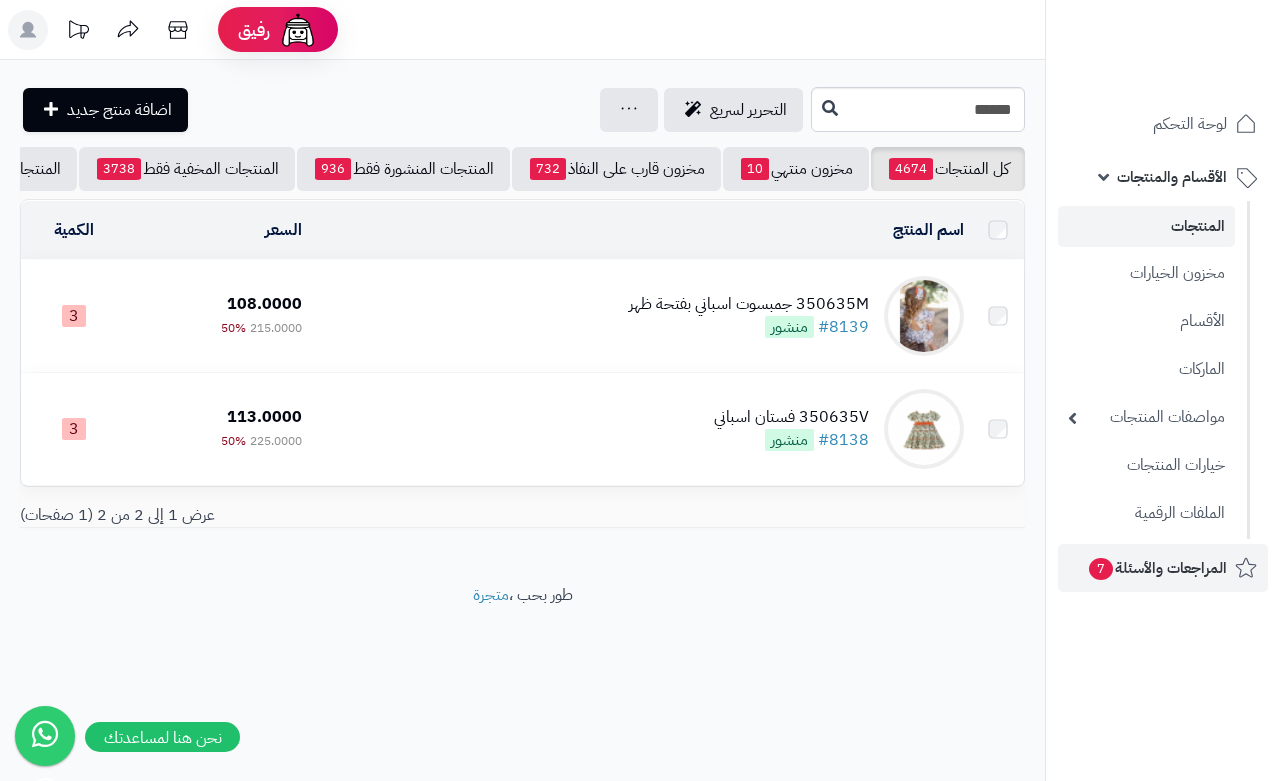 scroll, scrollTop: 0, scrollLeft: 0, axis: both 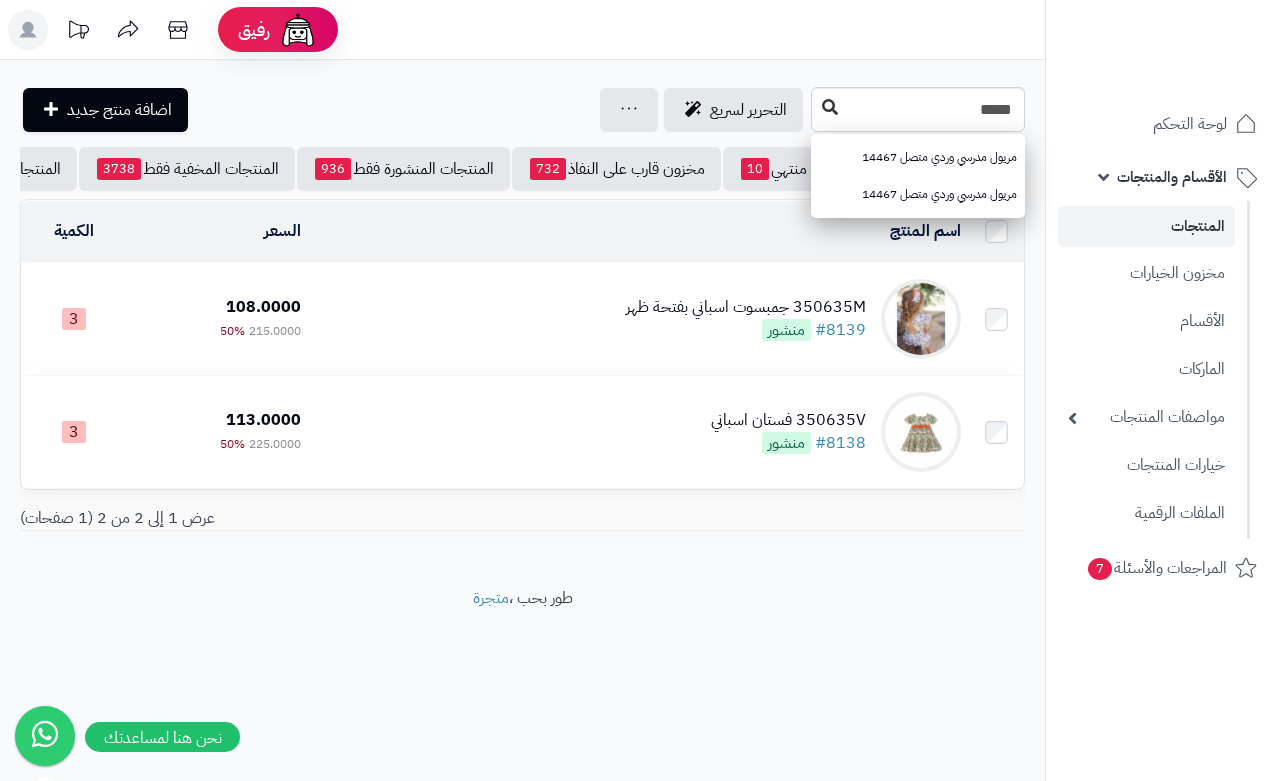type on "*****" 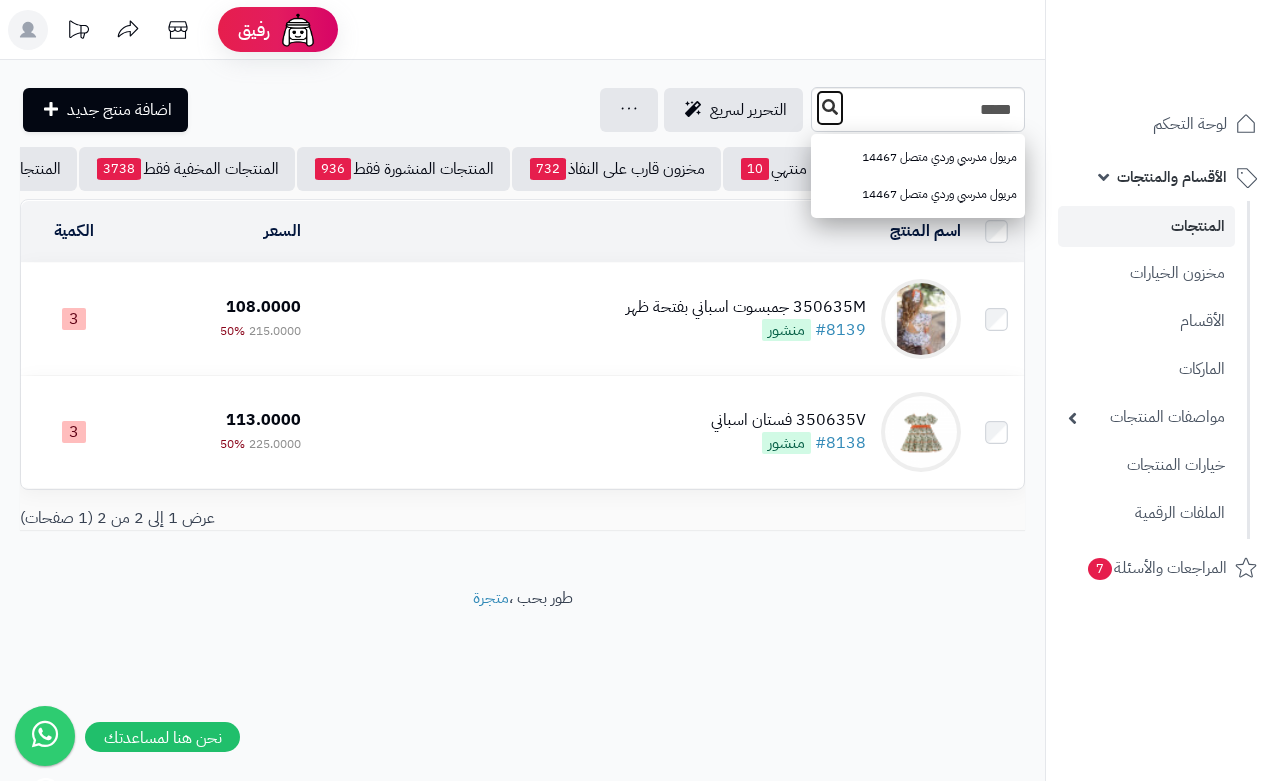 click at bounding box center (830, 107) 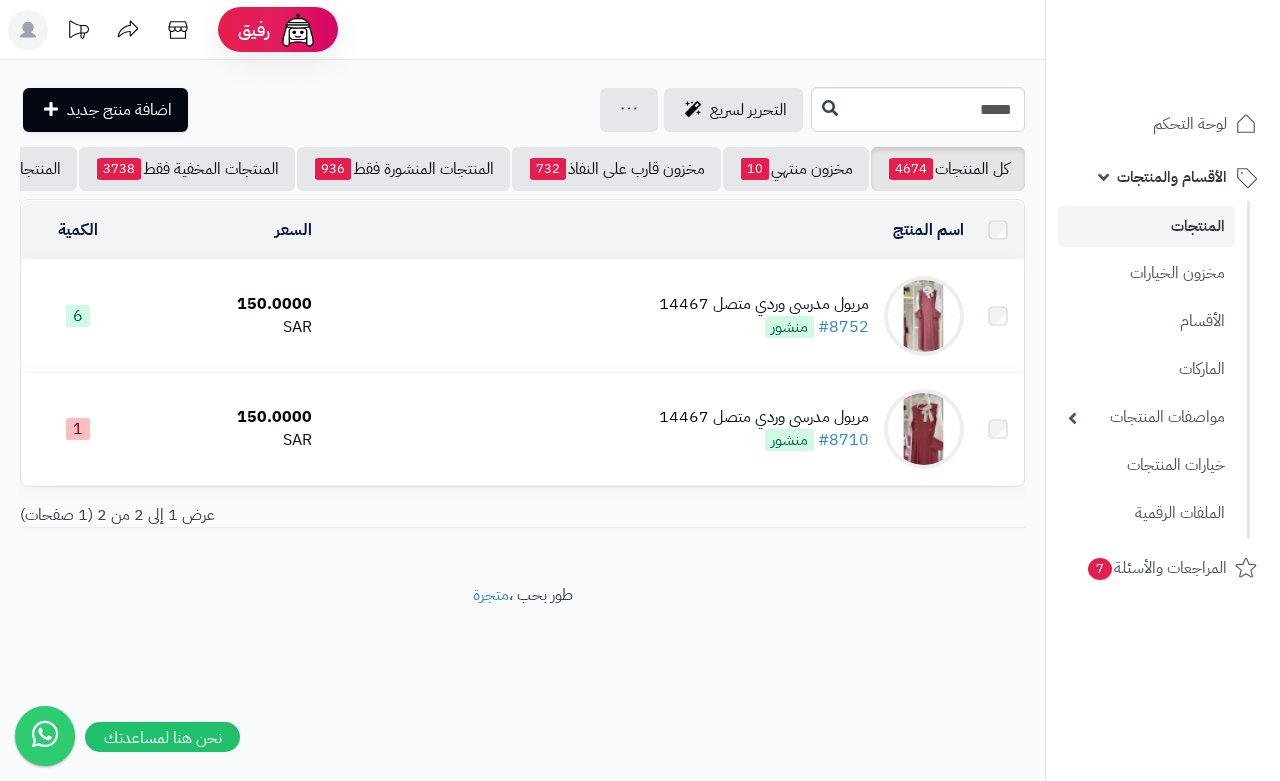scroll, scrollTop: 0, scrollLeft: 0, axis: both 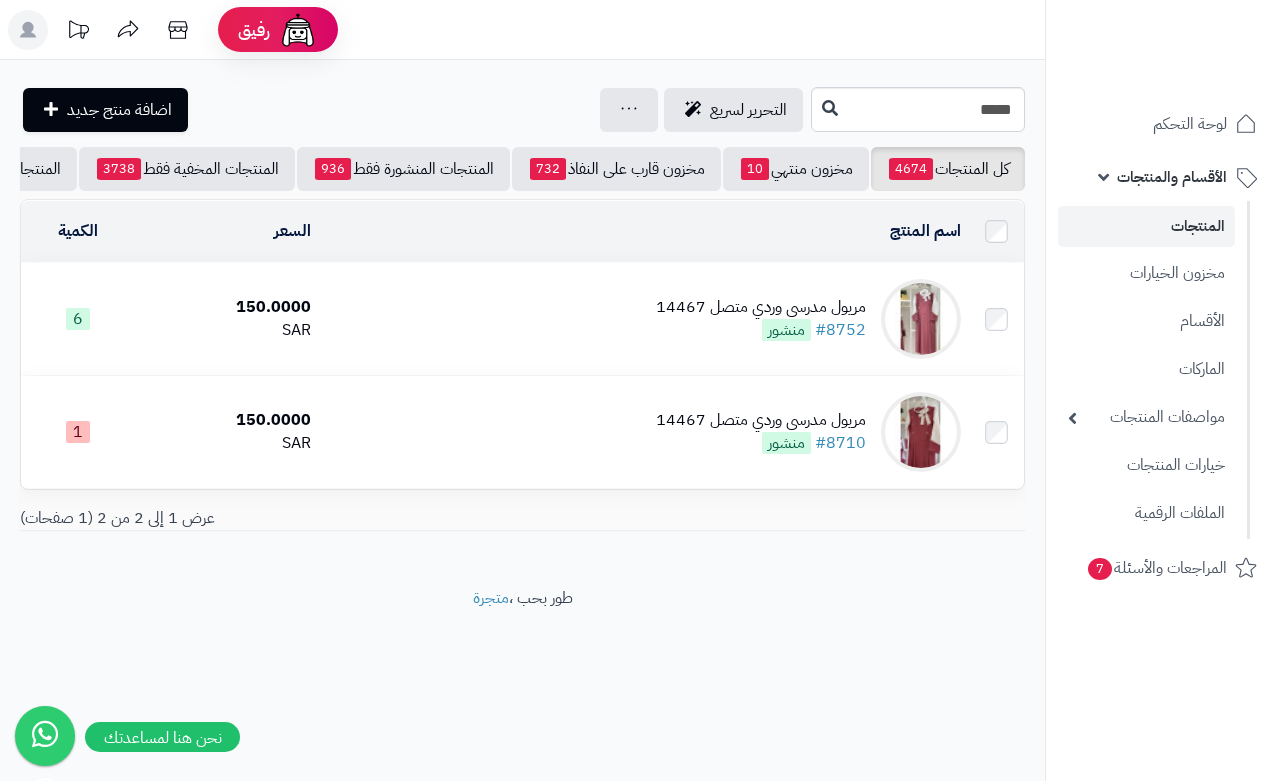 click on "مريول مدرسي وردي متصل 14467
#8752
منشور" at bounding box center [644, 319] 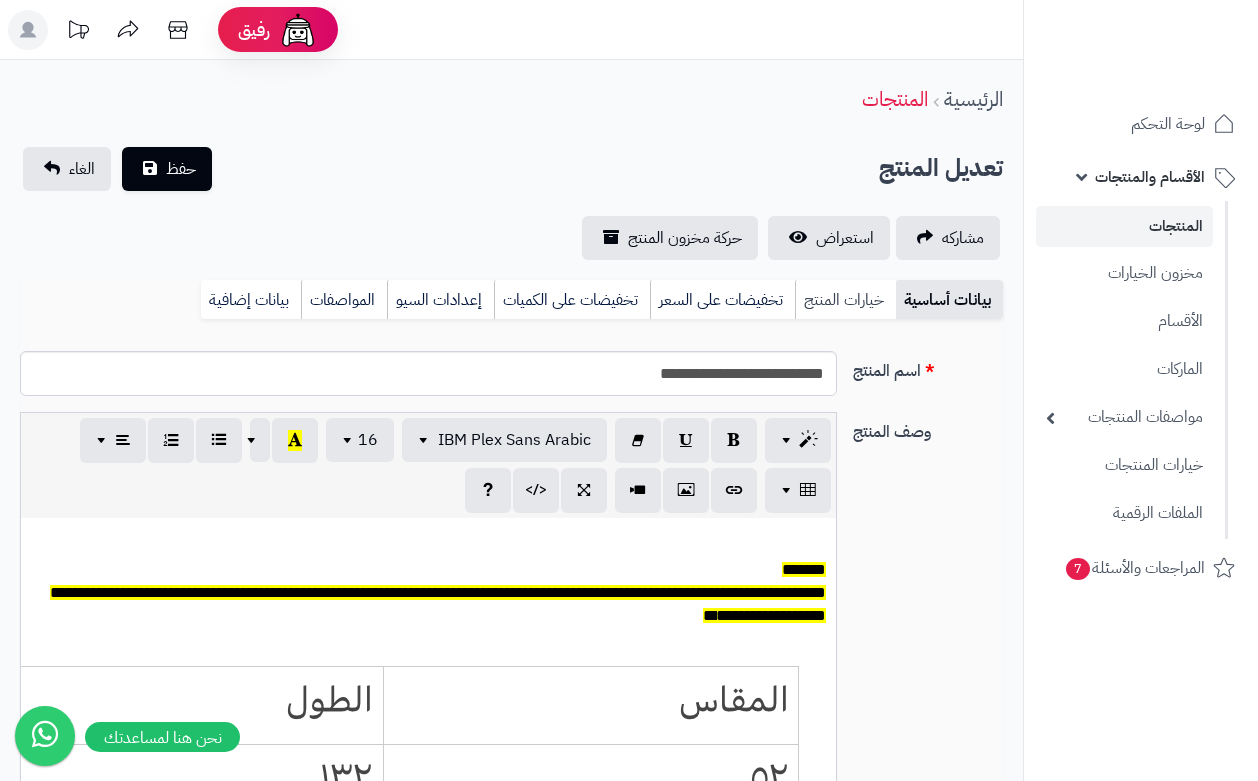 click on "خيارات المنتج" at bounding box center [845, 300] 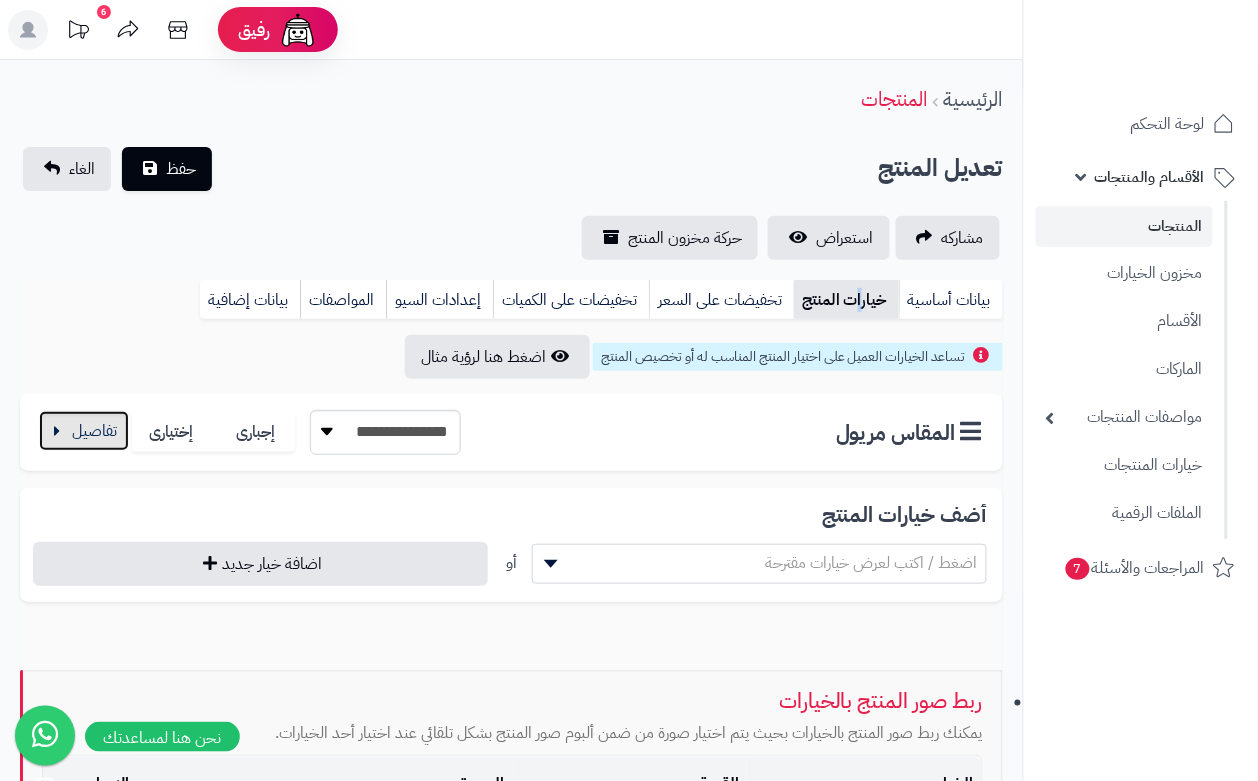 click at bounding box center [84, 431] 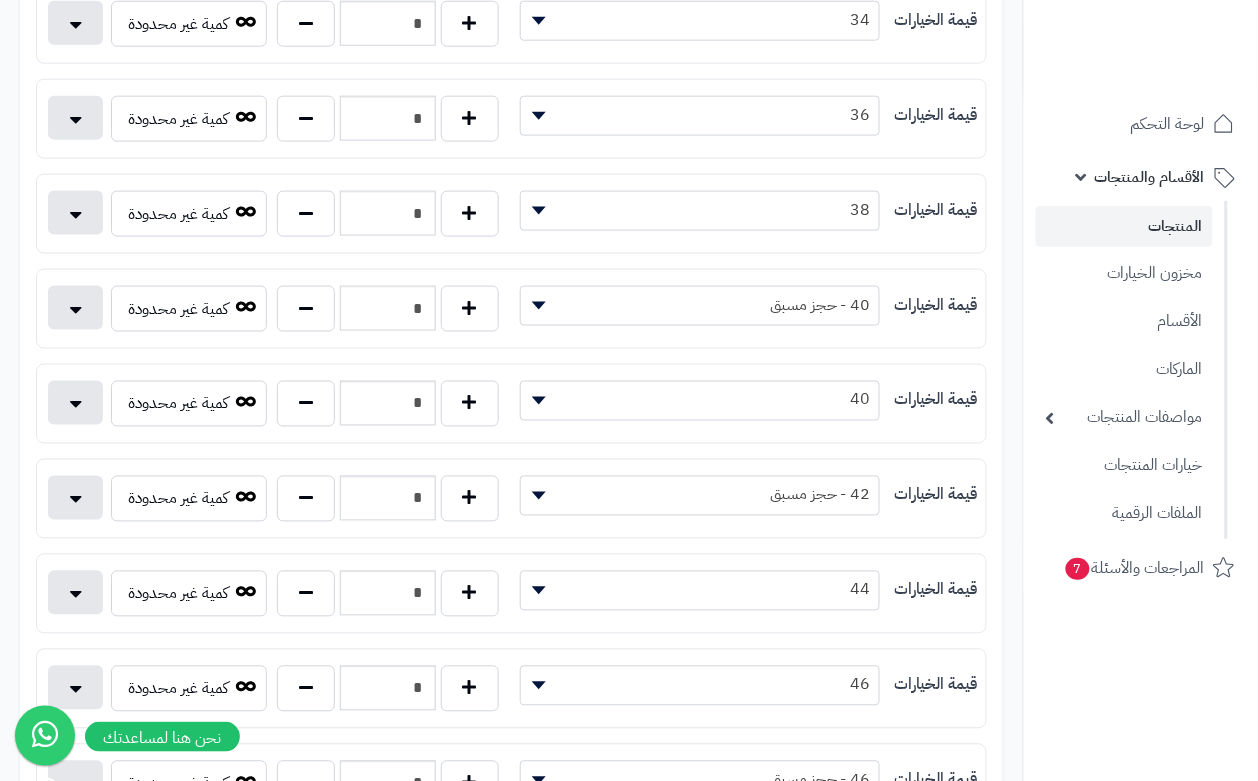 scroll, scrollTop: 500, scrollLeft: 0, axis: vertical 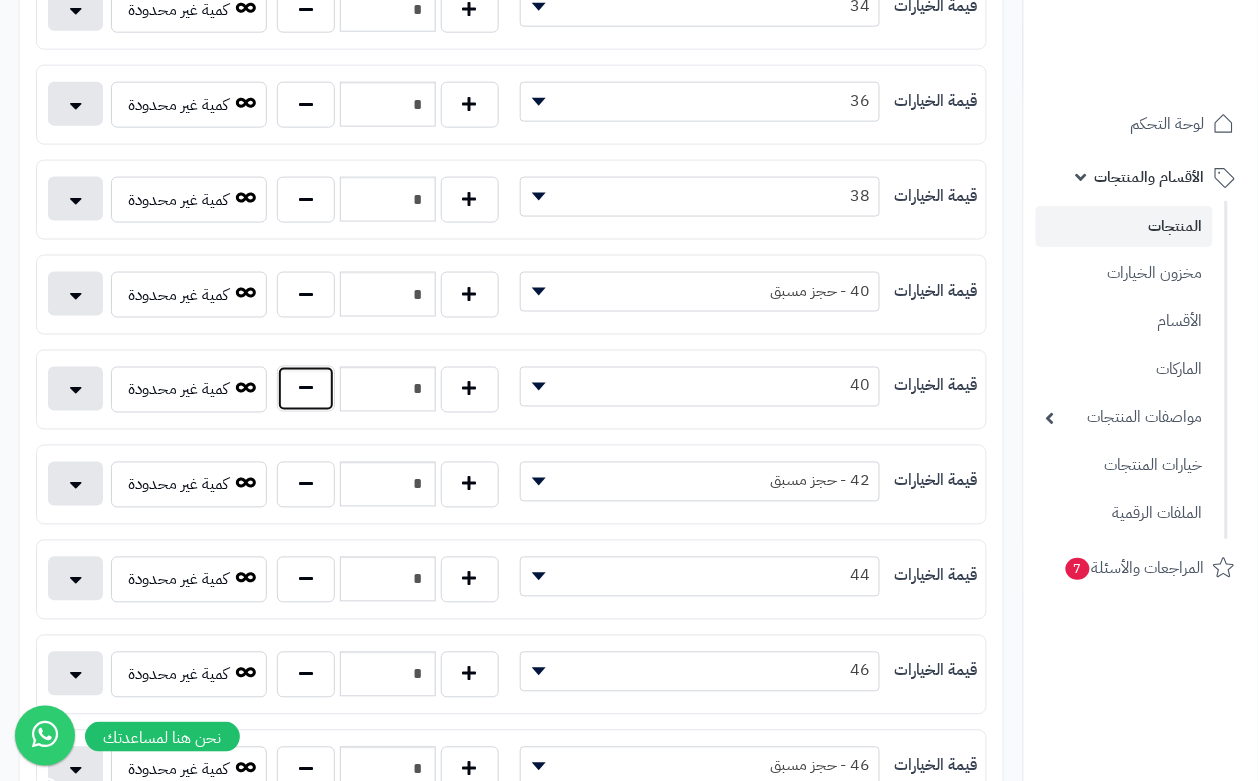 click at bounding box center (306, 389) 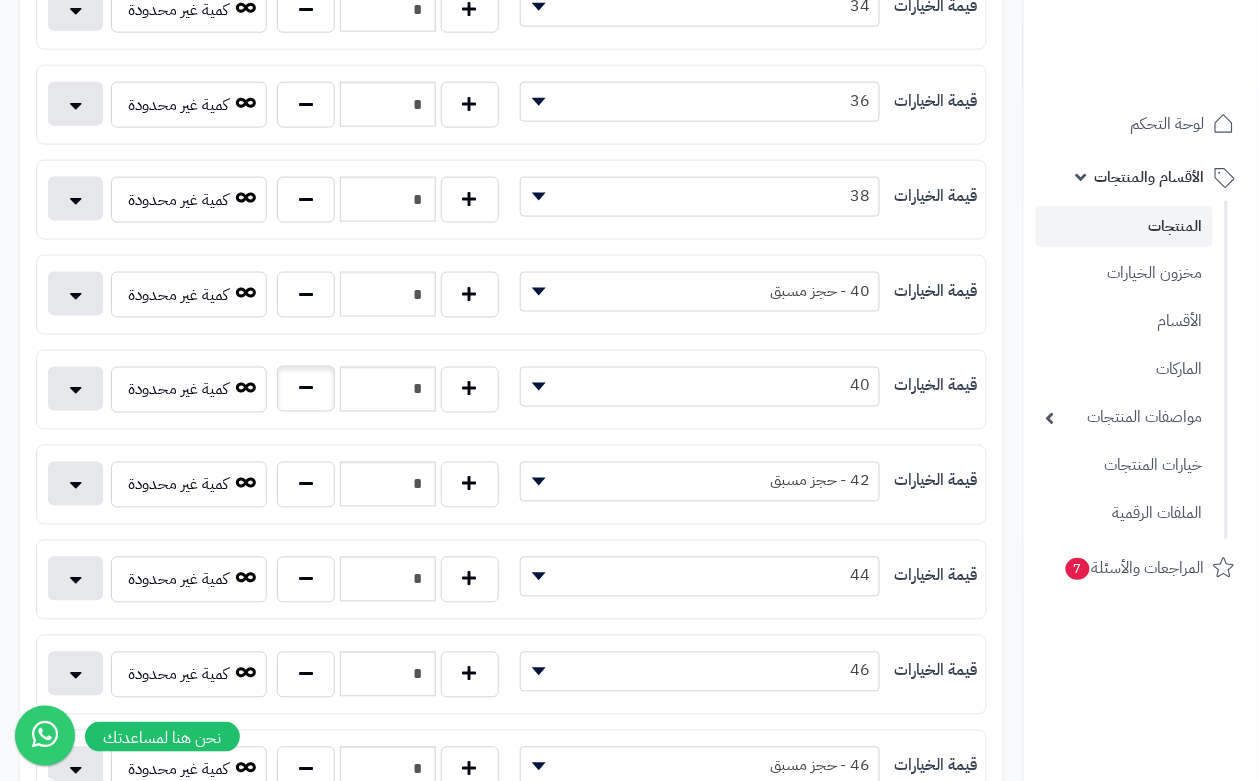 type on "*" 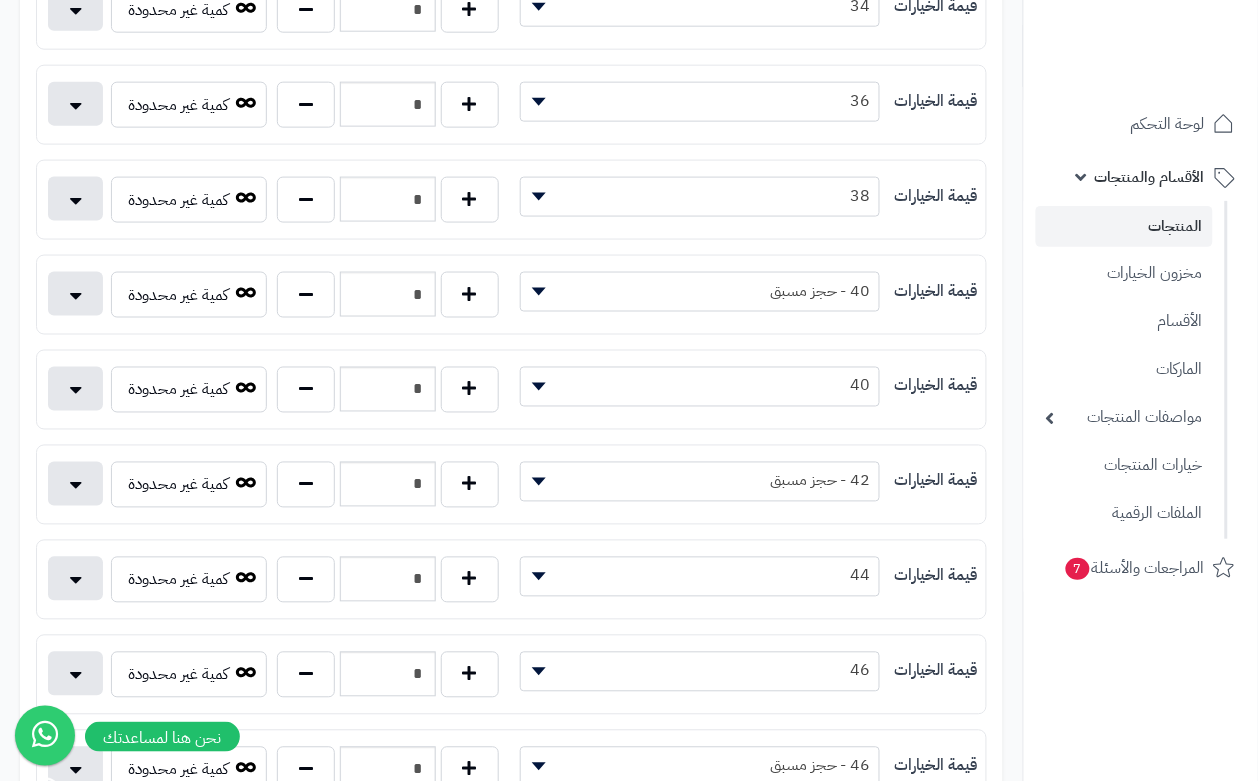 scroll, scrollTop: 0, scrollLeft: 0, axis: both 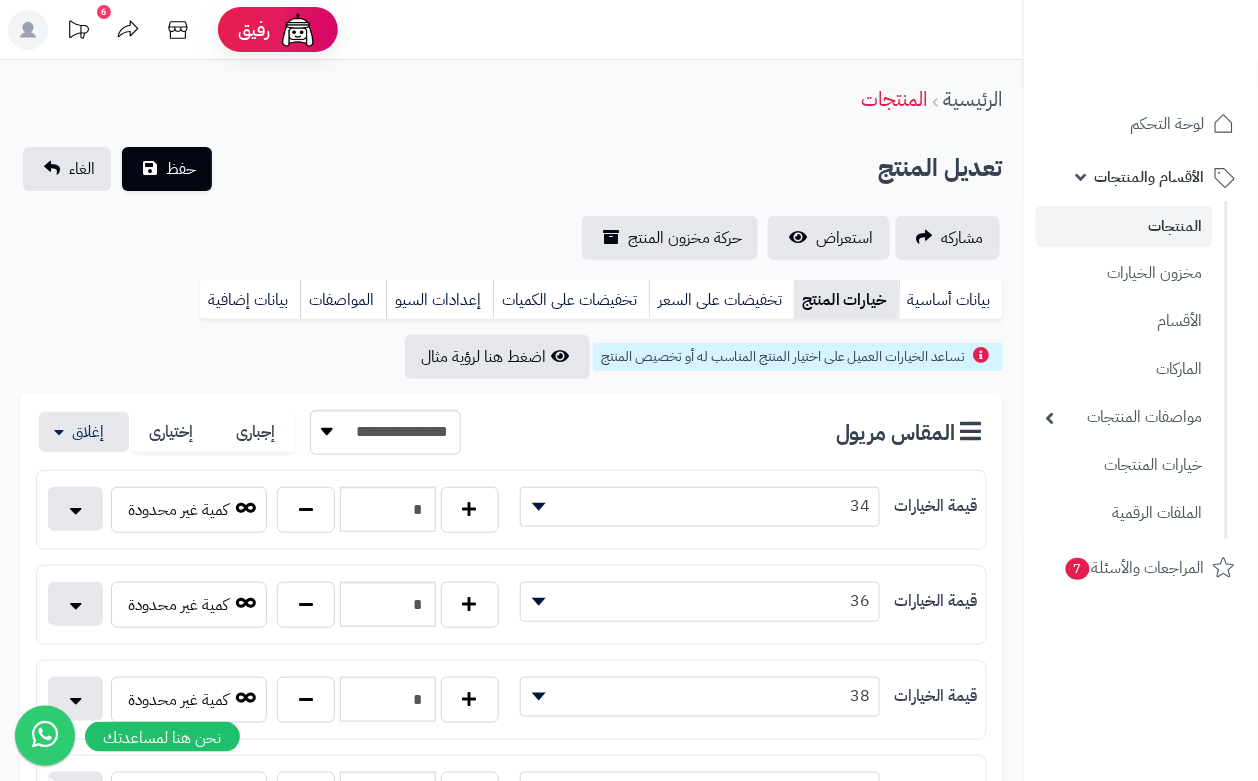 click on "**********" at bounding box center [511, 203] 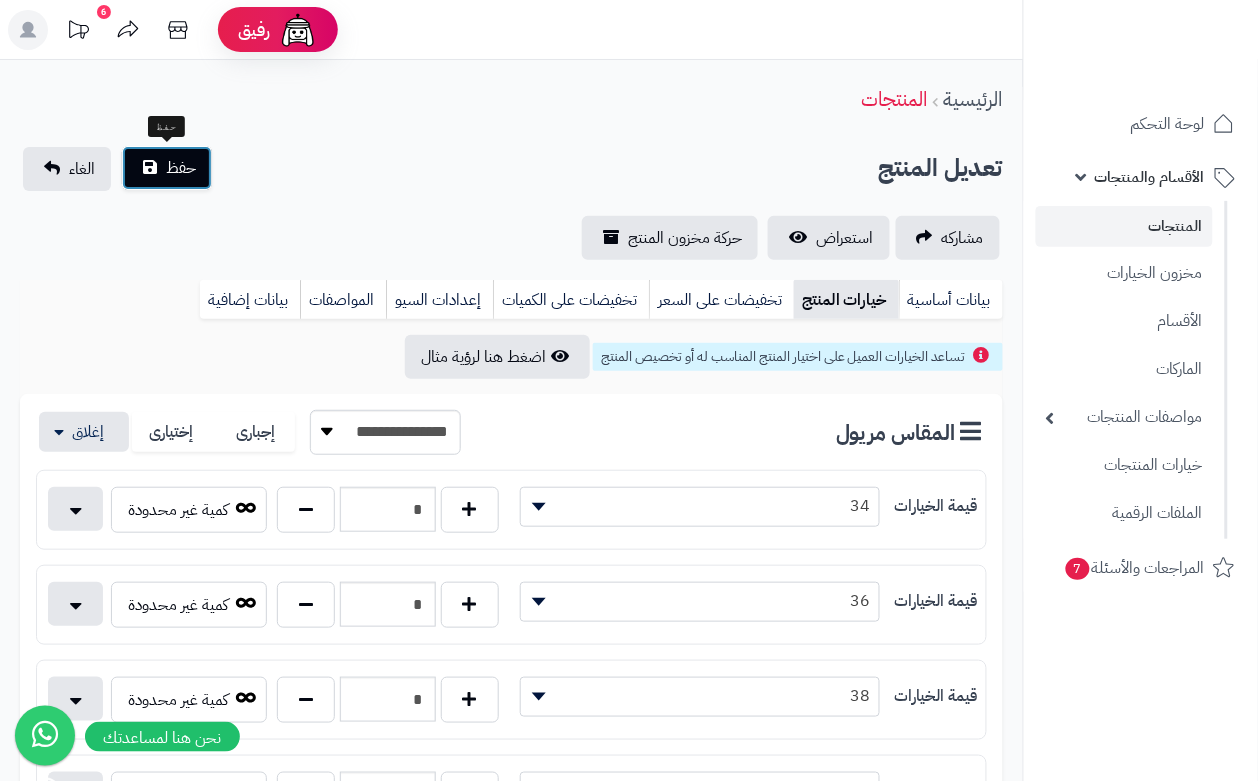 click on "حفظ" at bounding box center (181, 168) 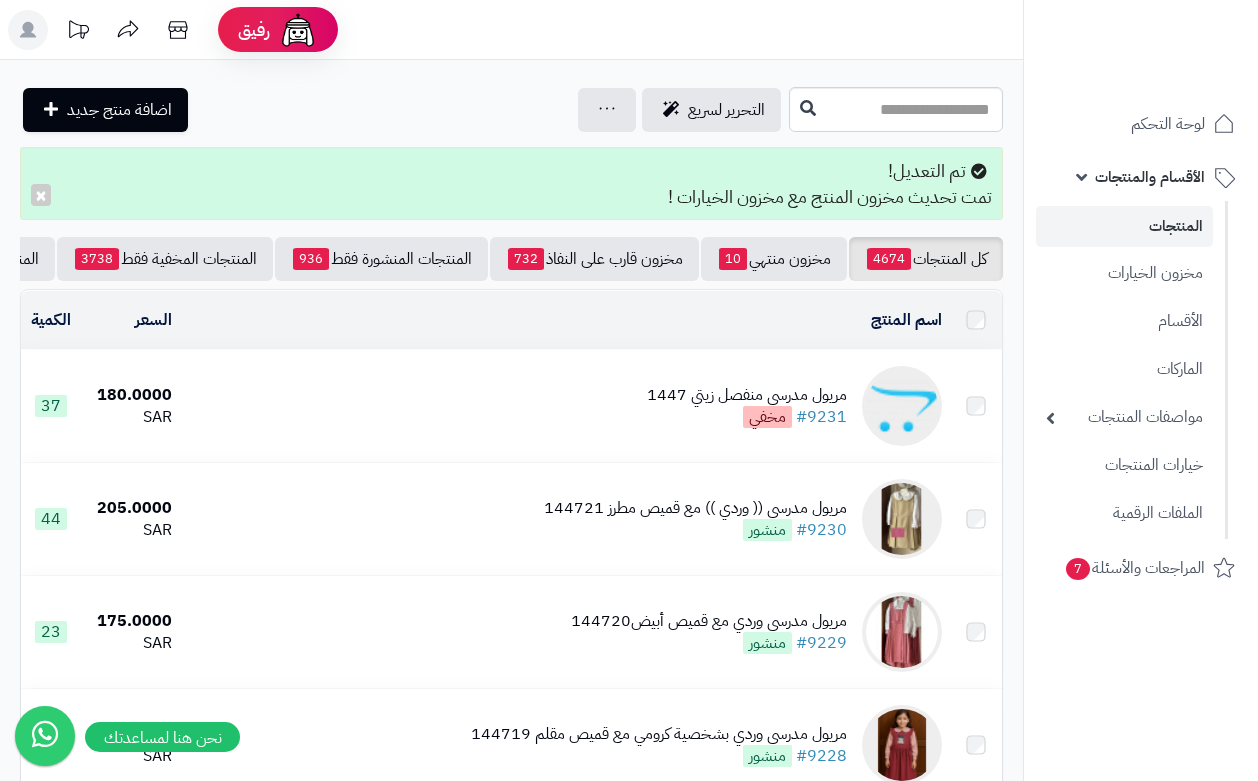 scroll, scrollTop: 0, scrollLeft: 0, axis: both 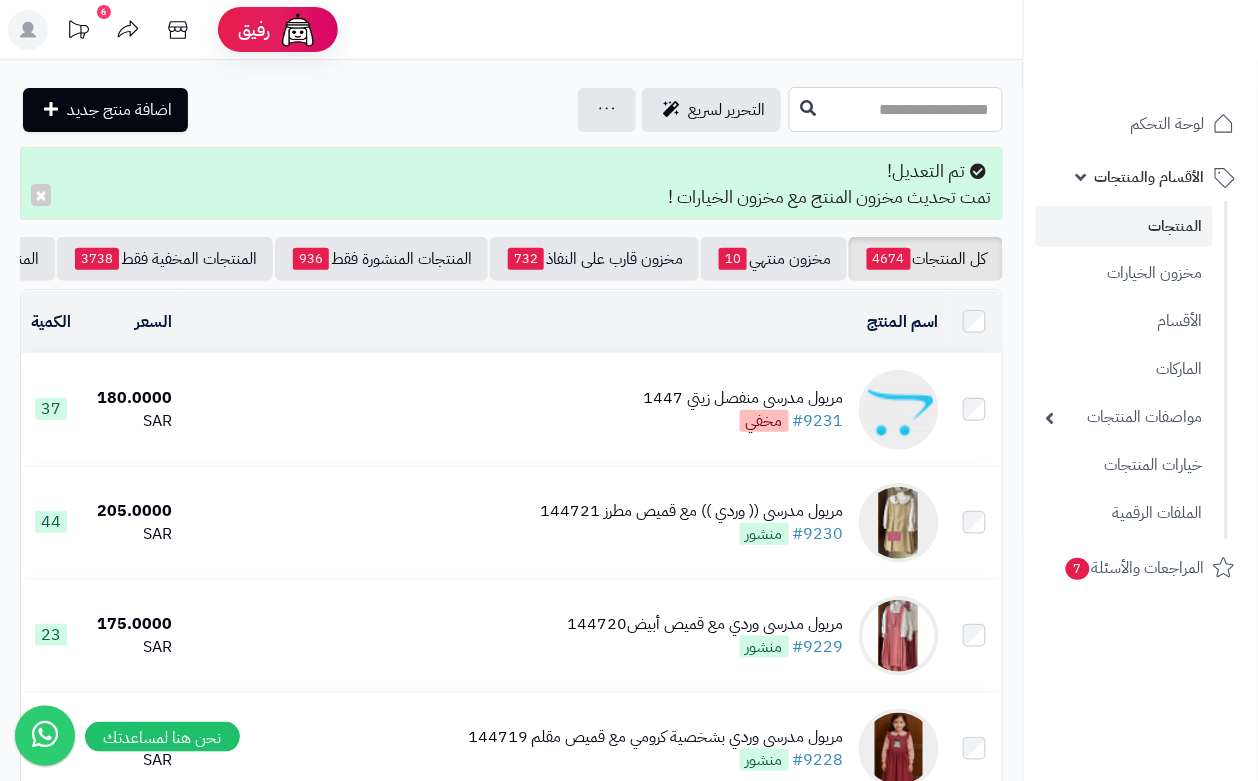 click at bounding box center (896, 109) 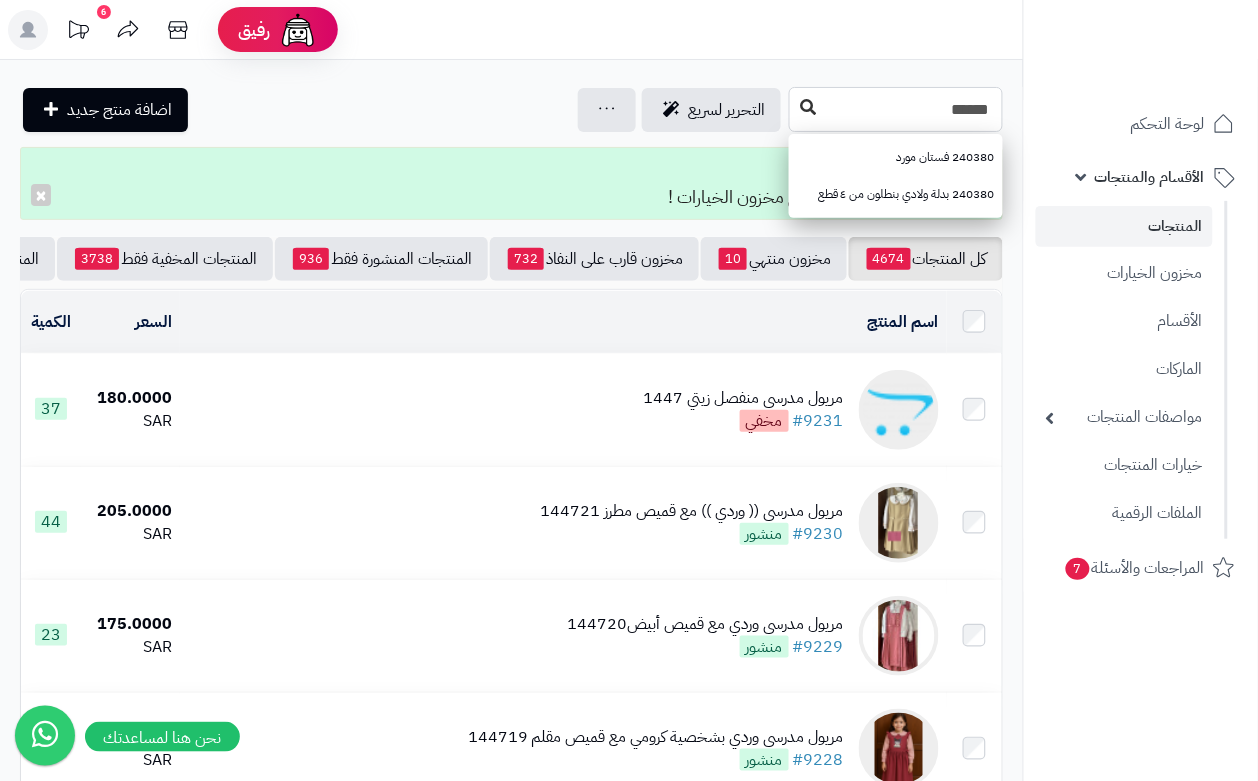 type on "******" 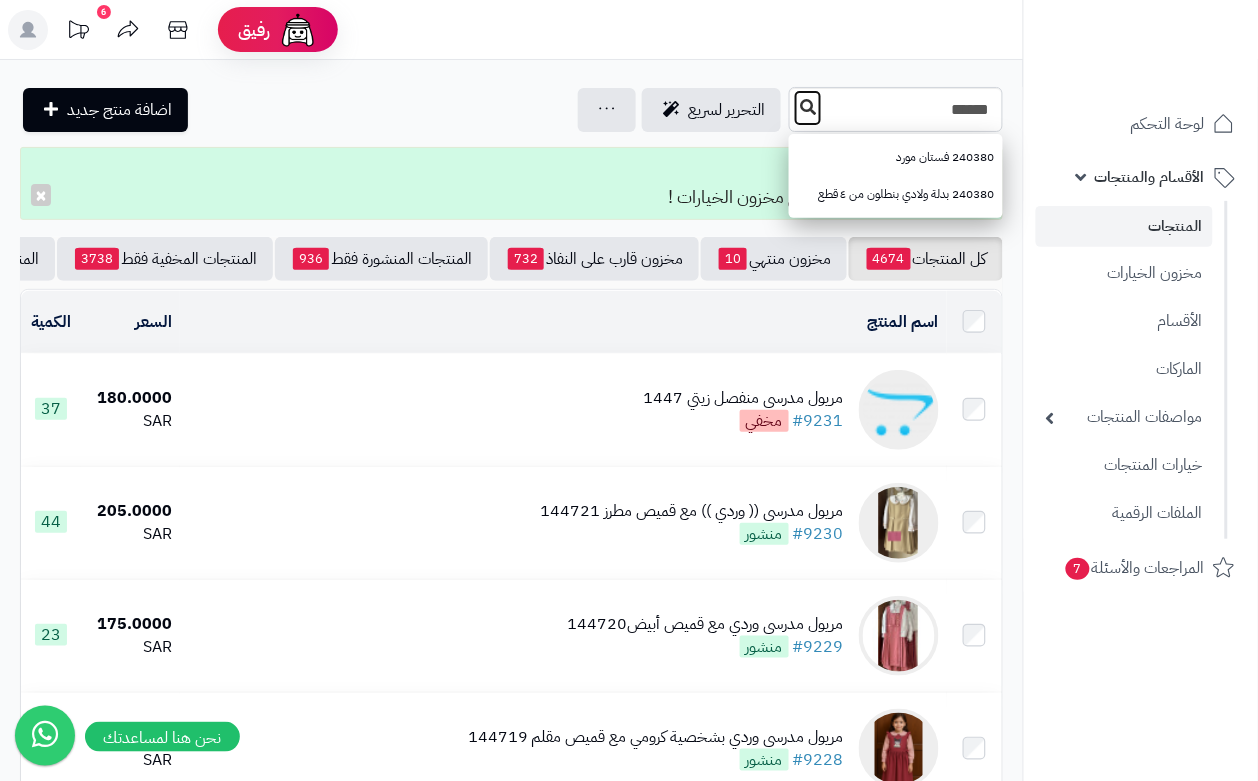 click at bounding box center (808, 107) 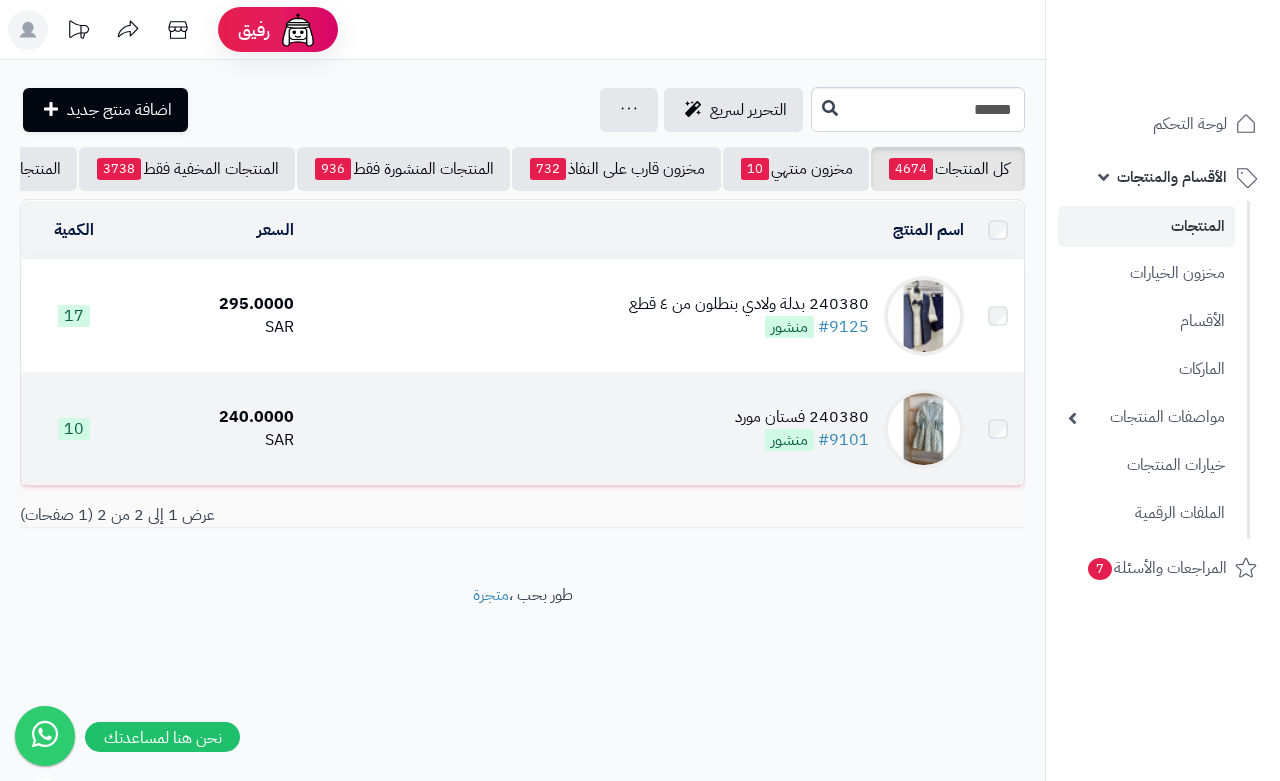 scroll, scrollTop: 0, scrollLeft: 0, axis: both 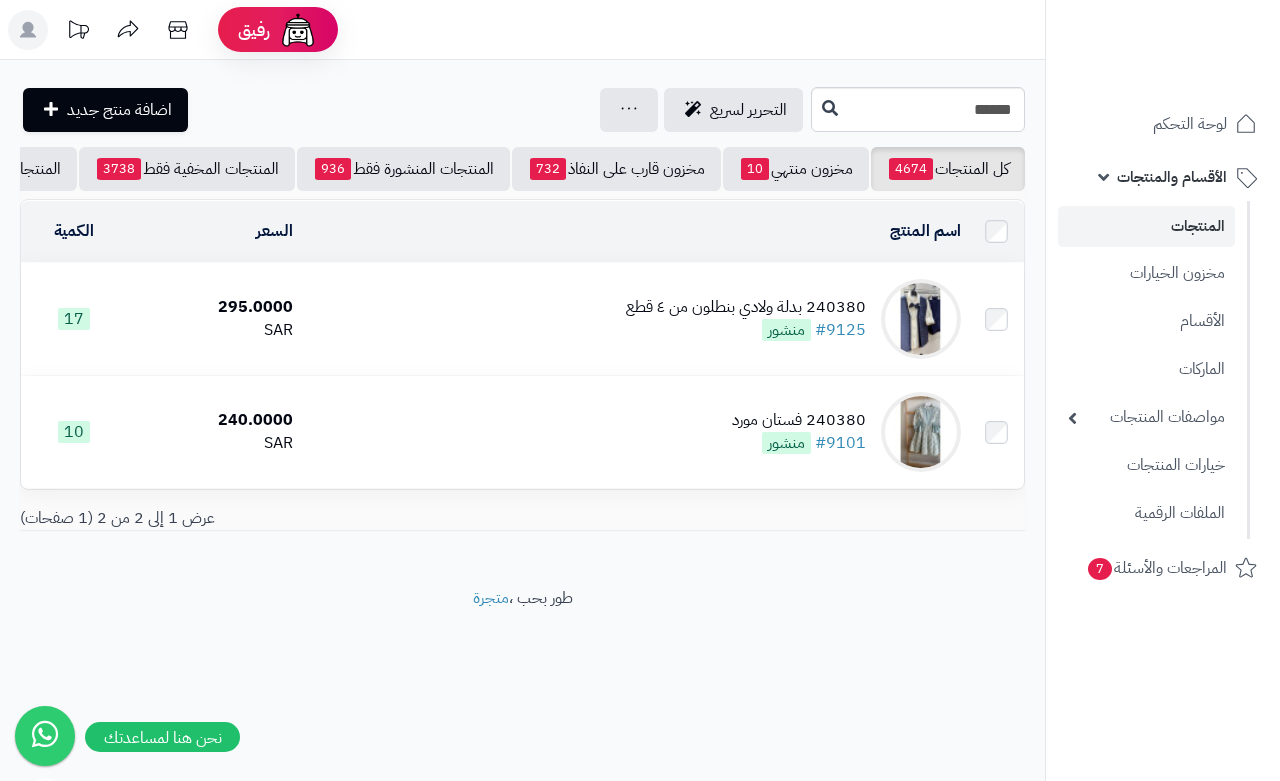 click on "240380 بدلة ولادي بنطلون من ٤ قطع
#9125
منشور" at bounding box center (635, 319) 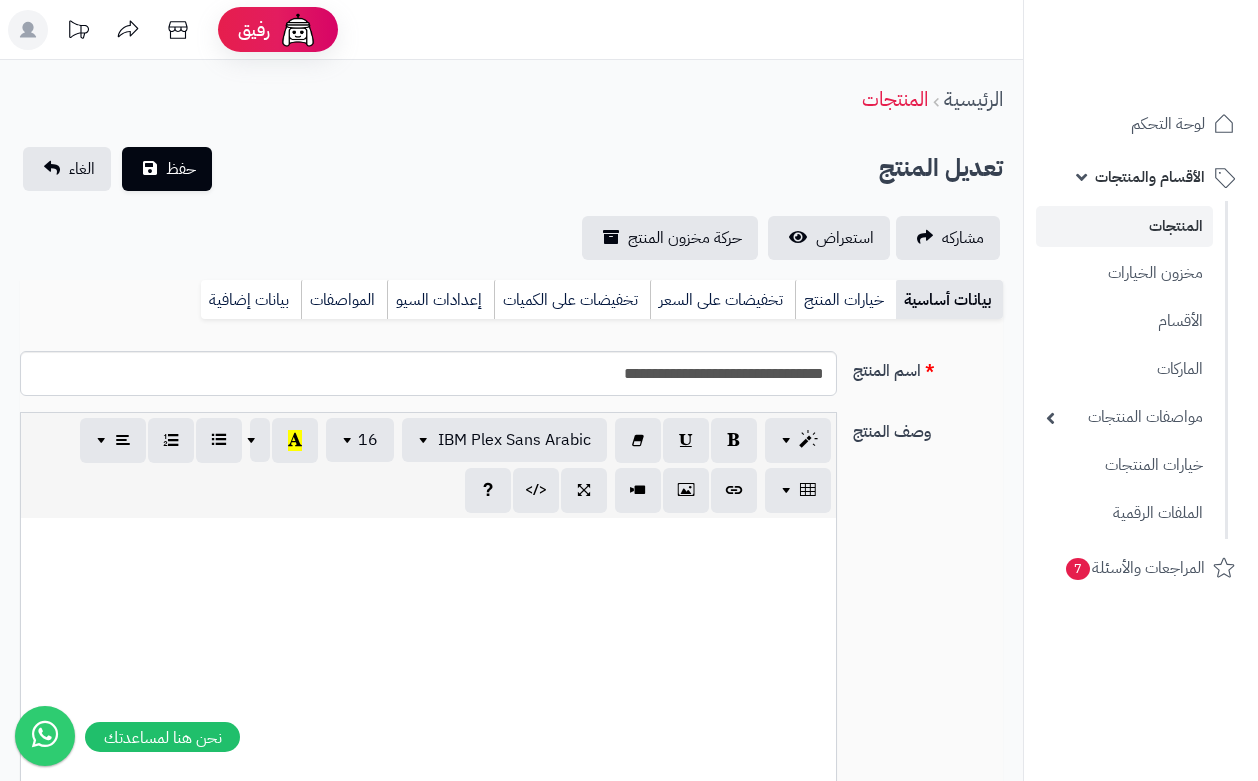 scroll, scrollTop: 0, scrollLeft: 0, axis: both 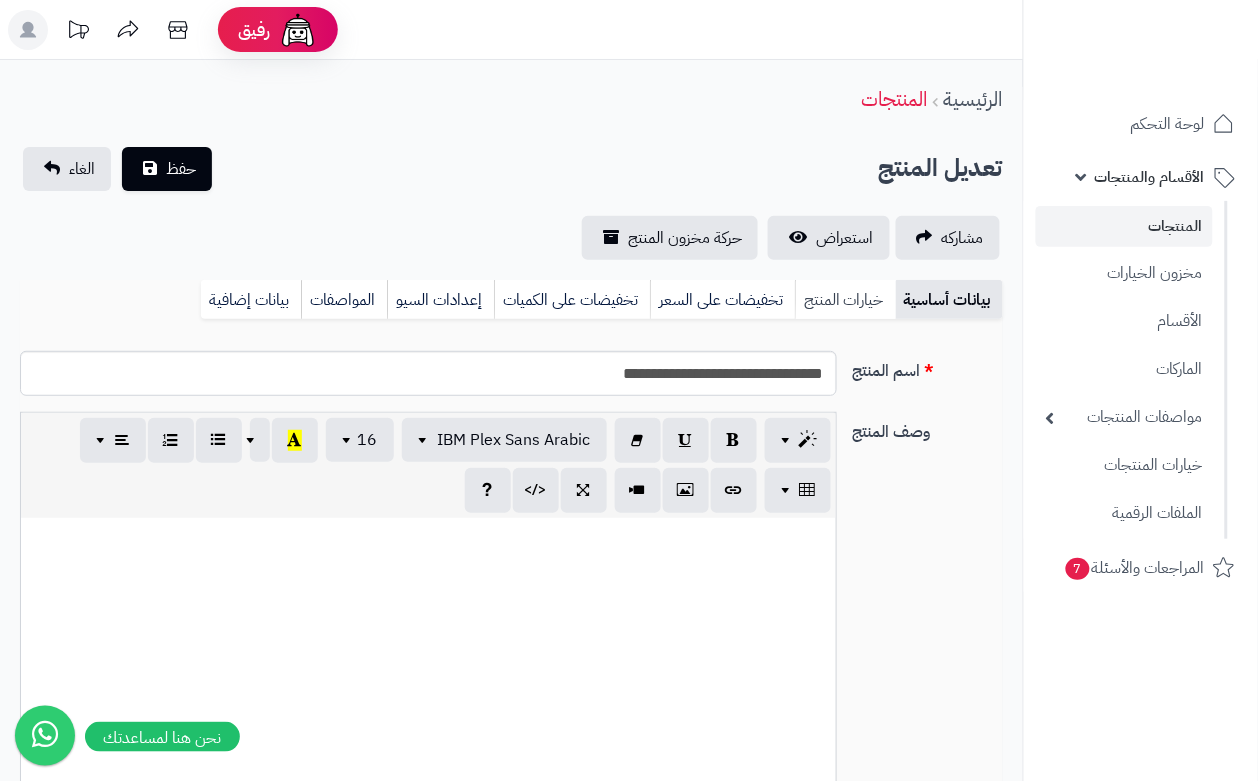click on "خيارات المنتج" at bounding box center [845, 300] 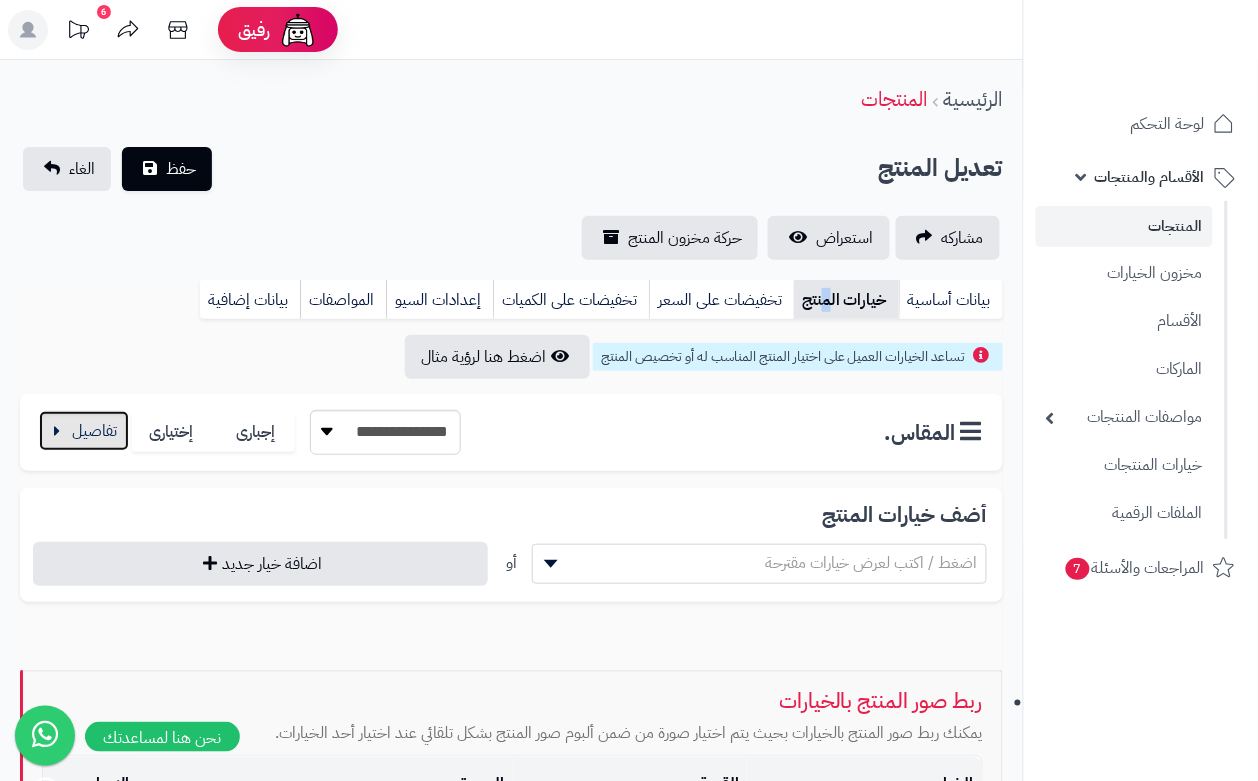 click at bounding box center (84, 431) 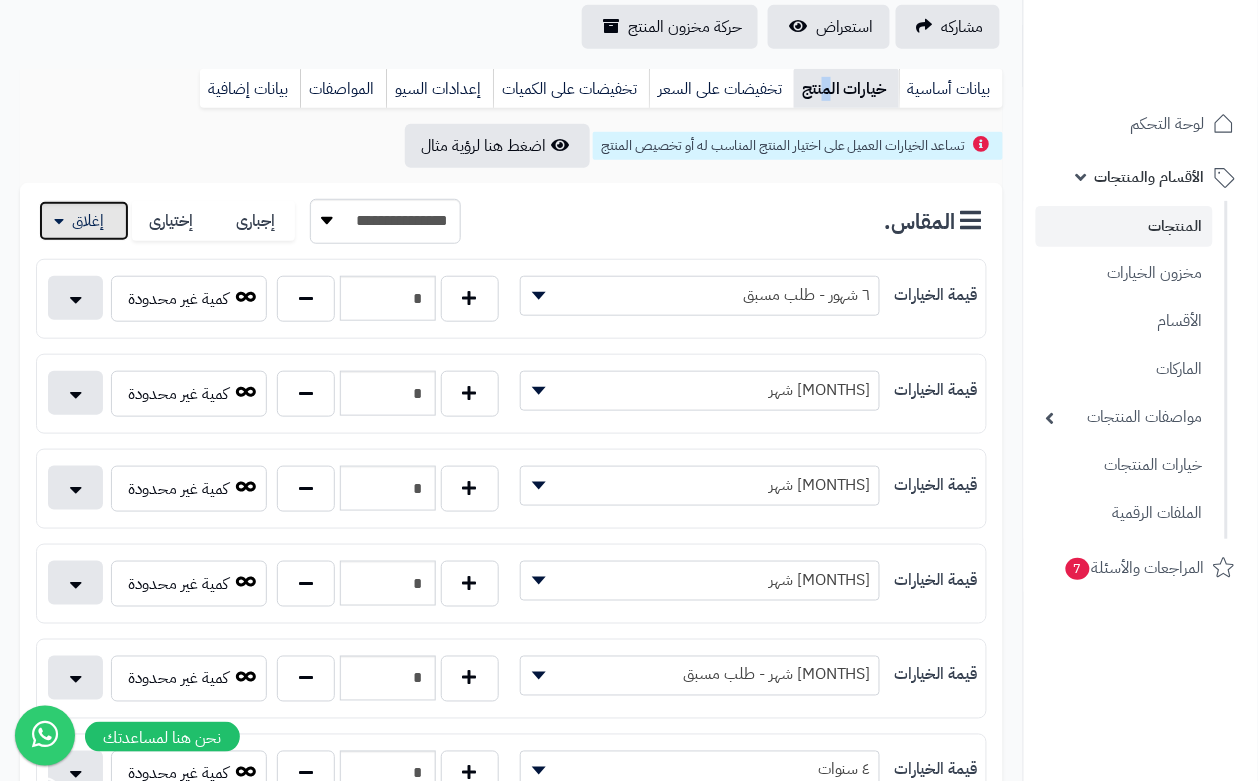 scroll, scrollTop: 250, scrollLeft: 0, axis: vertical 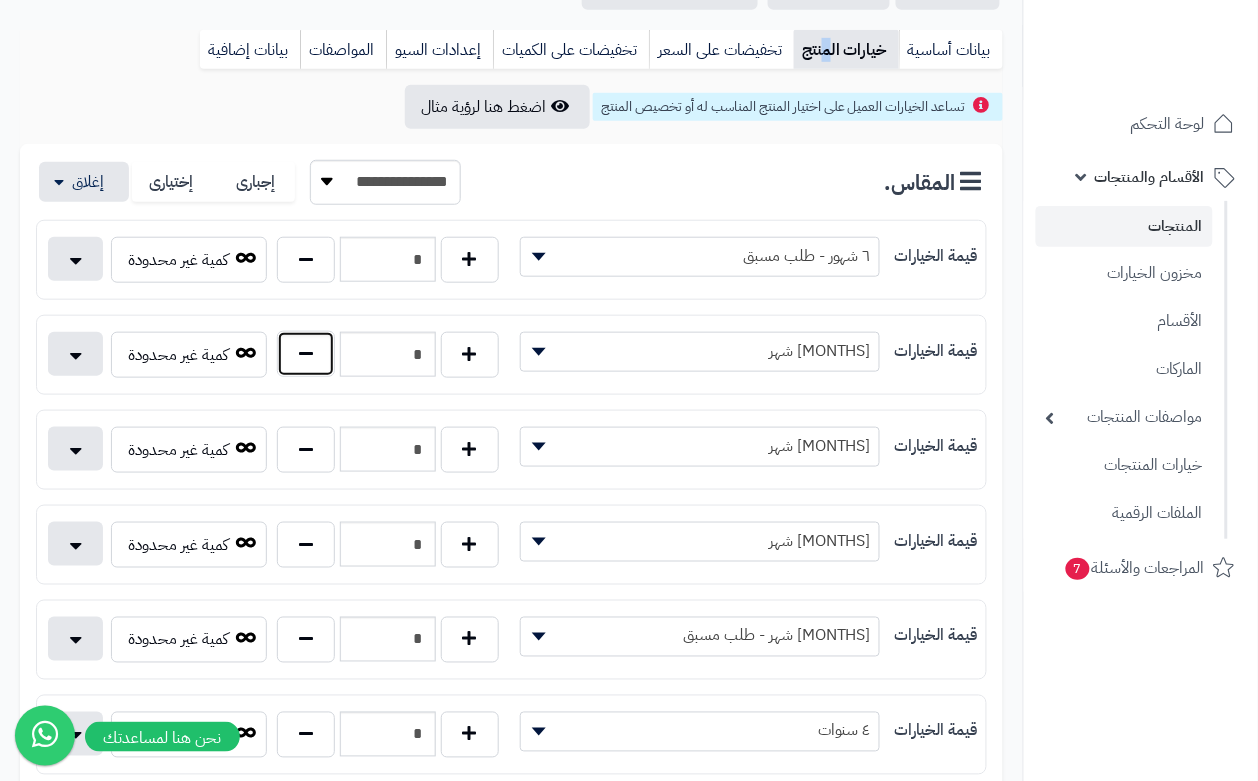 click at bounding box center (306, 354) 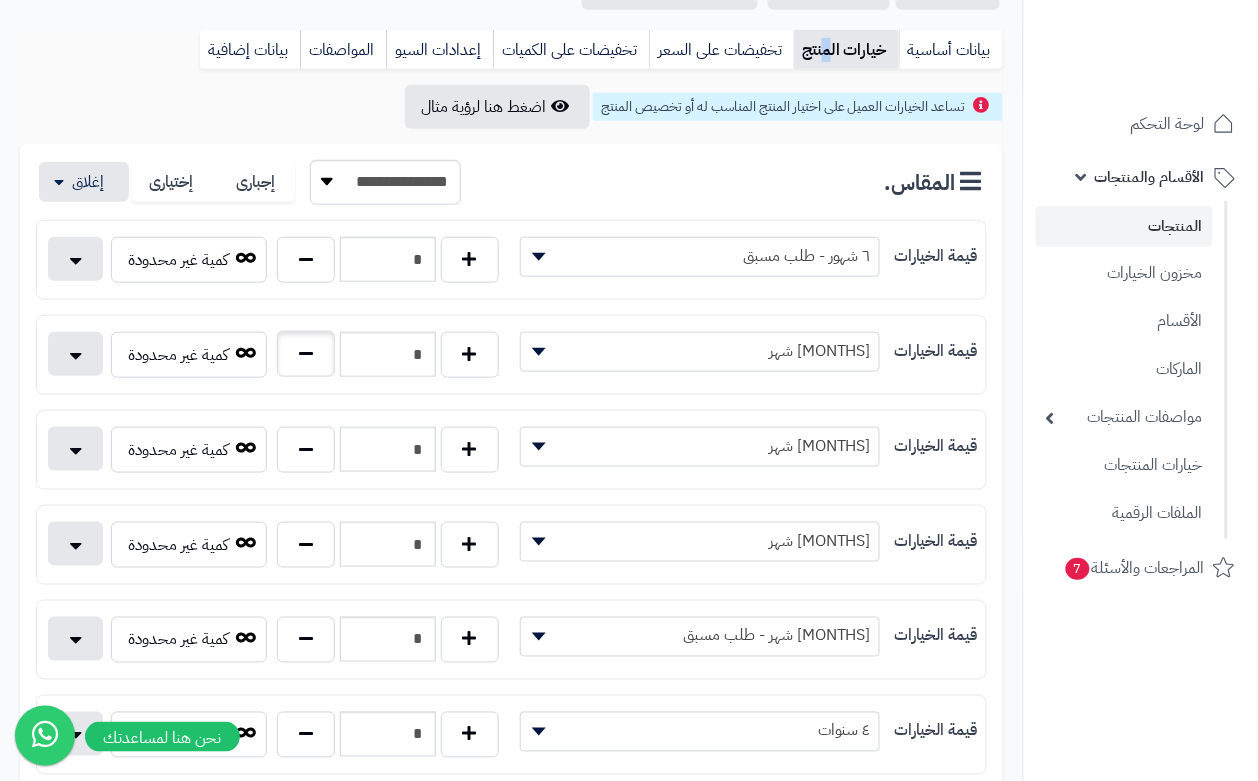 type on "*" 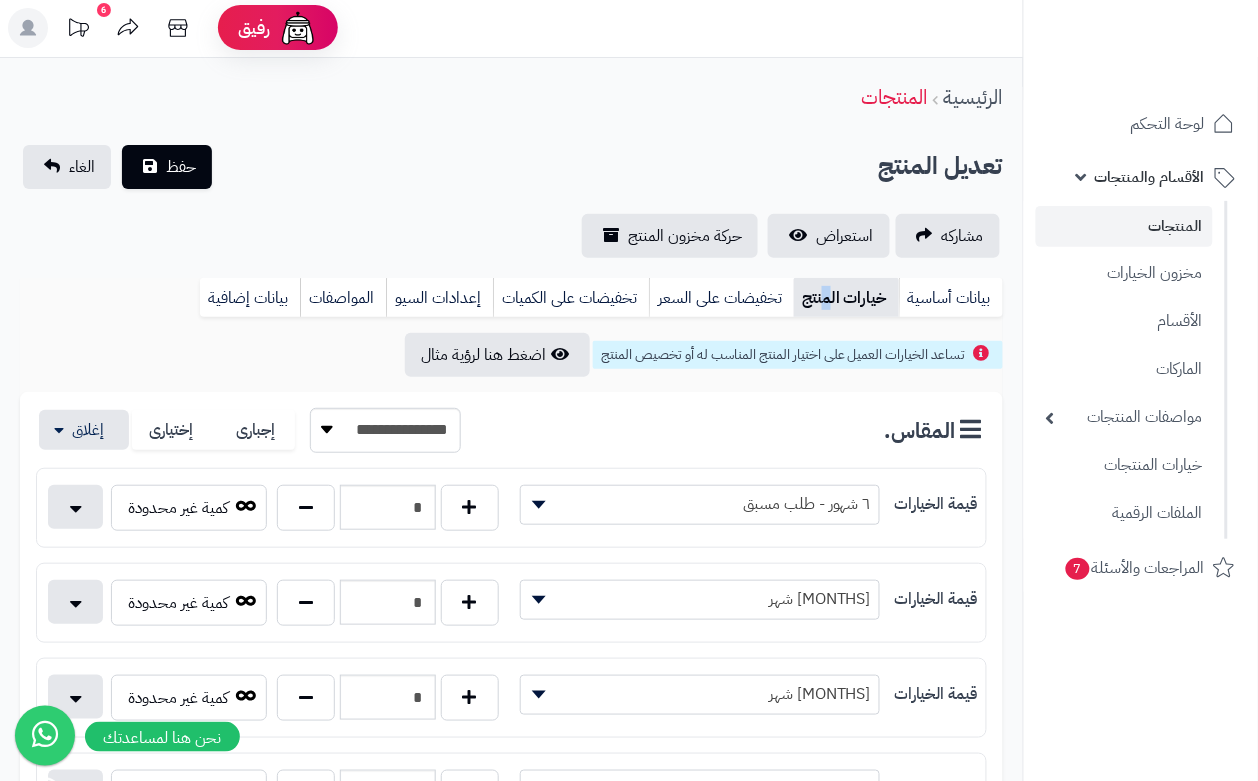 scroll, scrollTop: 0, scrollLeft: 0, axis: both 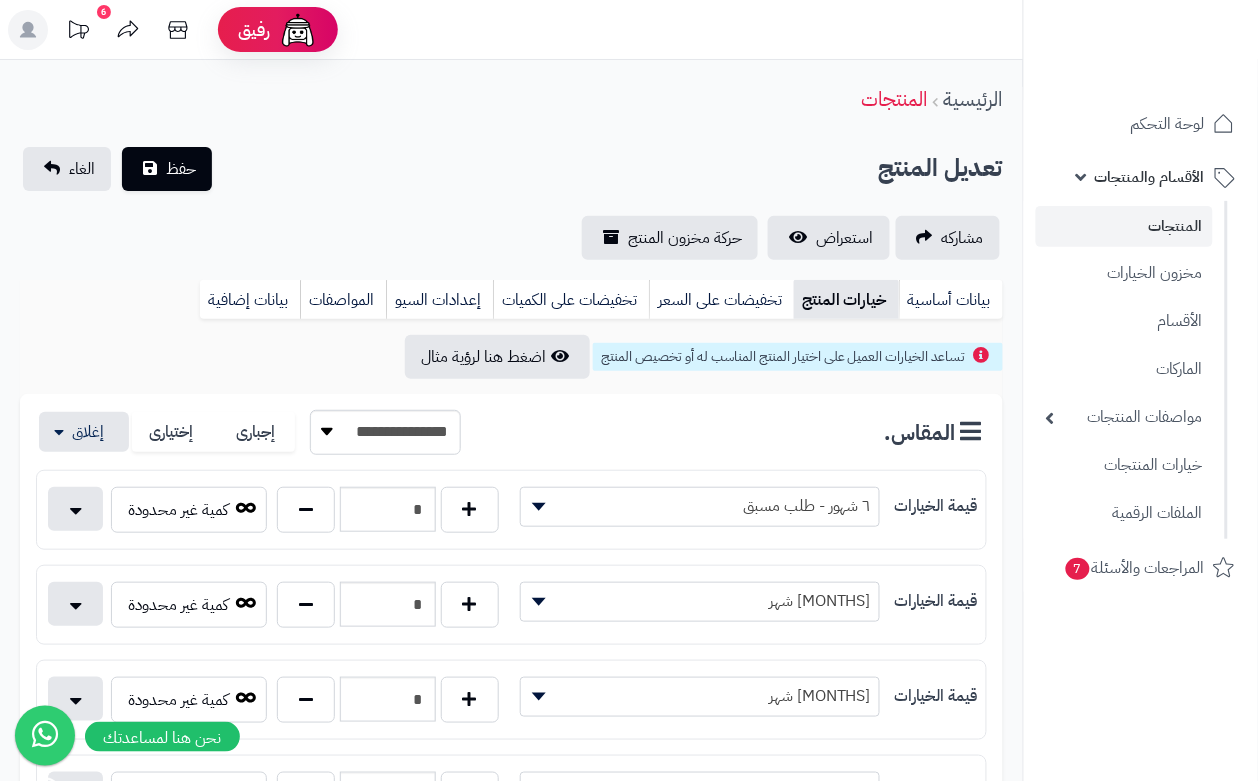 drag, startPoint x: 277, startPoint y: 171, endPoint x: 230, endPoint y: 186, distance: 49.335587 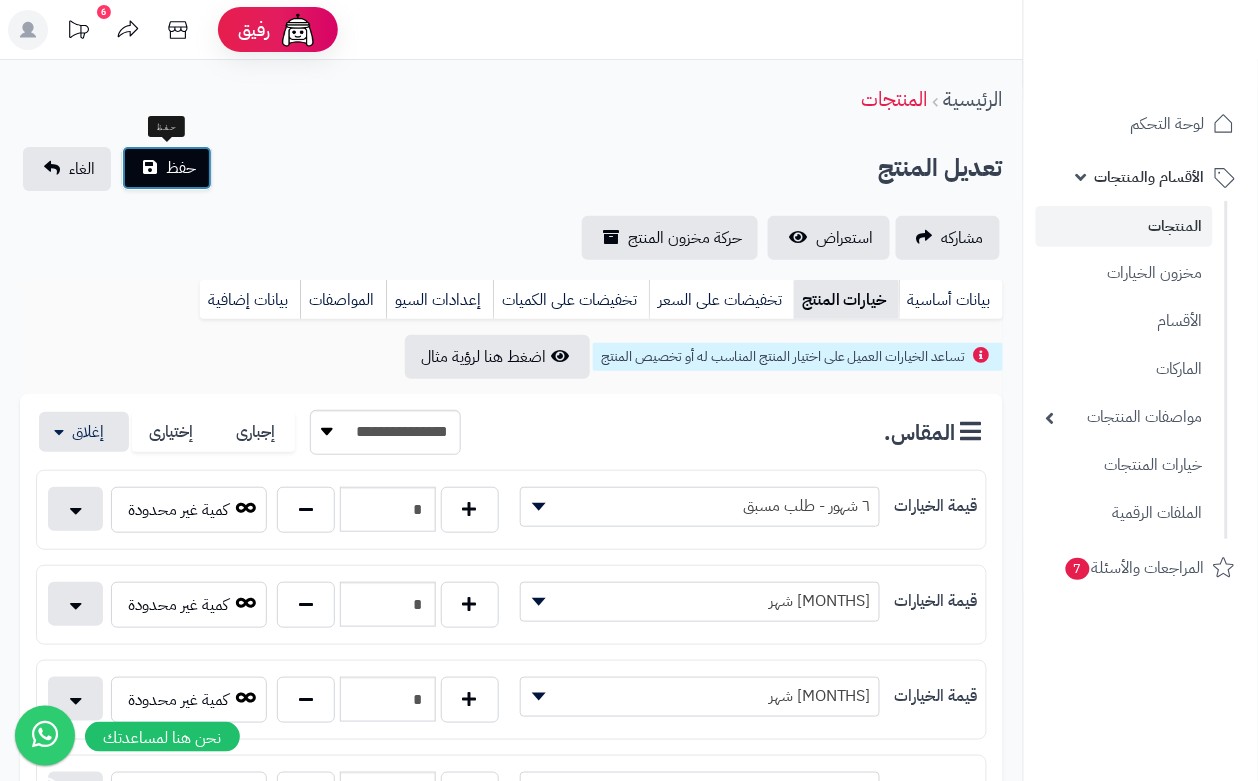 click on "حفظ" at bounding box center (167, 168) 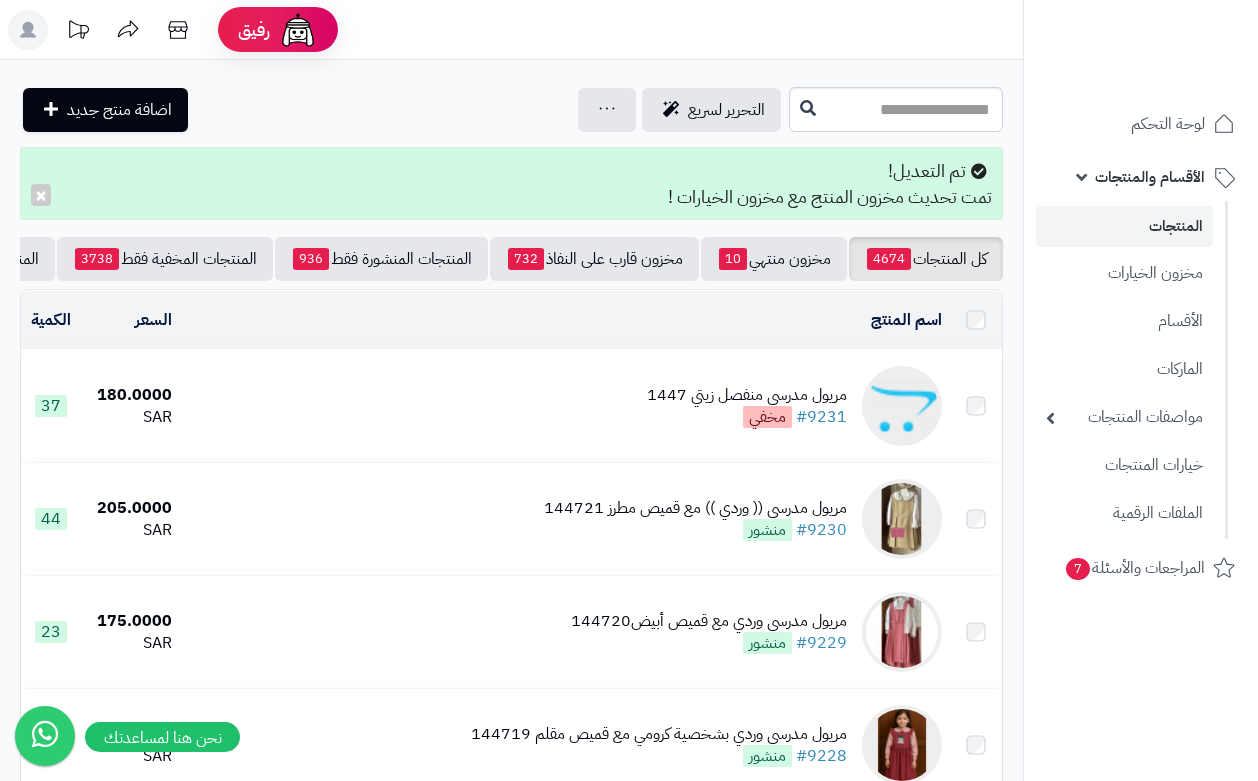 scroll, scrollTop: 0, scrollLeft: 0, axis: both 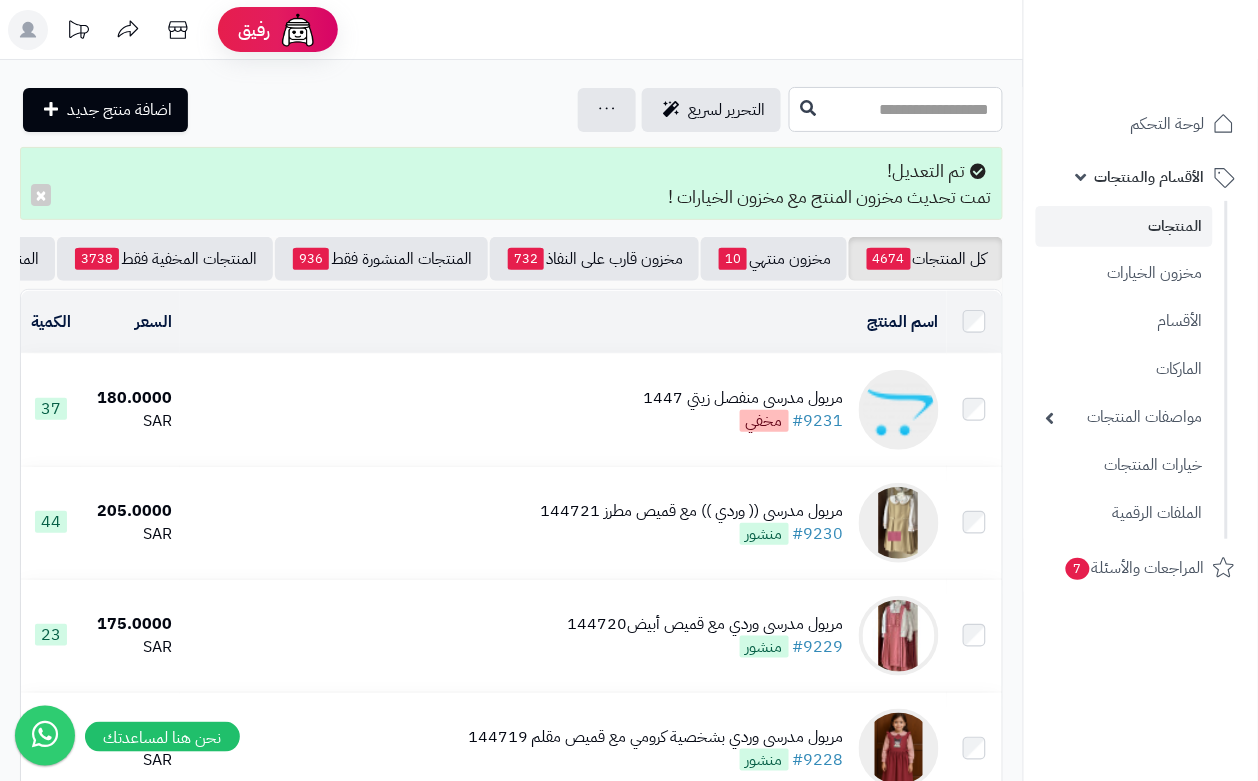 click at bounding box center (896, 109) 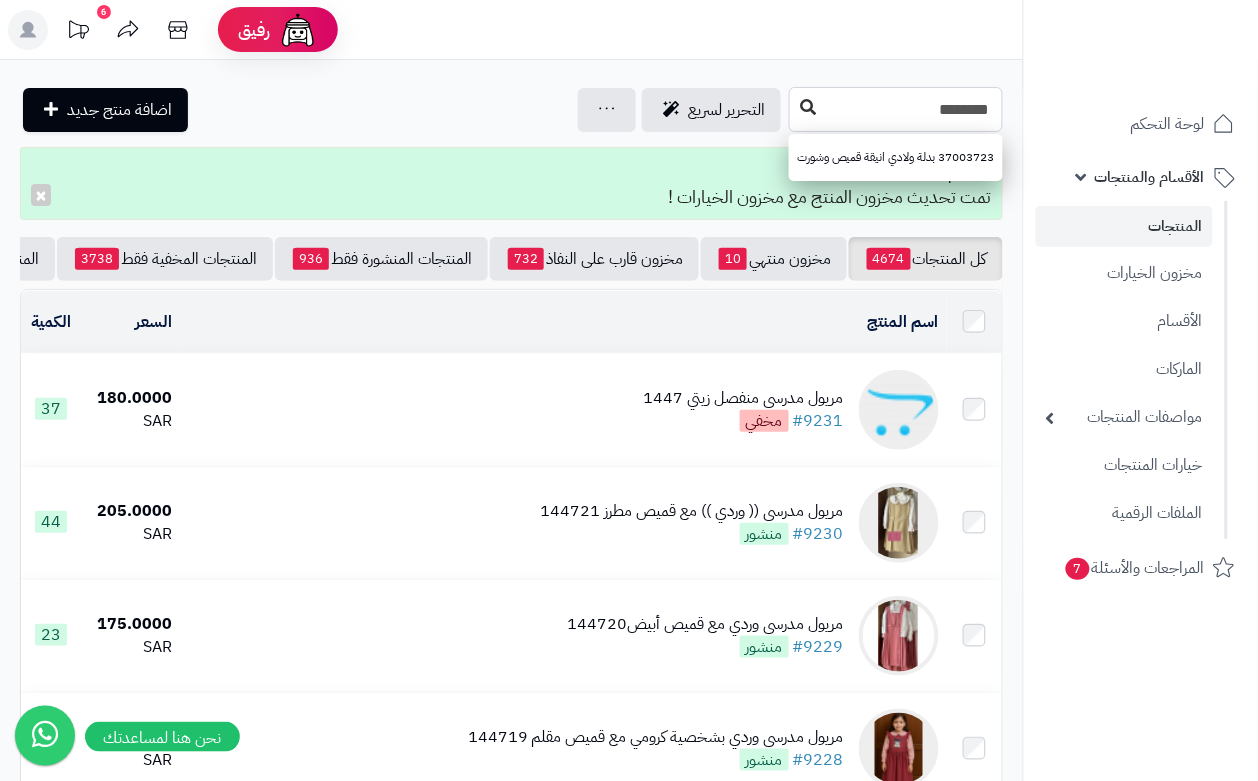 type on "********" 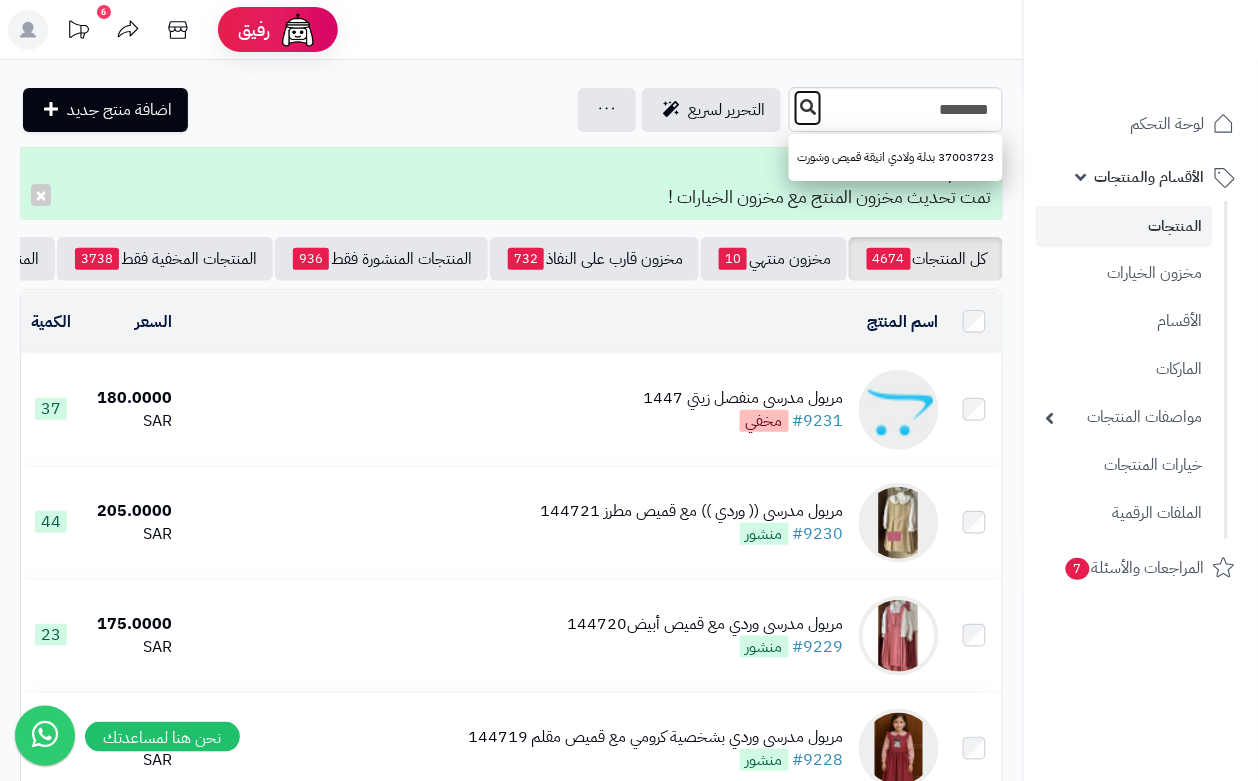 click at bounding box center (808, 108) 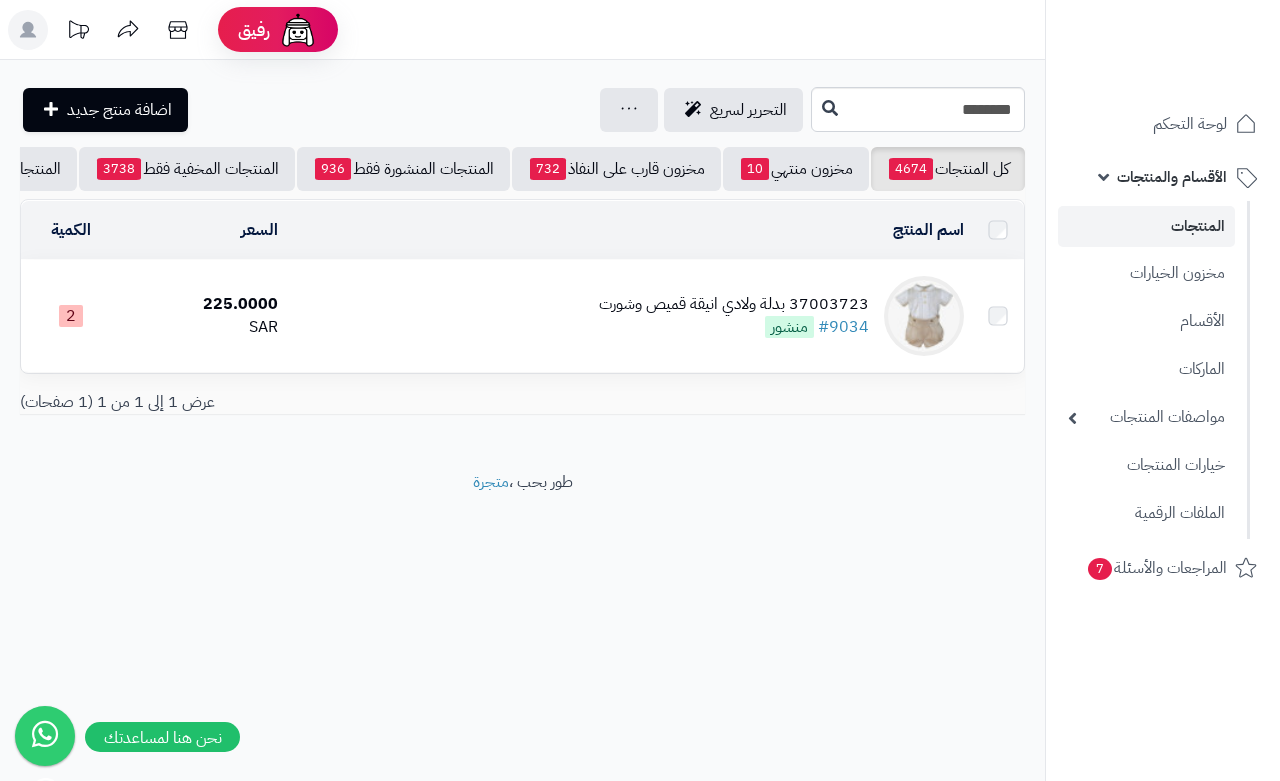 scroll, scrollTop: 0, scrollLeft: 0, axis: both 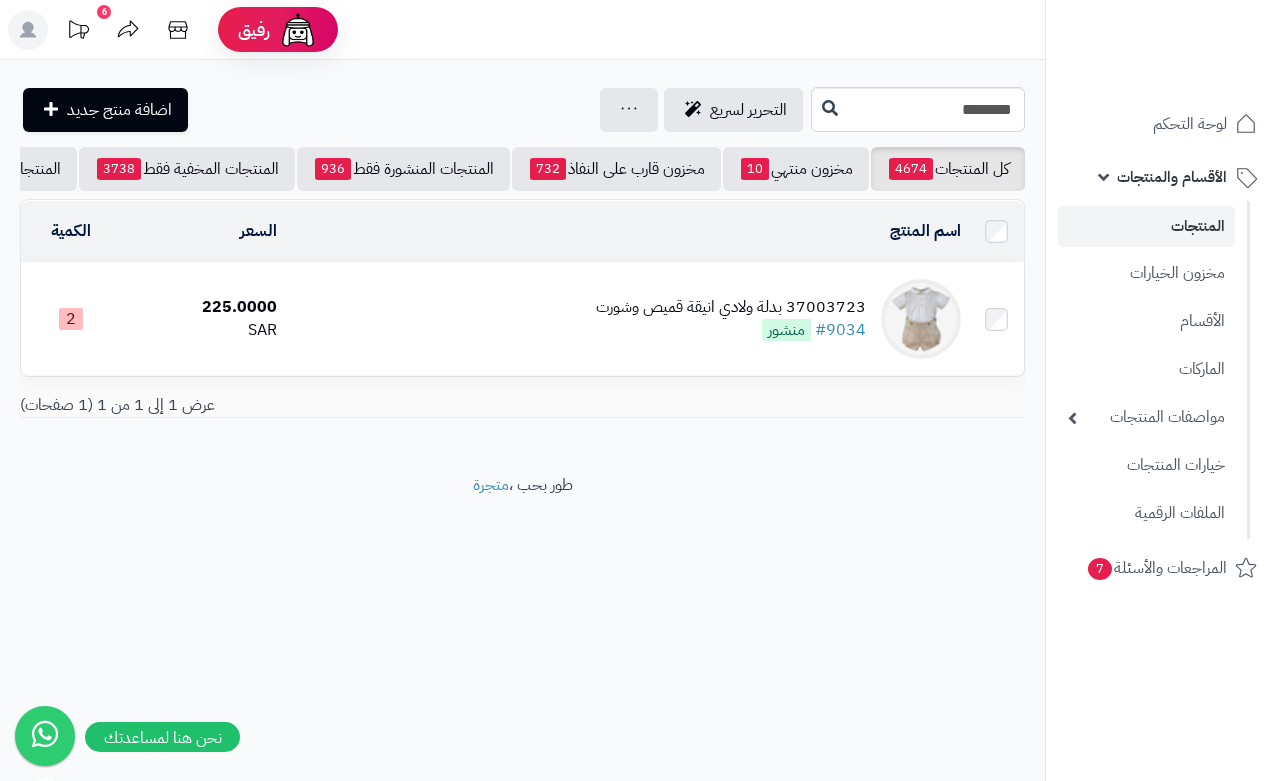 click on "37003723 بدلة ولادي انيقة قميص وشورت
#9034
منشور" at bounding box center (627, 319) 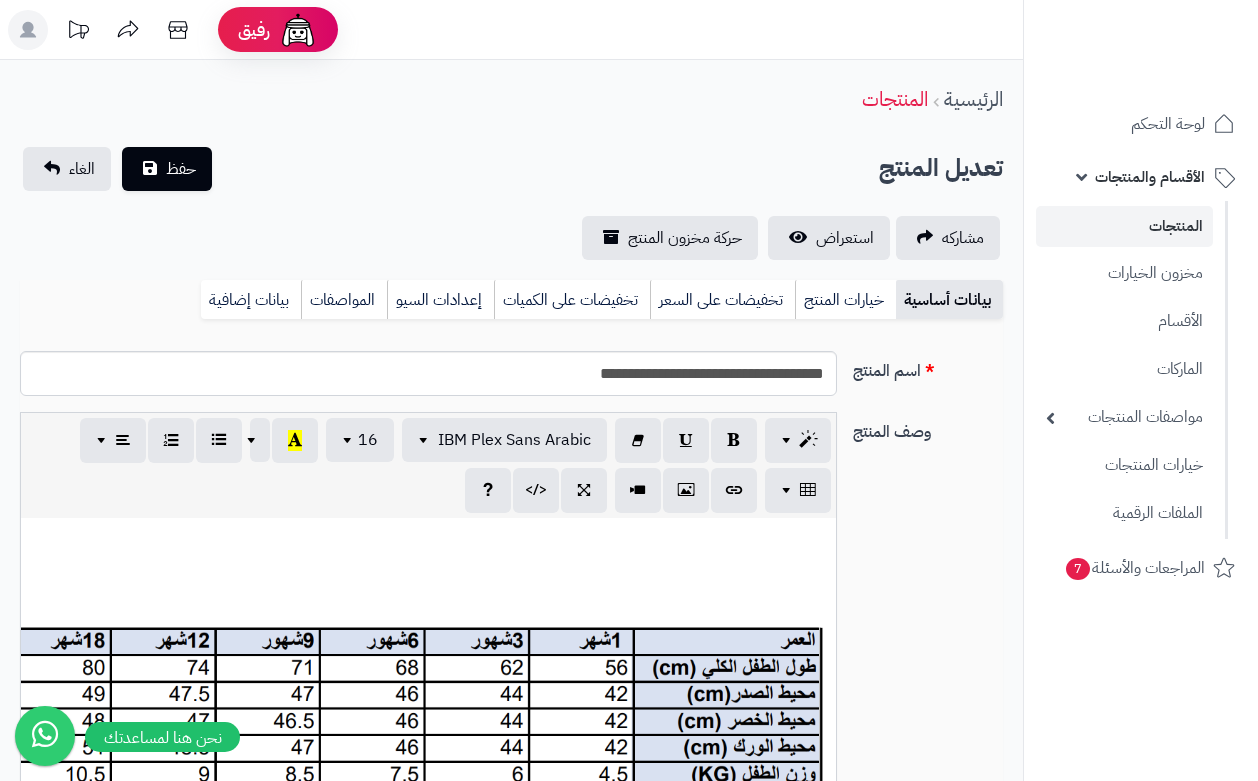 scroll, scrollTop: 0, scrollLeft: 0, axis: both 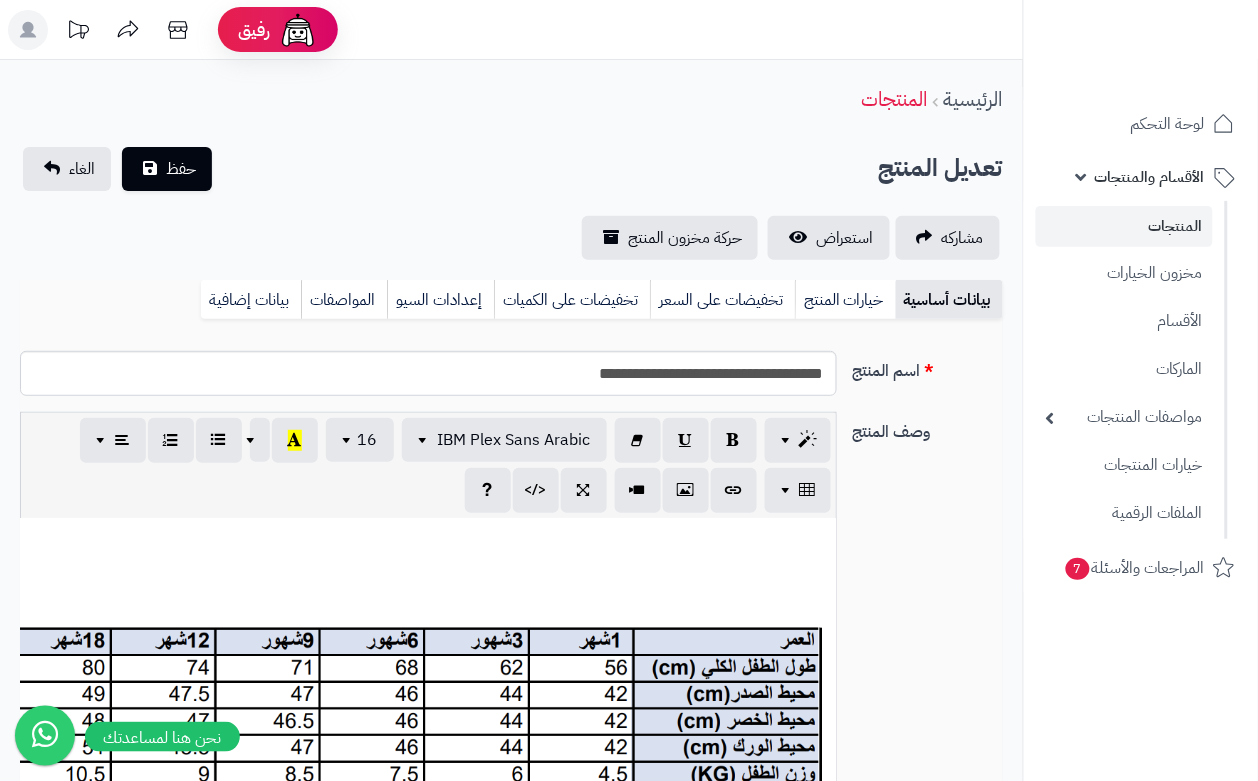 click on "خيارات المنتج" at bounding box center [845, 300] 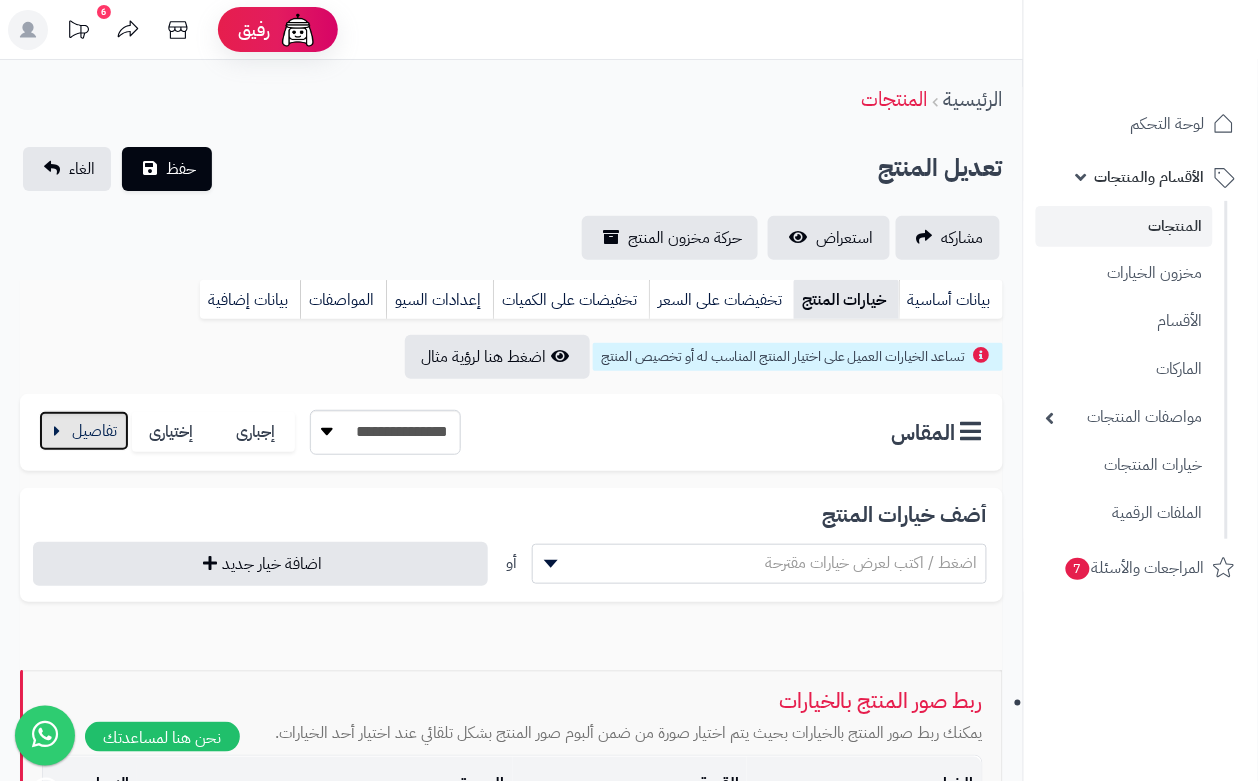 click at bounding box center [84, 431] 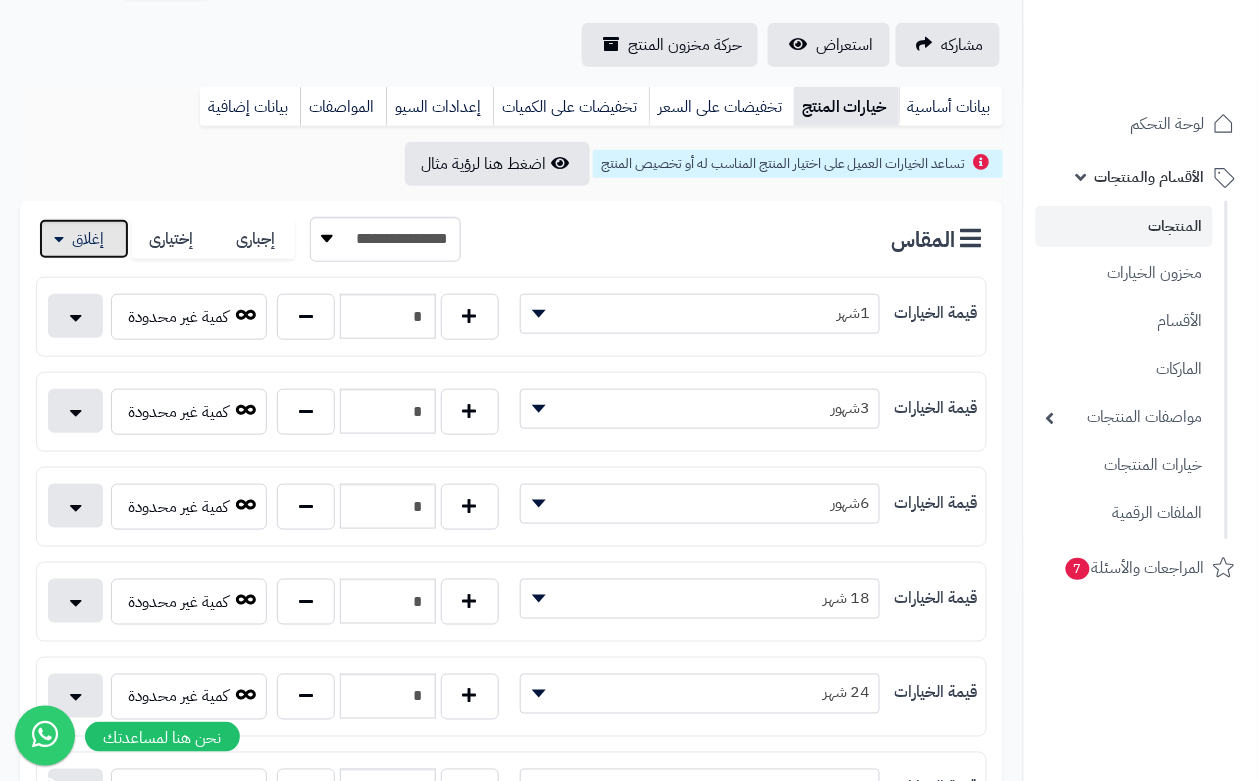 scroll, scrollTop: 250, scrollLeft: 0, axis: vertical 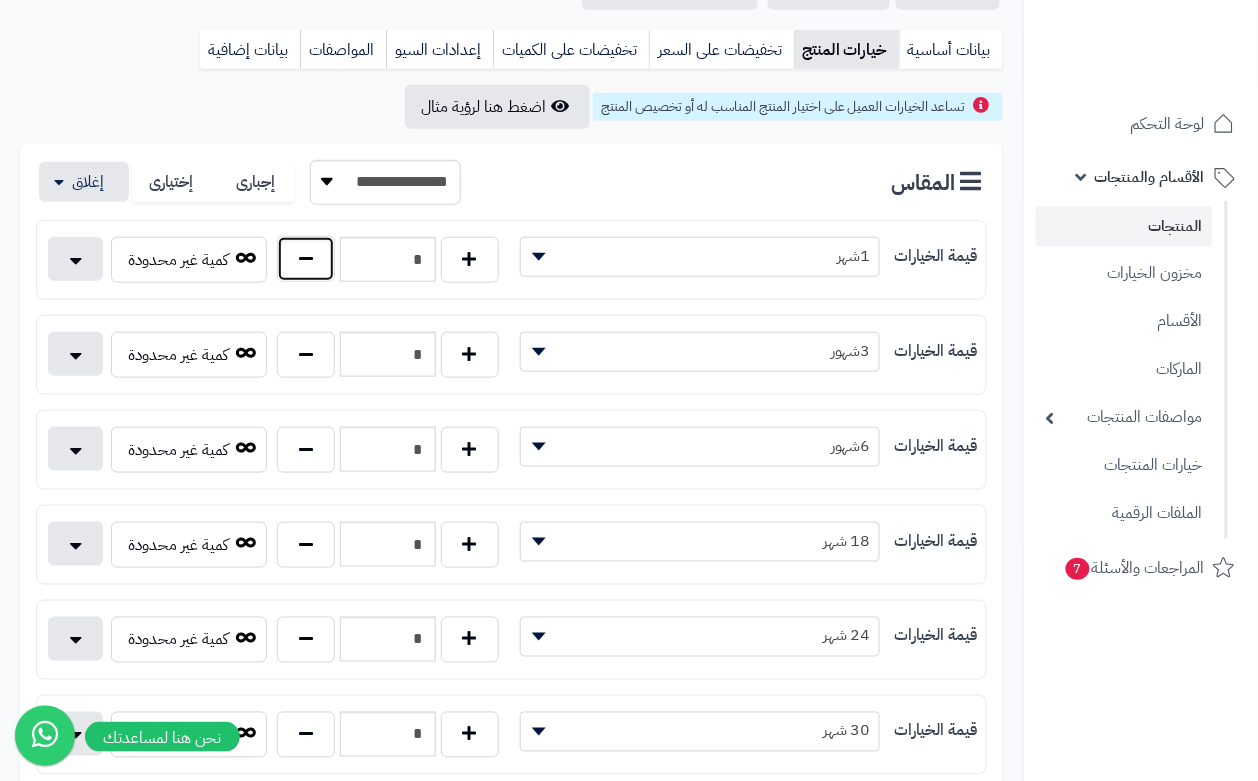 click at bounding box center [306, 259] 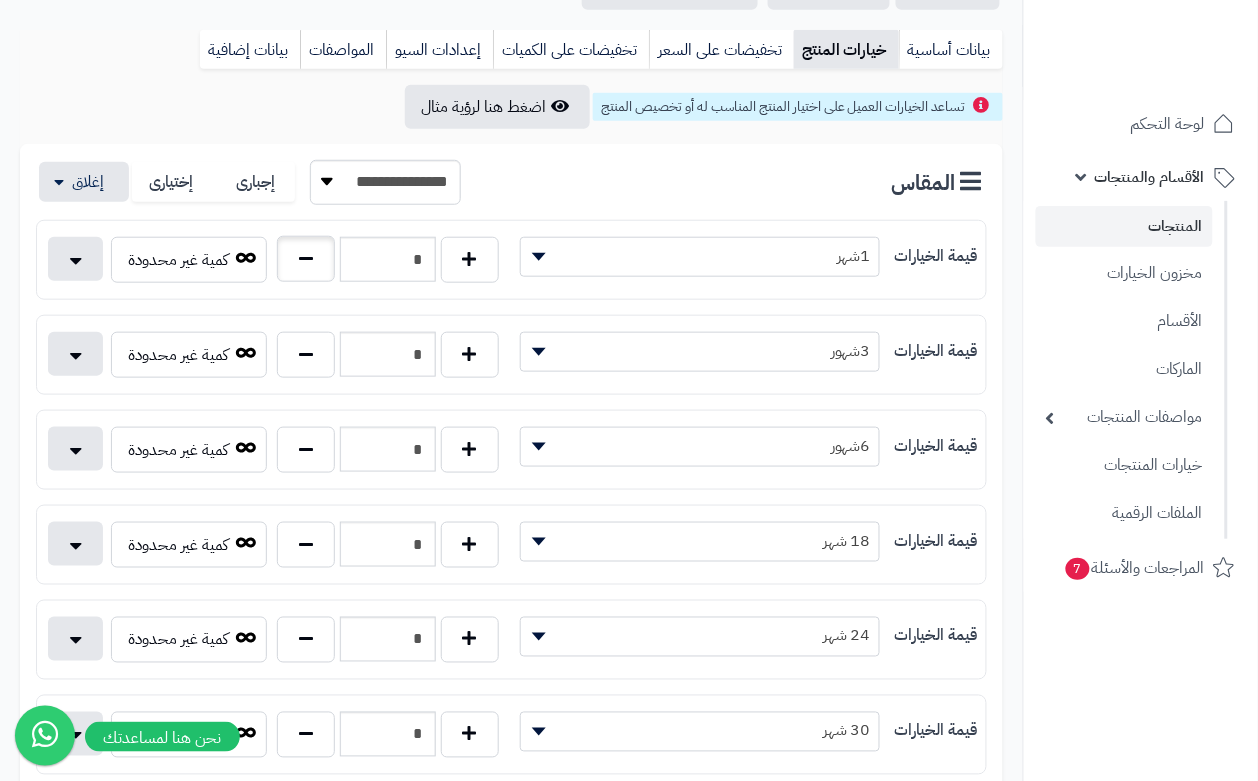 type on "*" 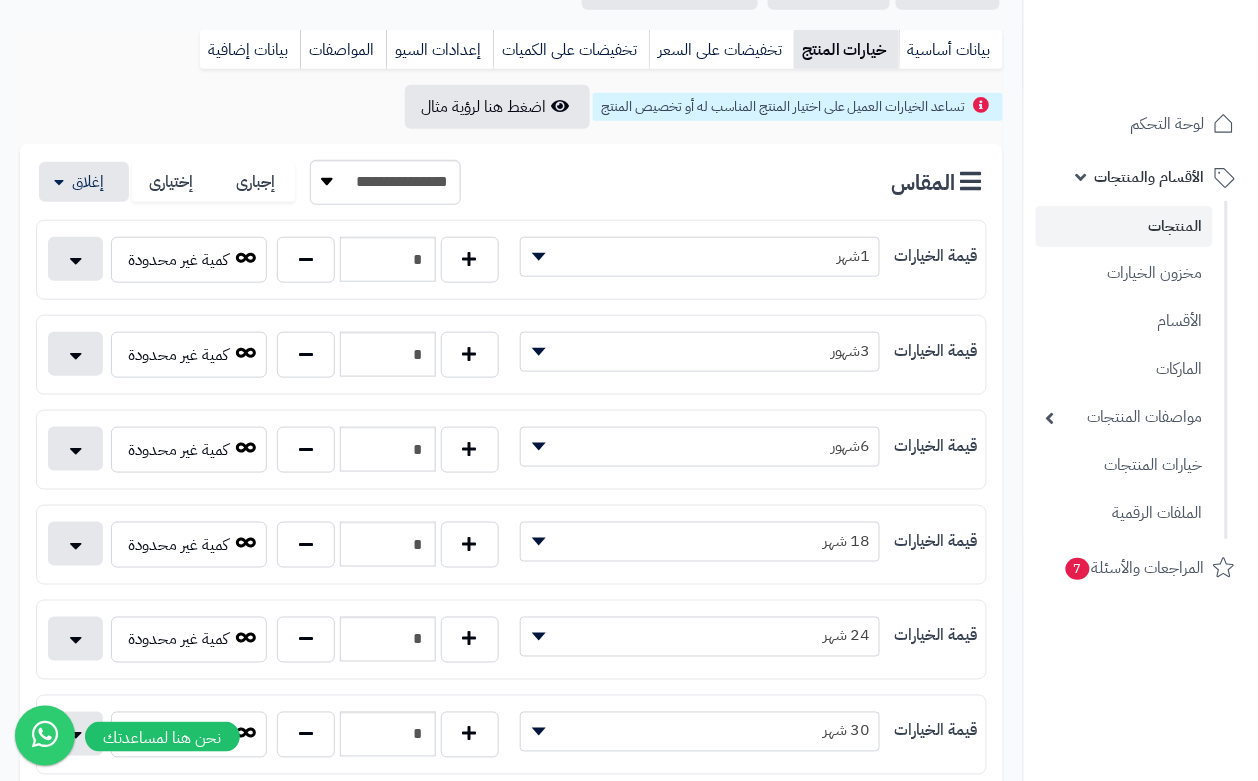 scroll, scrollTop: 0, scrollLeft: 0, axis: both 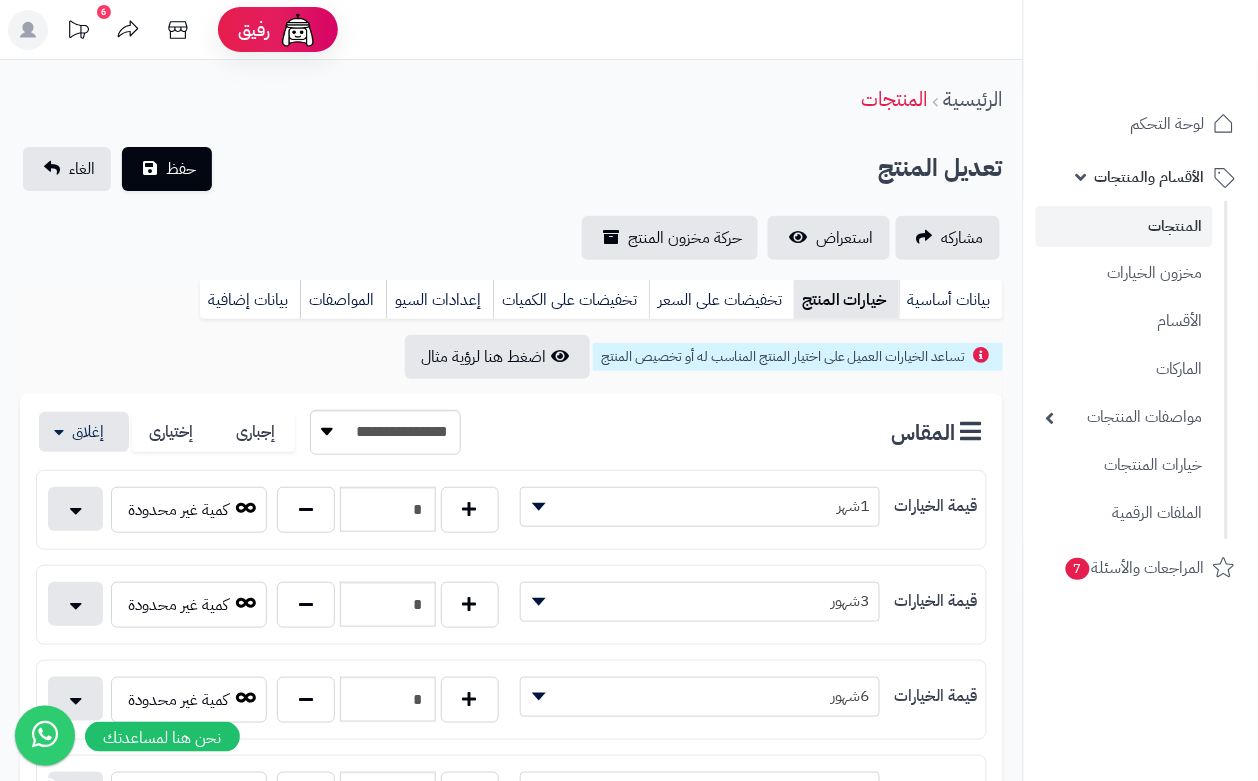 click on "تعديل المنتج
حفظ
الغاء" at bounding box center (511, 169) 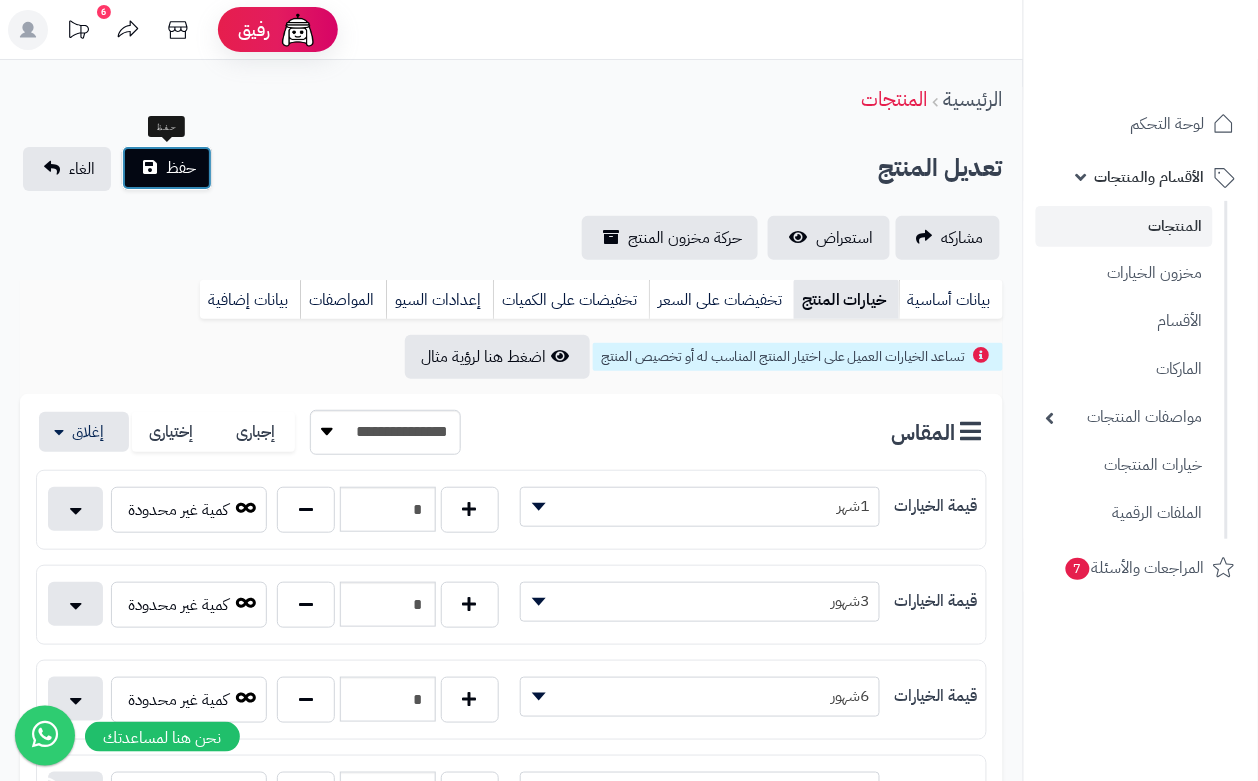 click on "حفظ" at bounding box center (181, 168) 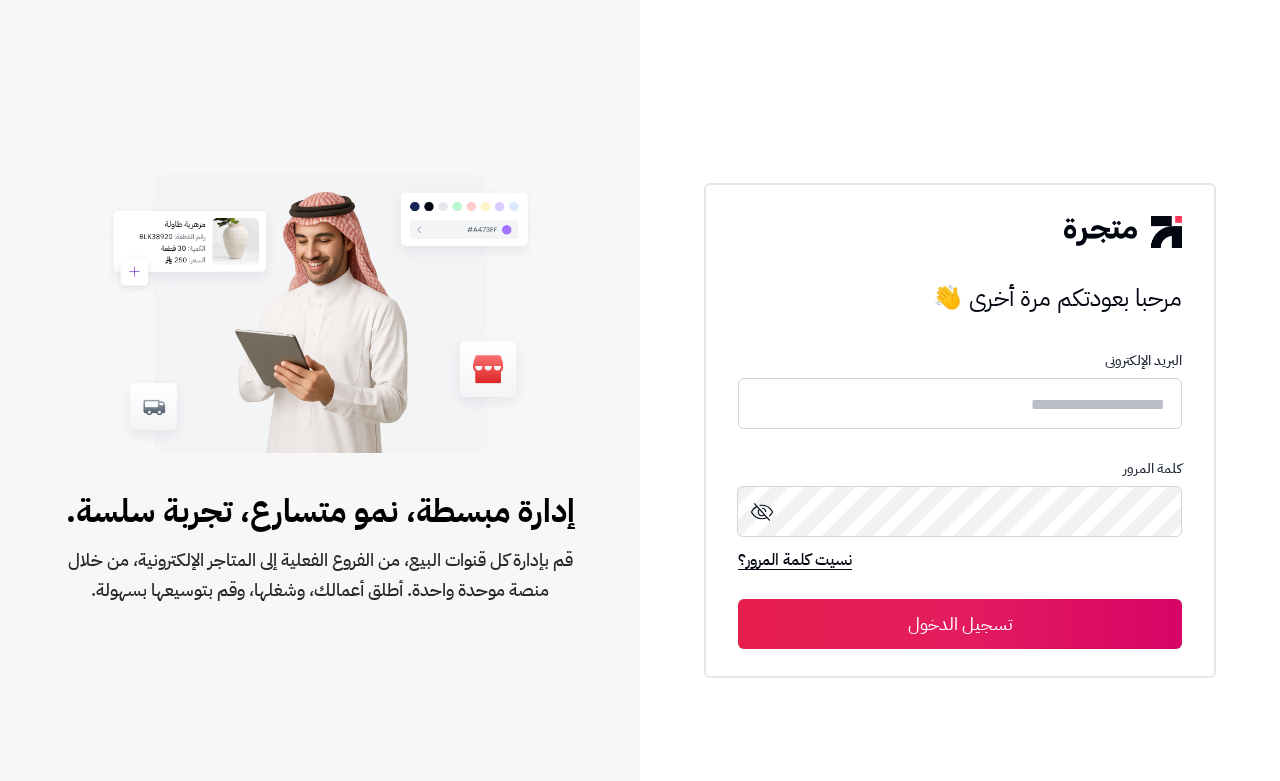scroll, scrollTop: 0, scrollLeft: 0, axis: both 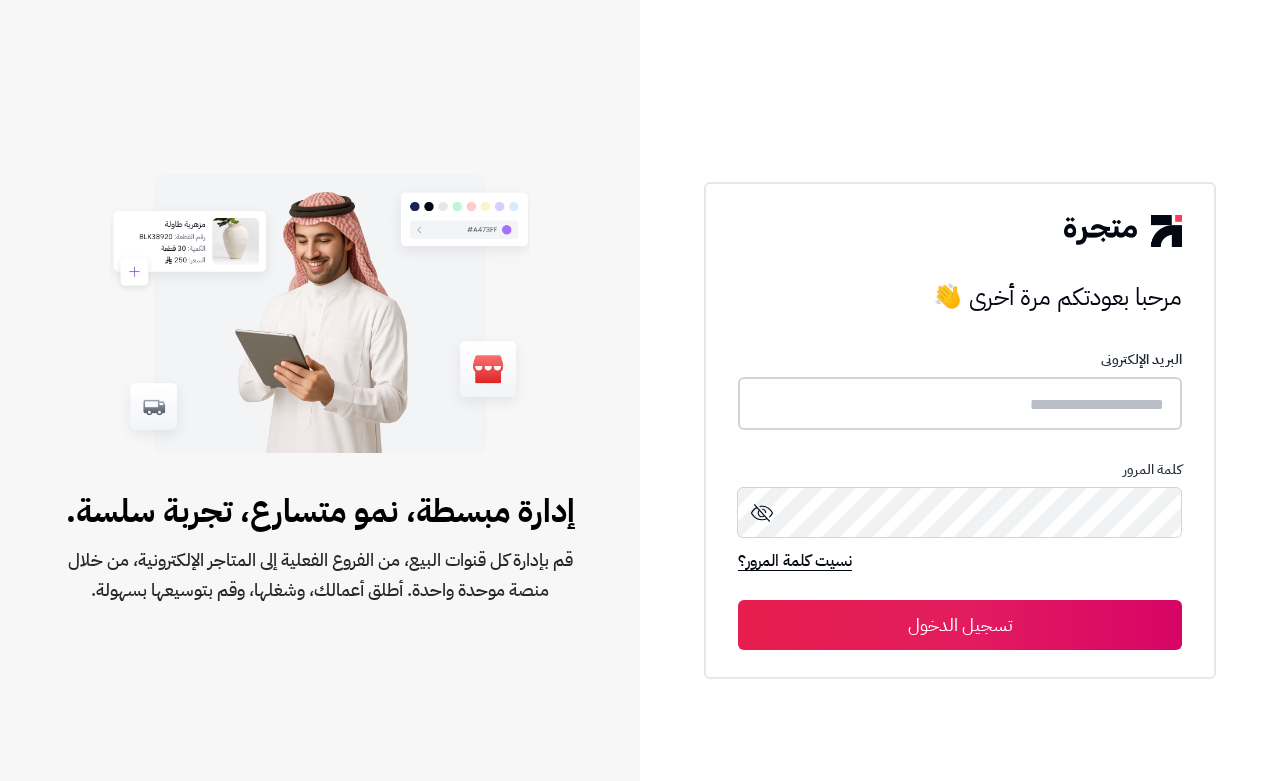 click at bounding box center (960, 403) 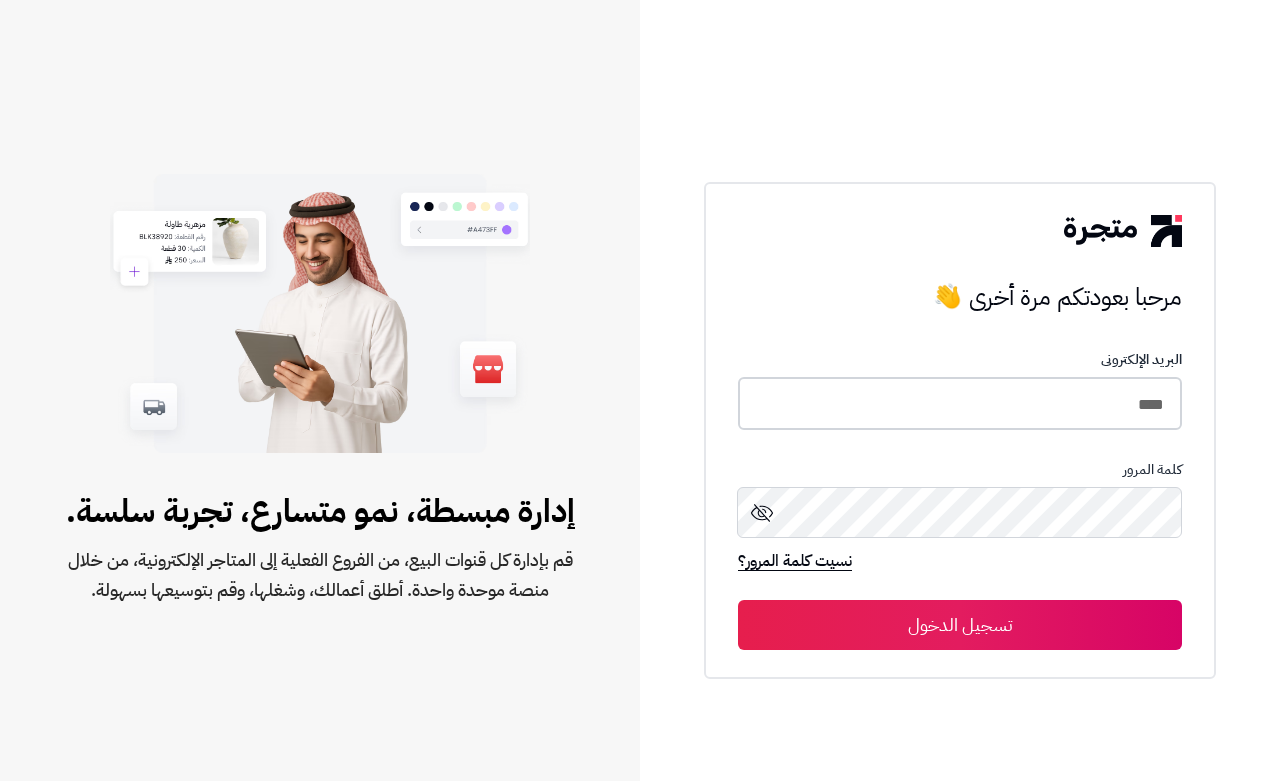 type on "****" 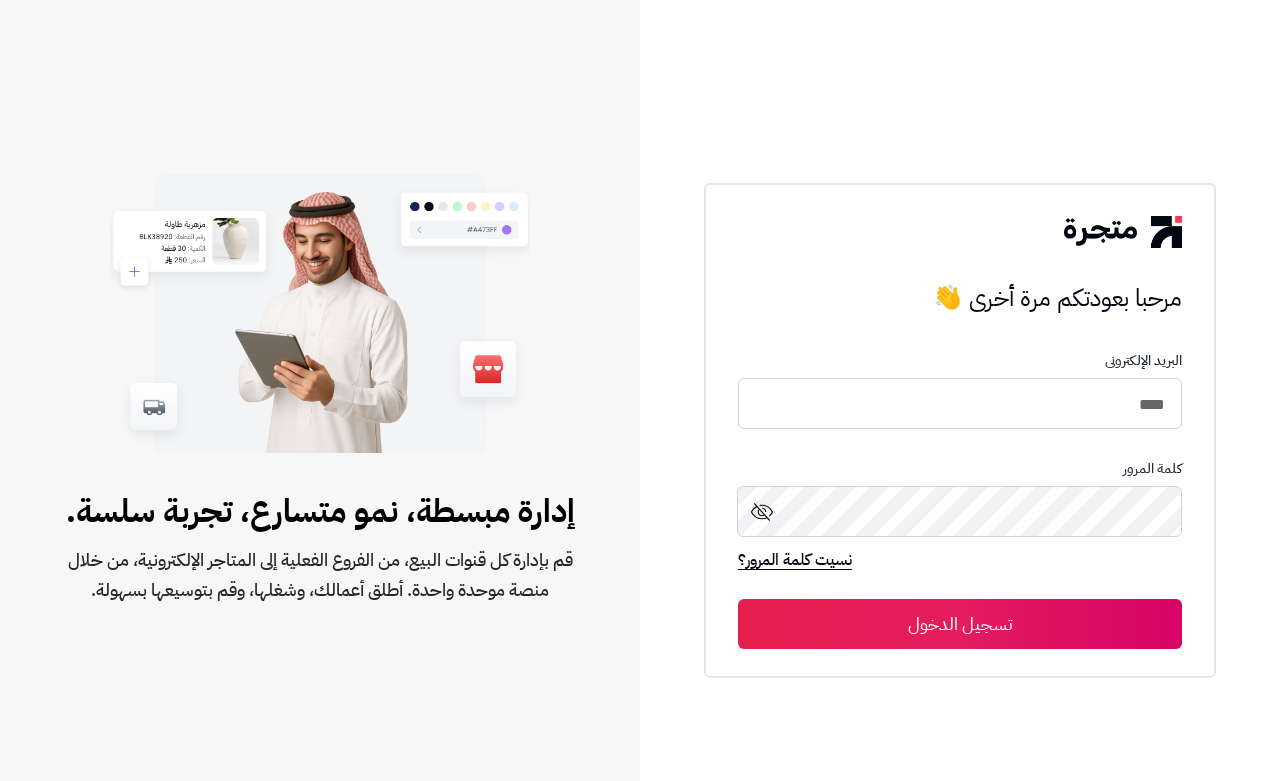 click on "تسجيل الدخول" at bounding box center [960, 624] 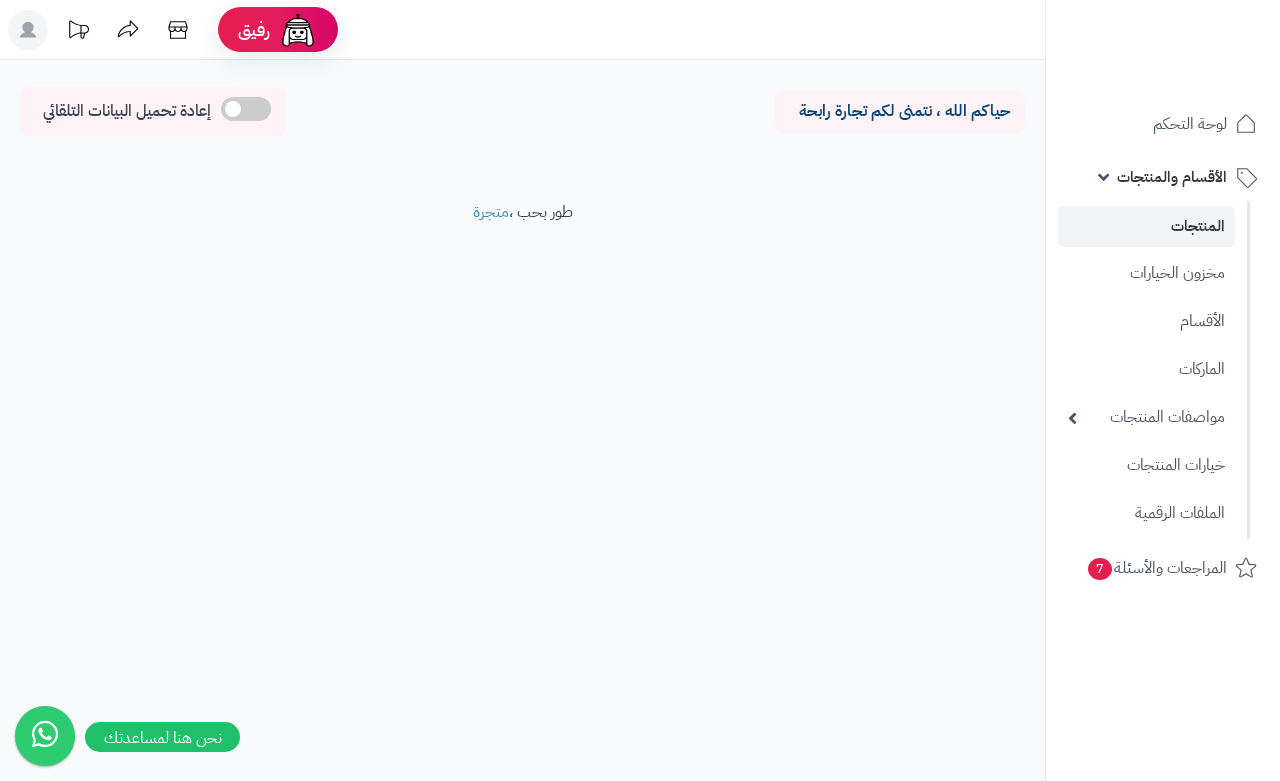 scroll, scrollTop: 0, scrollLeft: 0, axis: both 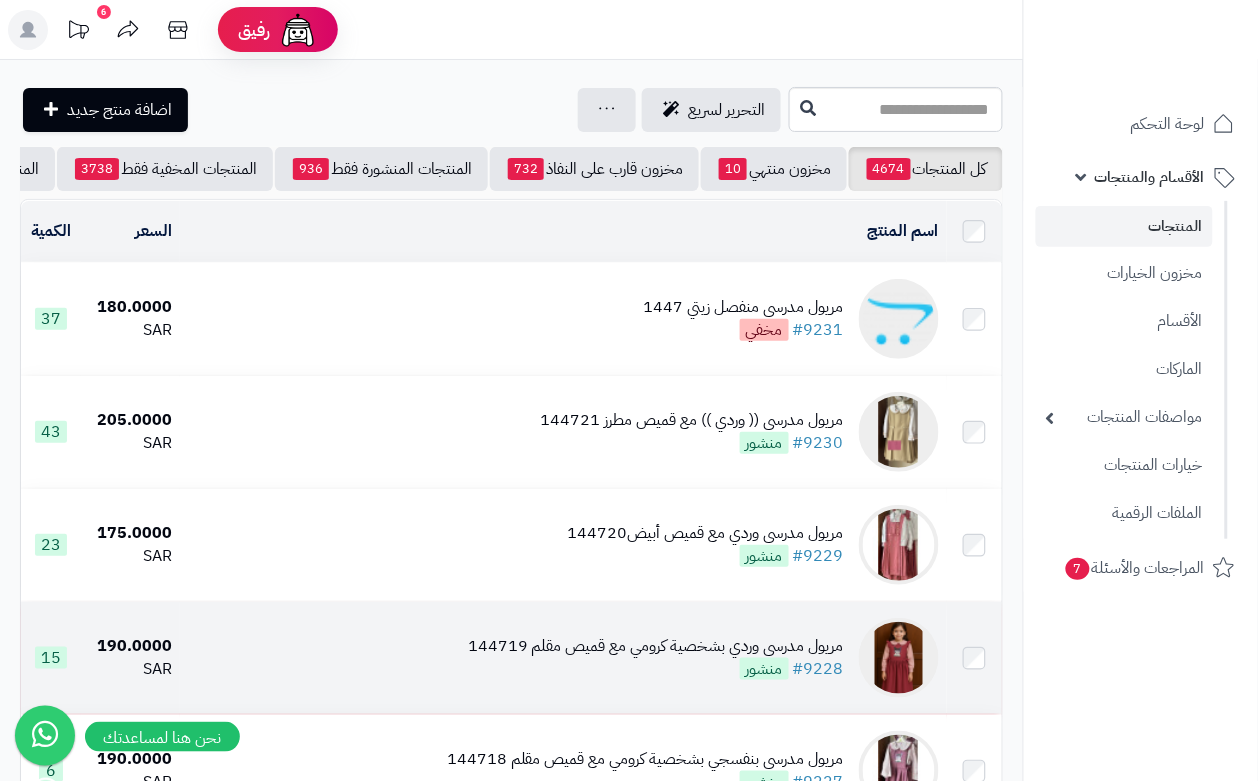 click on "مريول مدرسي وردي بشخصية كرومي مع قميص مقلم 144719" at bounding box center [656, 646] 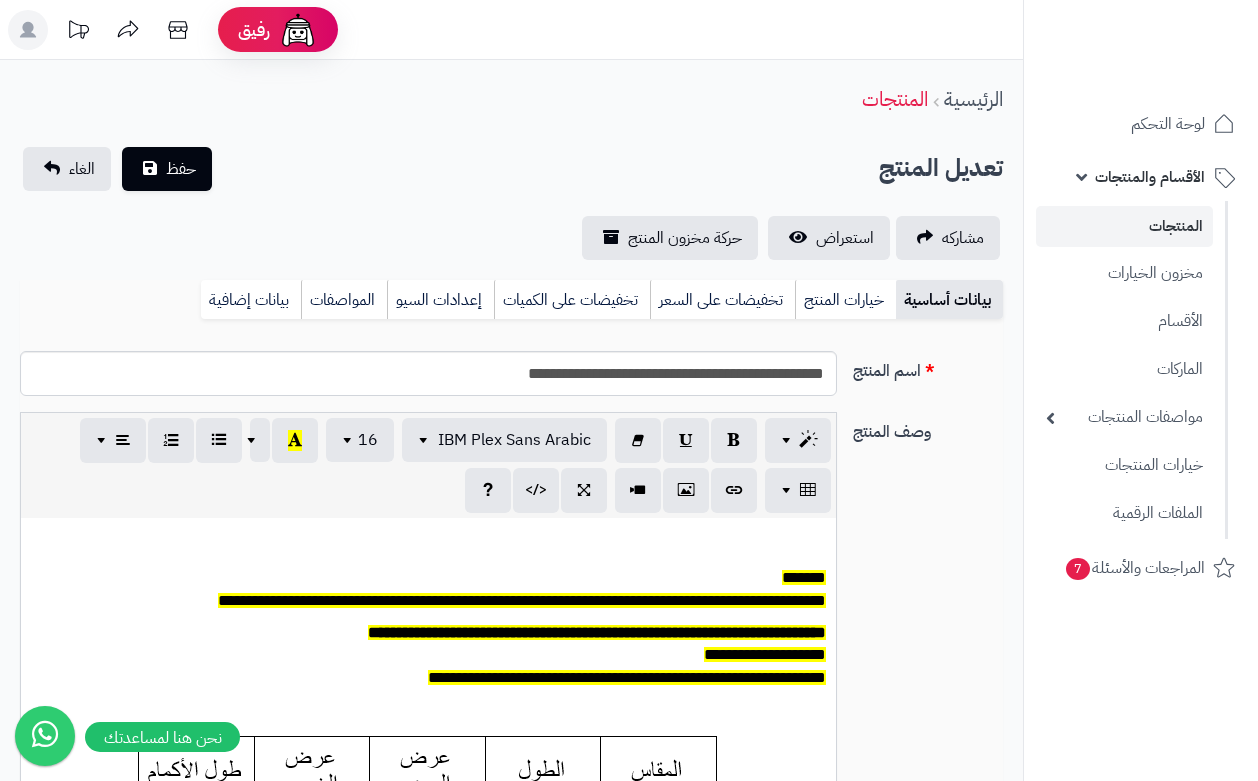 scroll, scrollTop: 0, scrollLeft: 0, axis: both 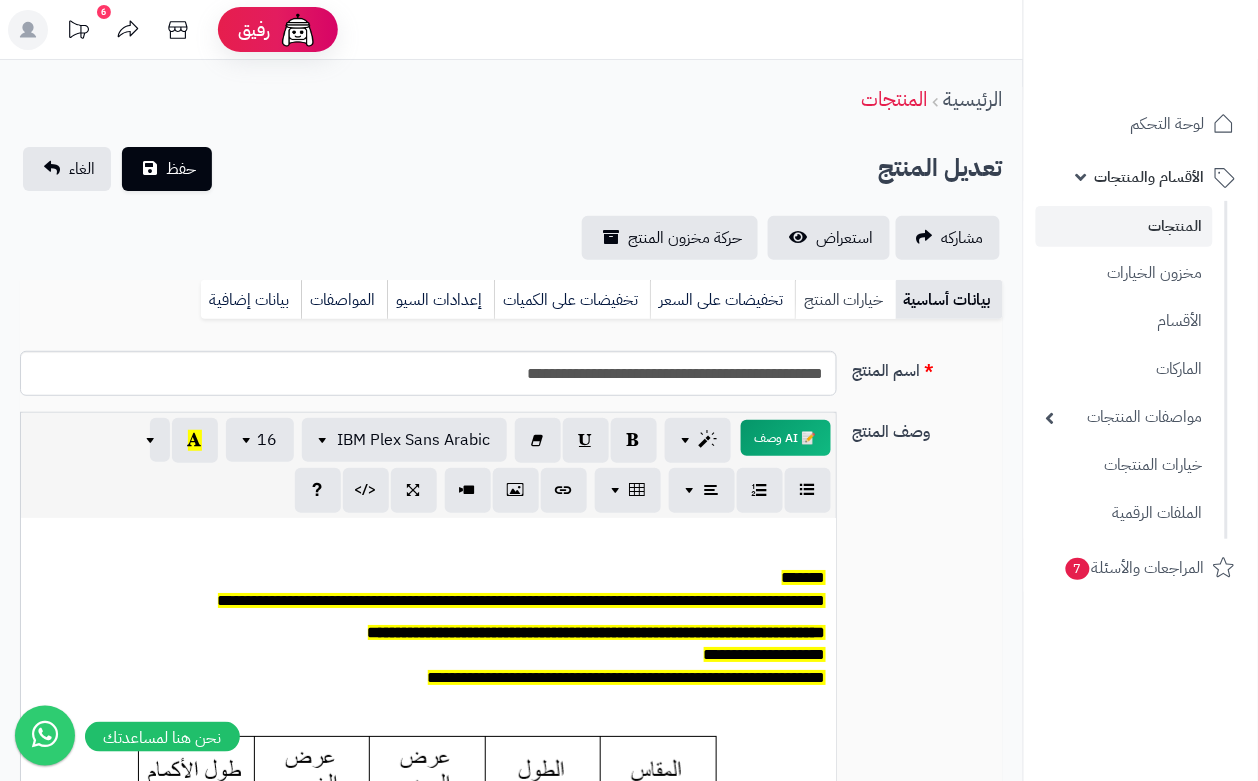 click on "خيارات المنتج" at bounding box center (845, 300) 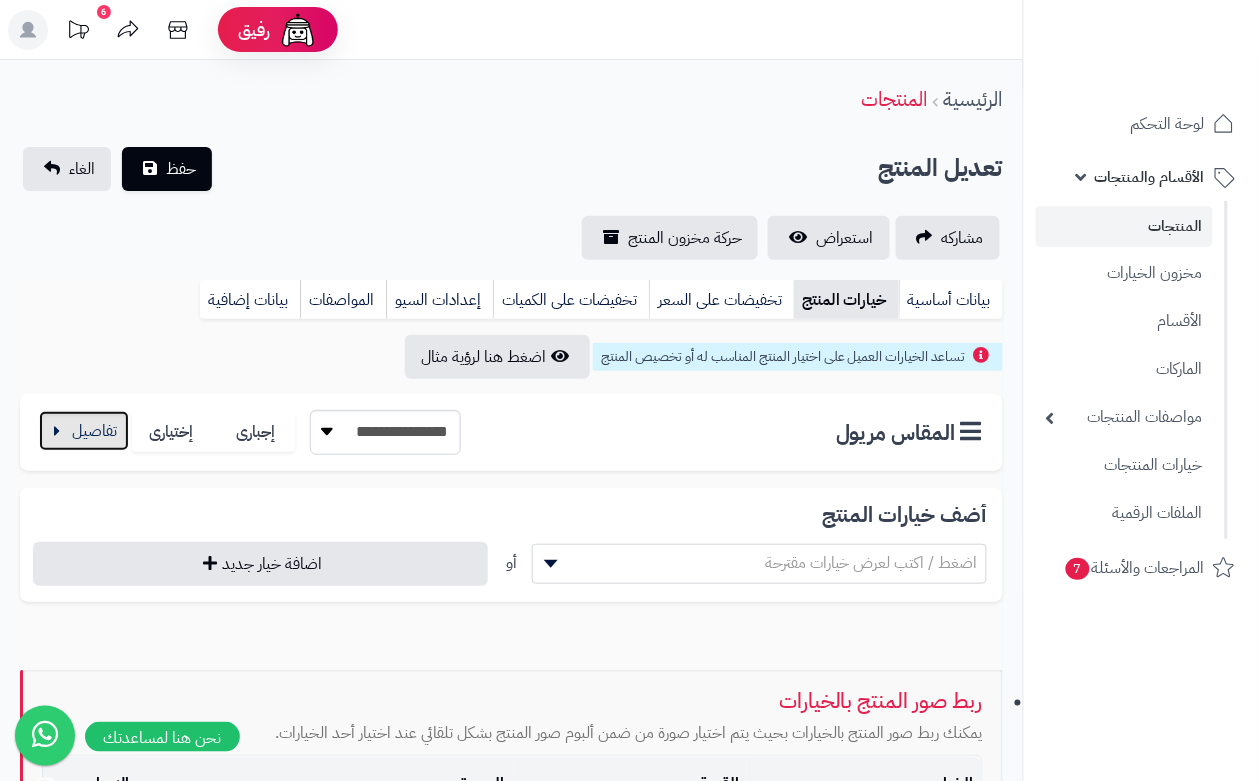 click at bounding box center (84, 431) 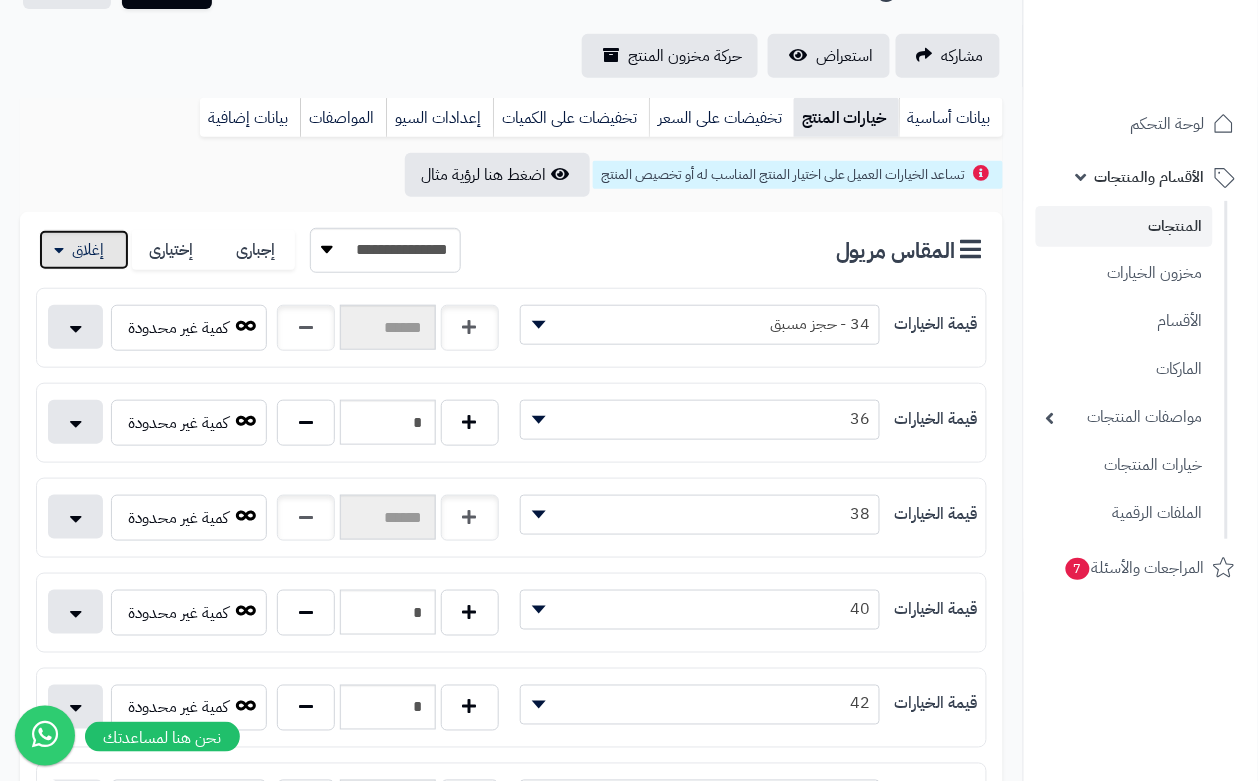 scroll, scrollTop: 0, scrollLeft: 0, axis: both 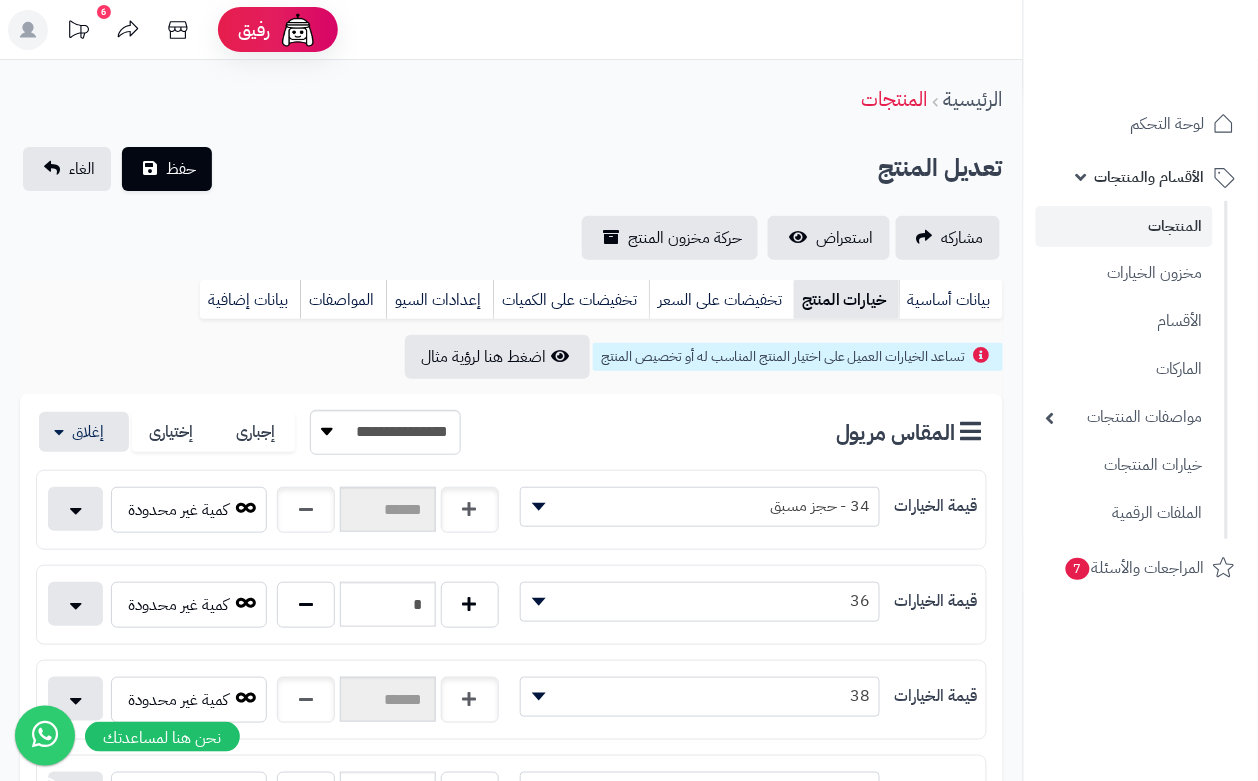 click on "تعديل المنتج
حفظ
الغاء" at bounding box center (511, 169) 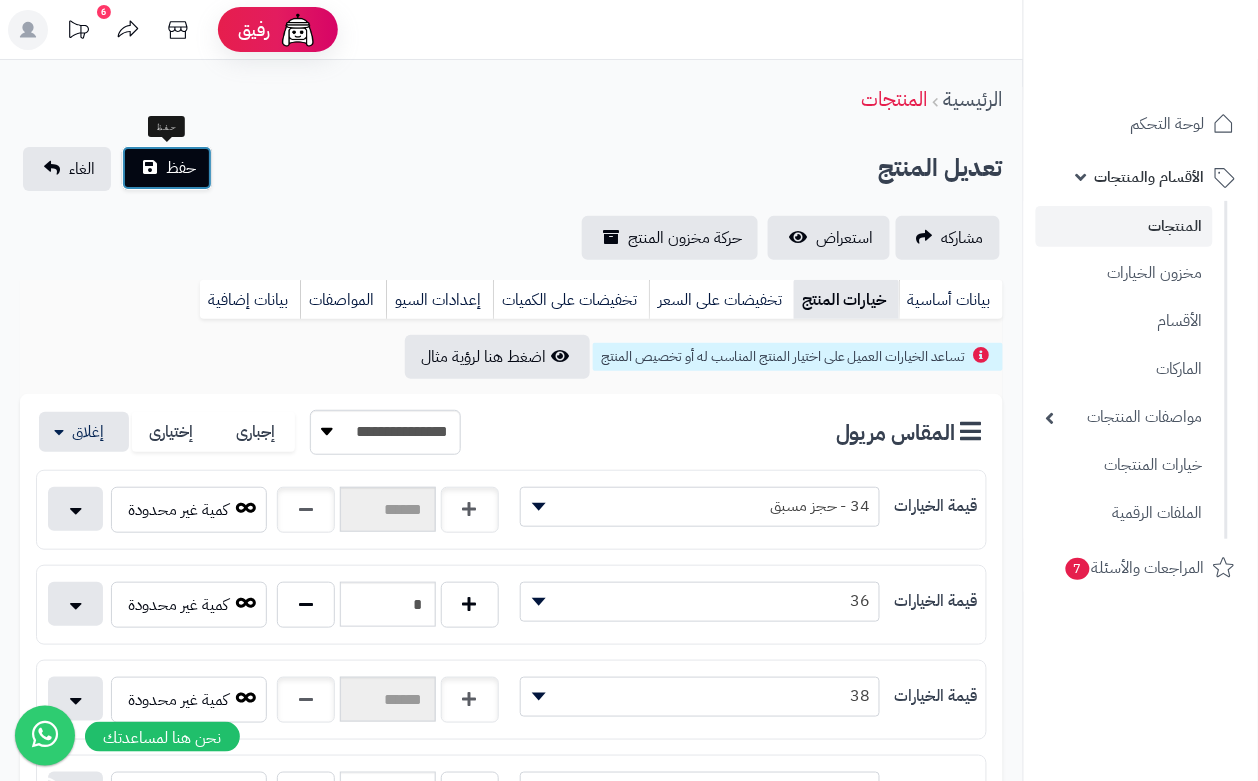click on "حفظ" at bounding box center [167, 168] 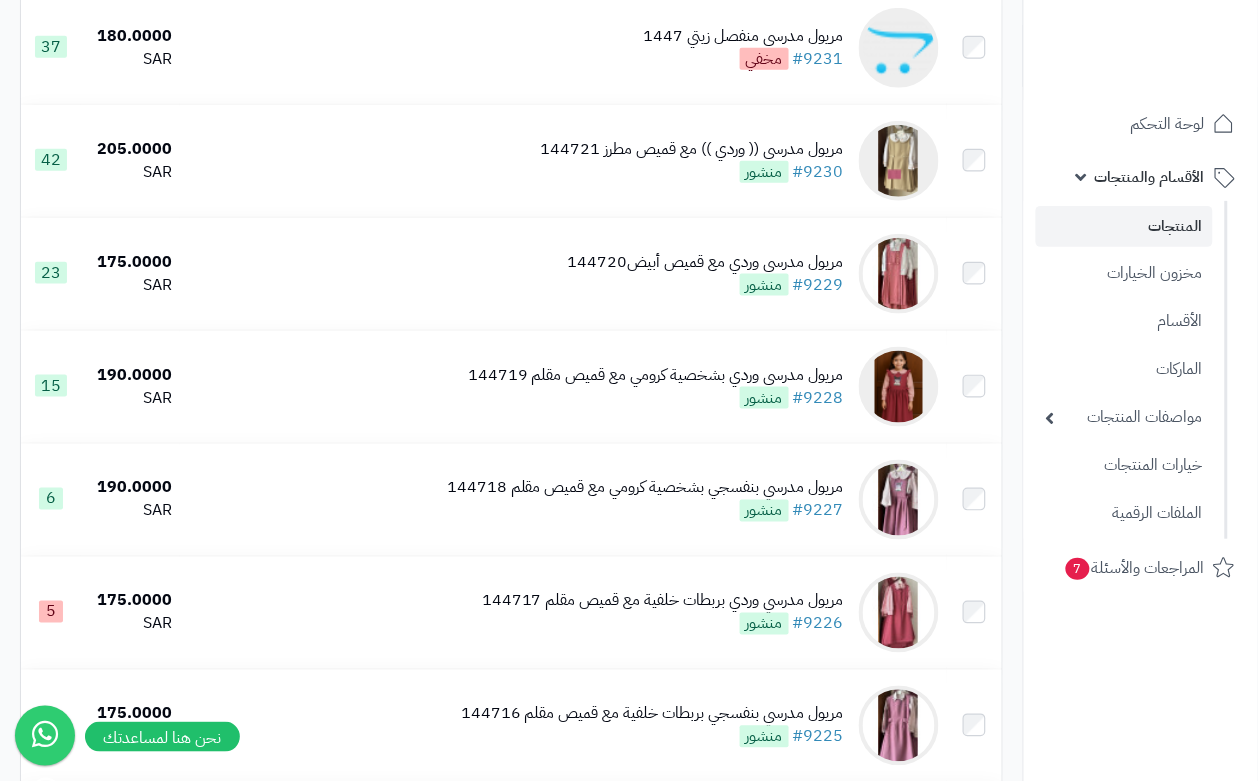 scroll, scrollTop: 0, scrollLeft: 0, axis: both 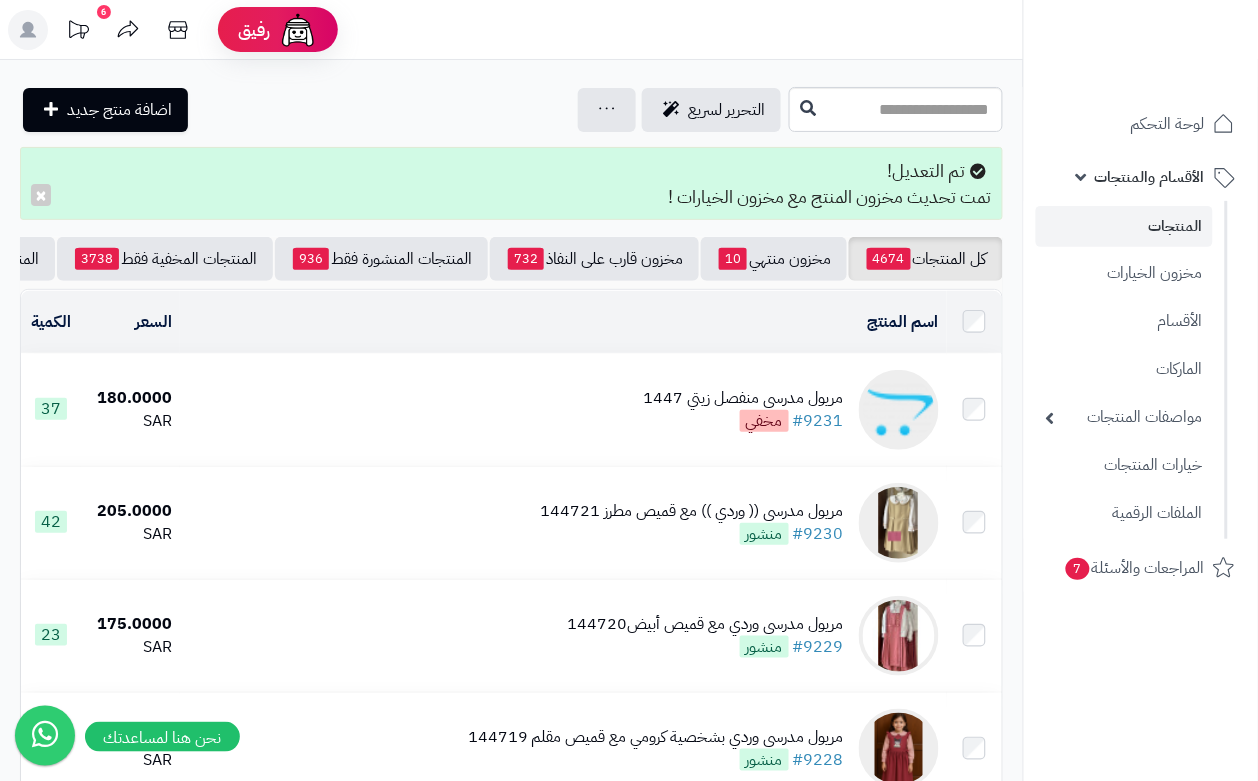 click 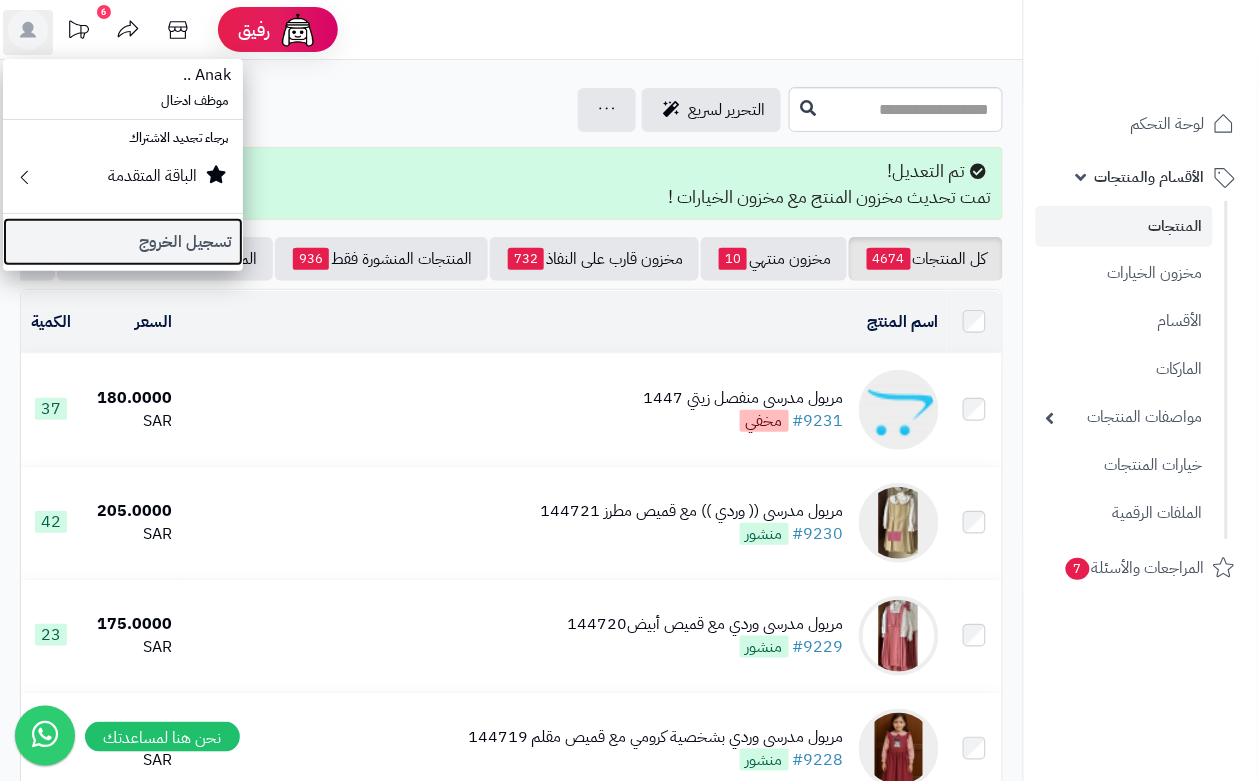 click on "تسجيل الخروج" at bounding box center [123, 242] 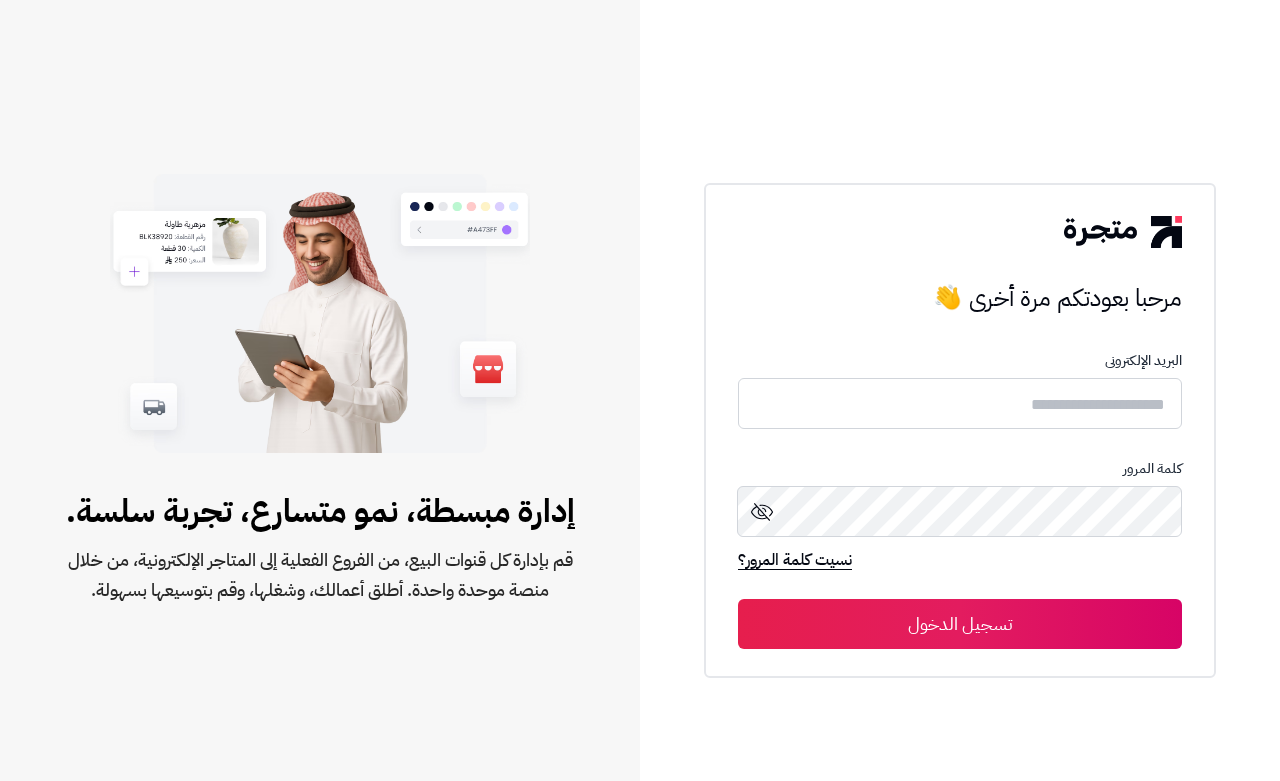 scroll, scrollTop: 0, scrollLeft: 0, axis: both 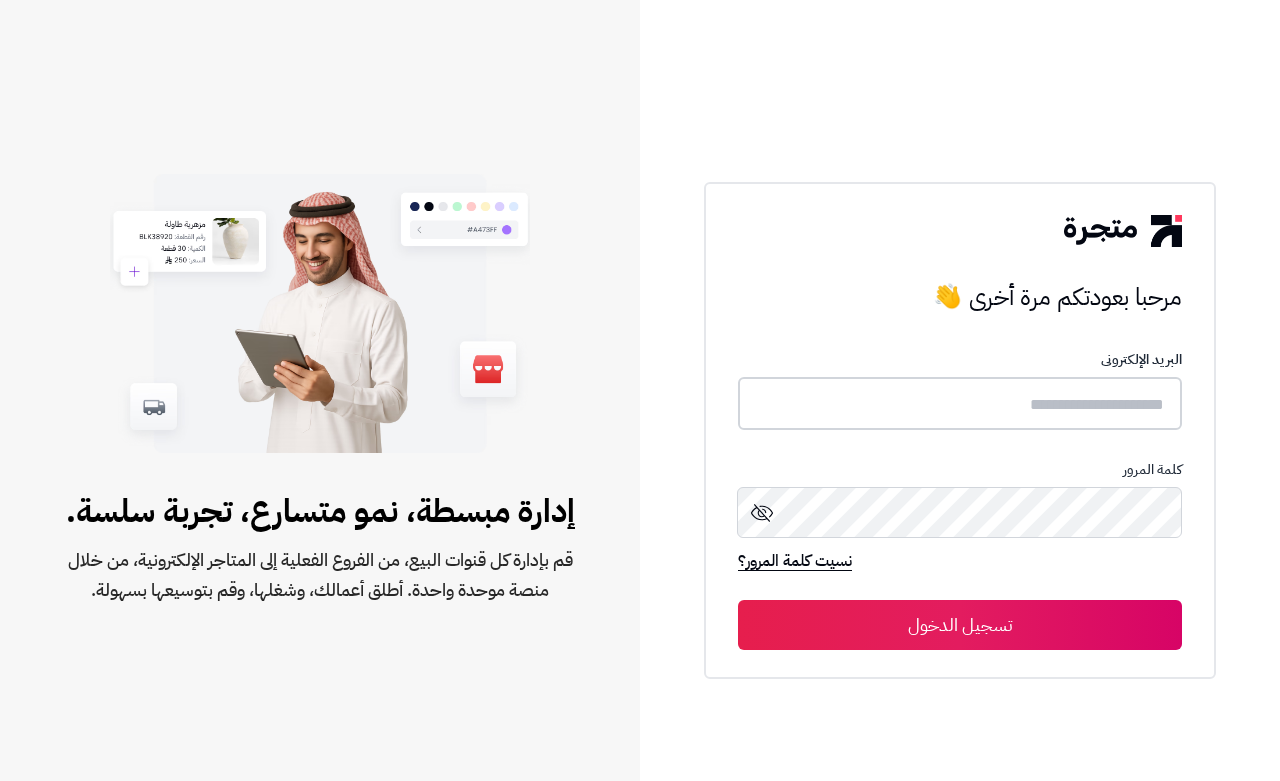 click at bounding box center [960, 403] 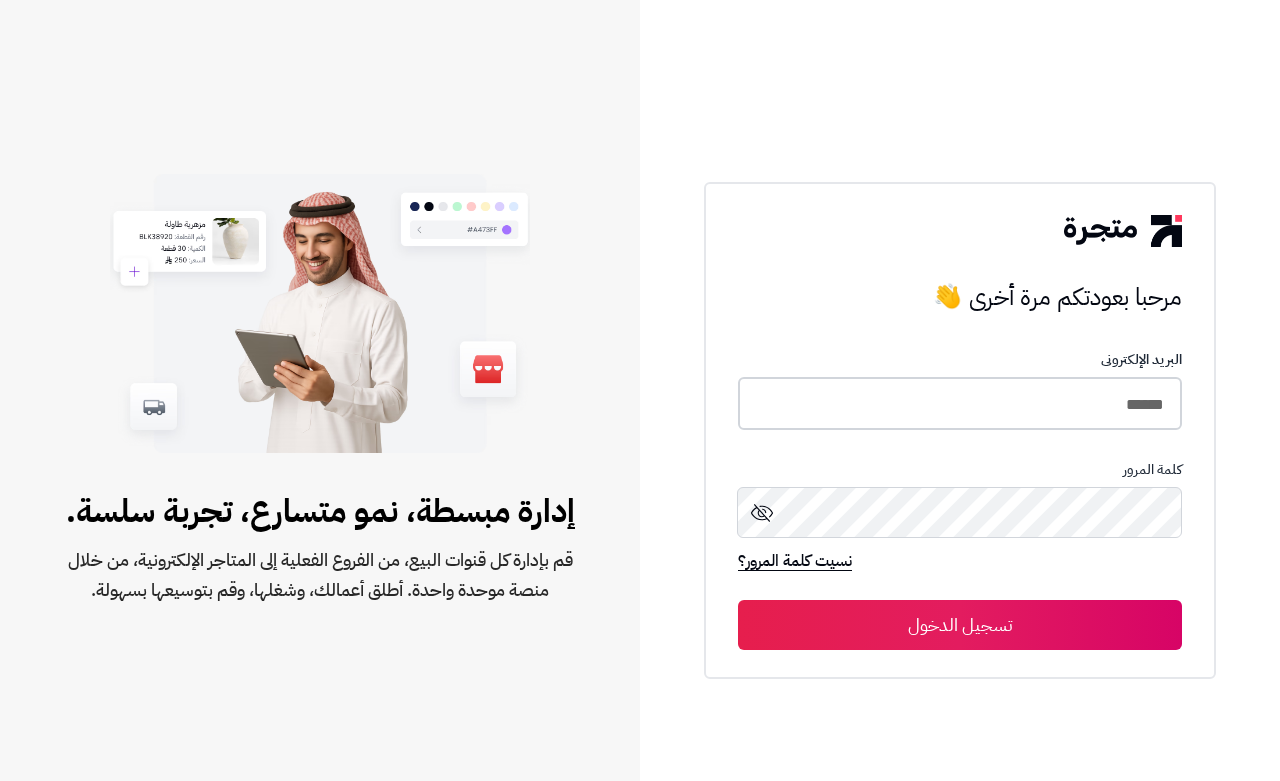 type on "******" 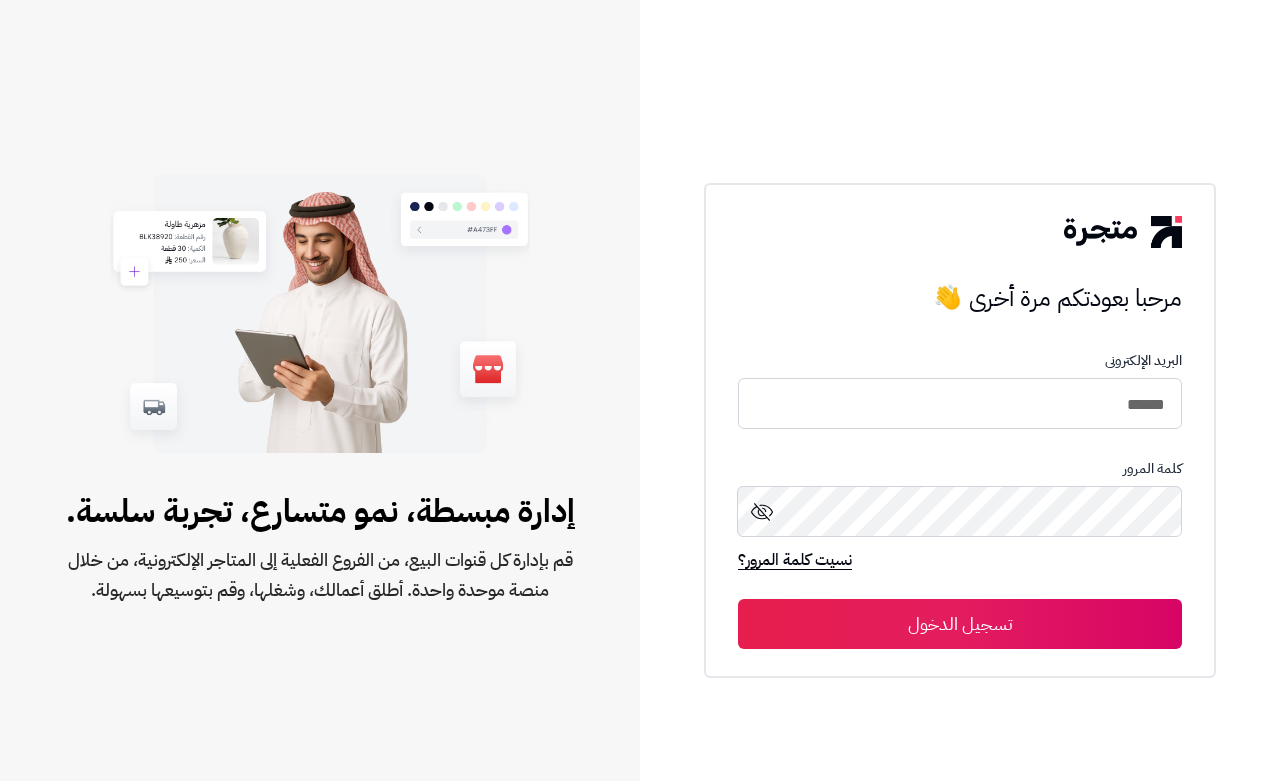 click on "تسجيل الدخول" at bounding box center (960, 624) 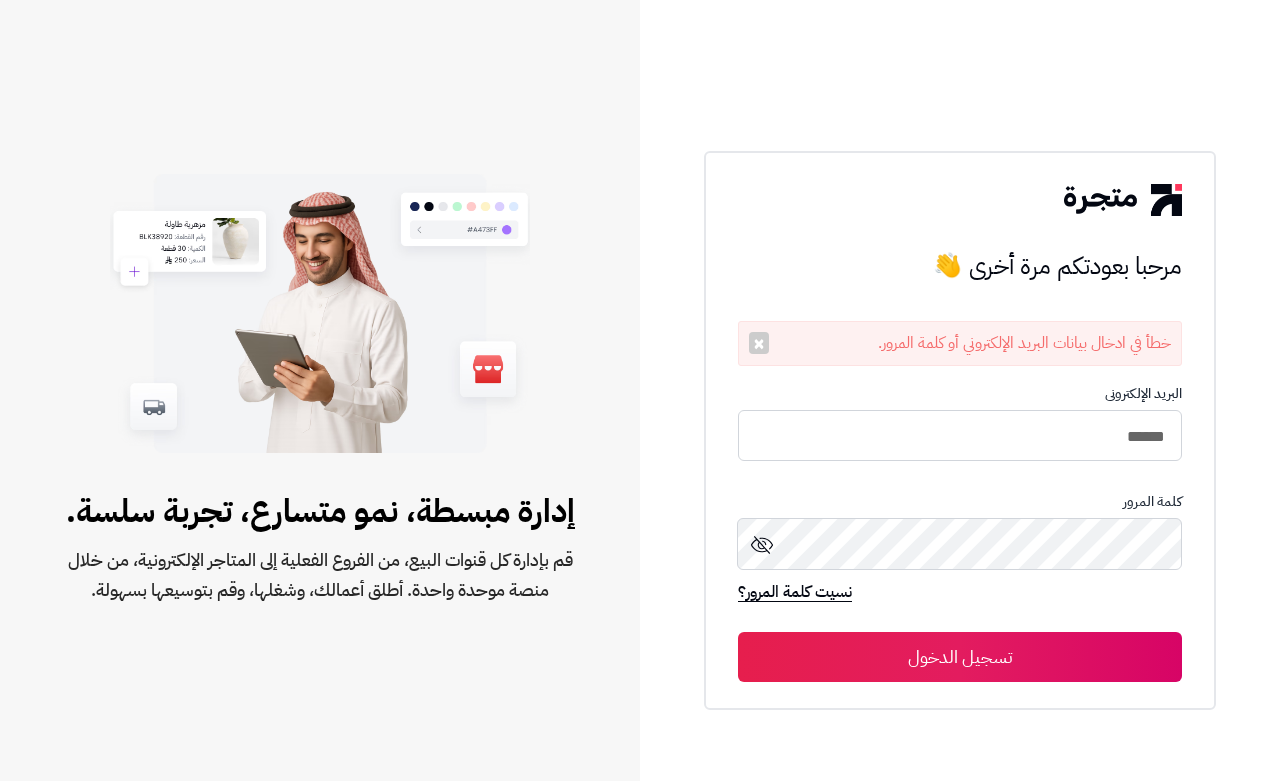 scroll, scrollTop: 0, scrollLeft: 0, axis: both 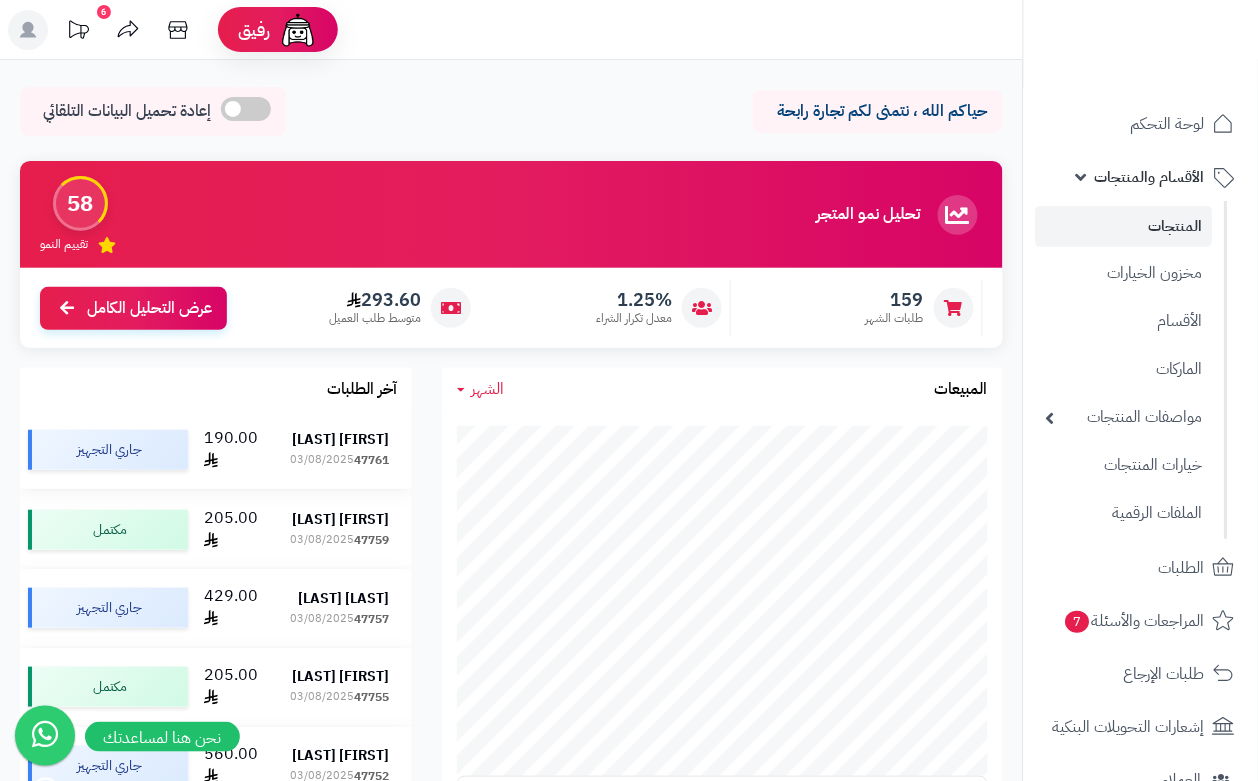 click on "[FIRST]  [LAST]" at bounding box center [340, 439] 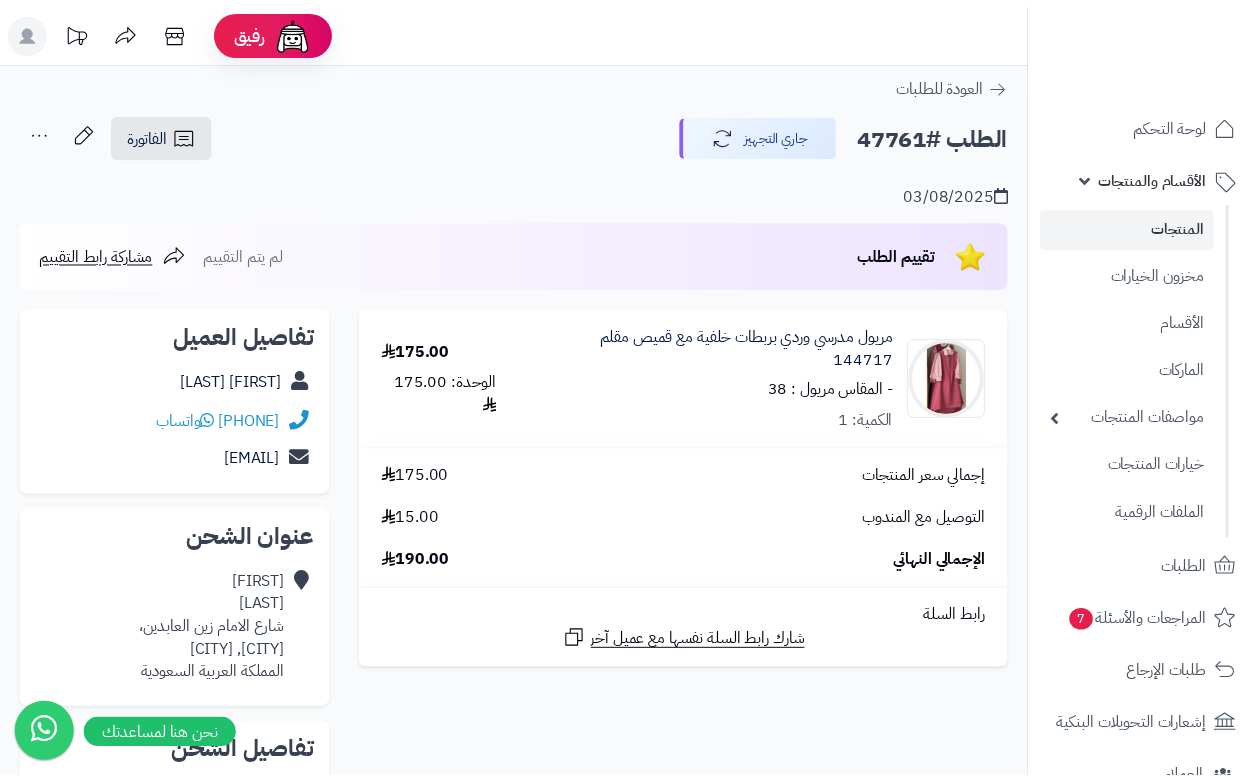 scroll, scrollTop: 0, scrollLeft: 0, axis: both 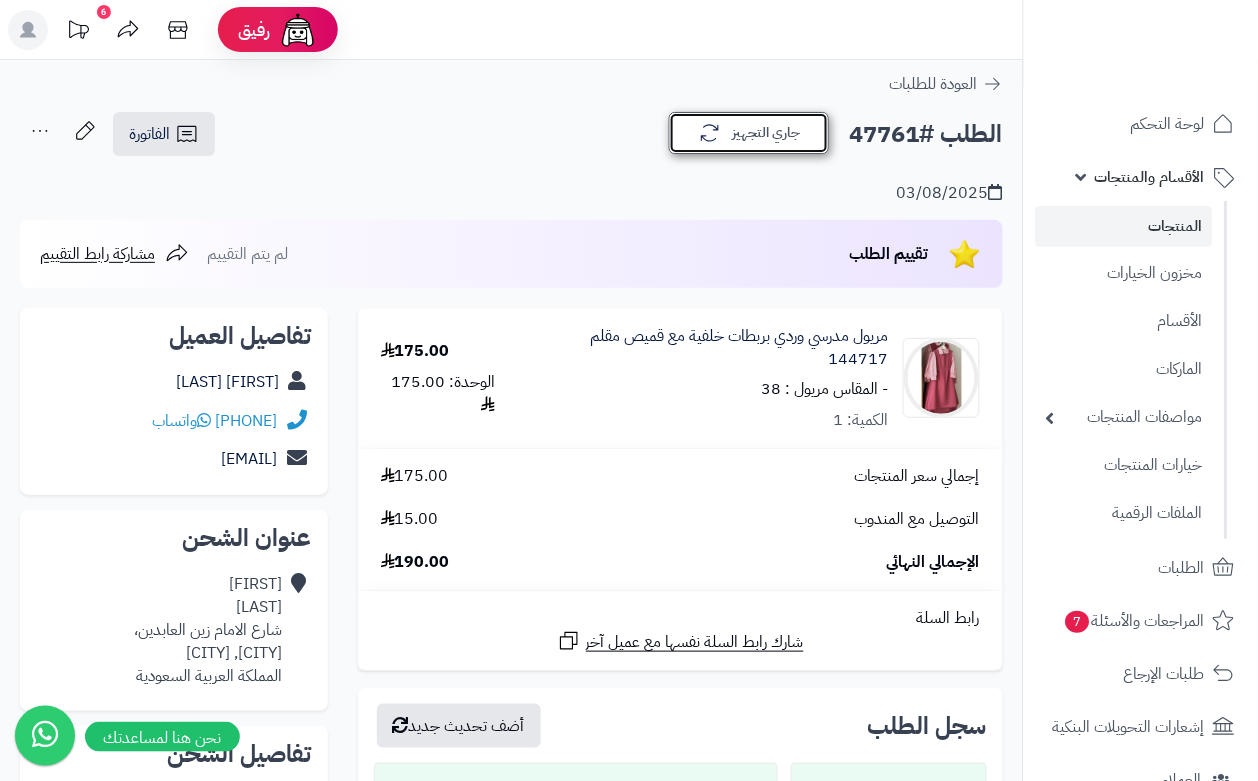 click on "جاري التجهيز" at bounding box center [749, 133] 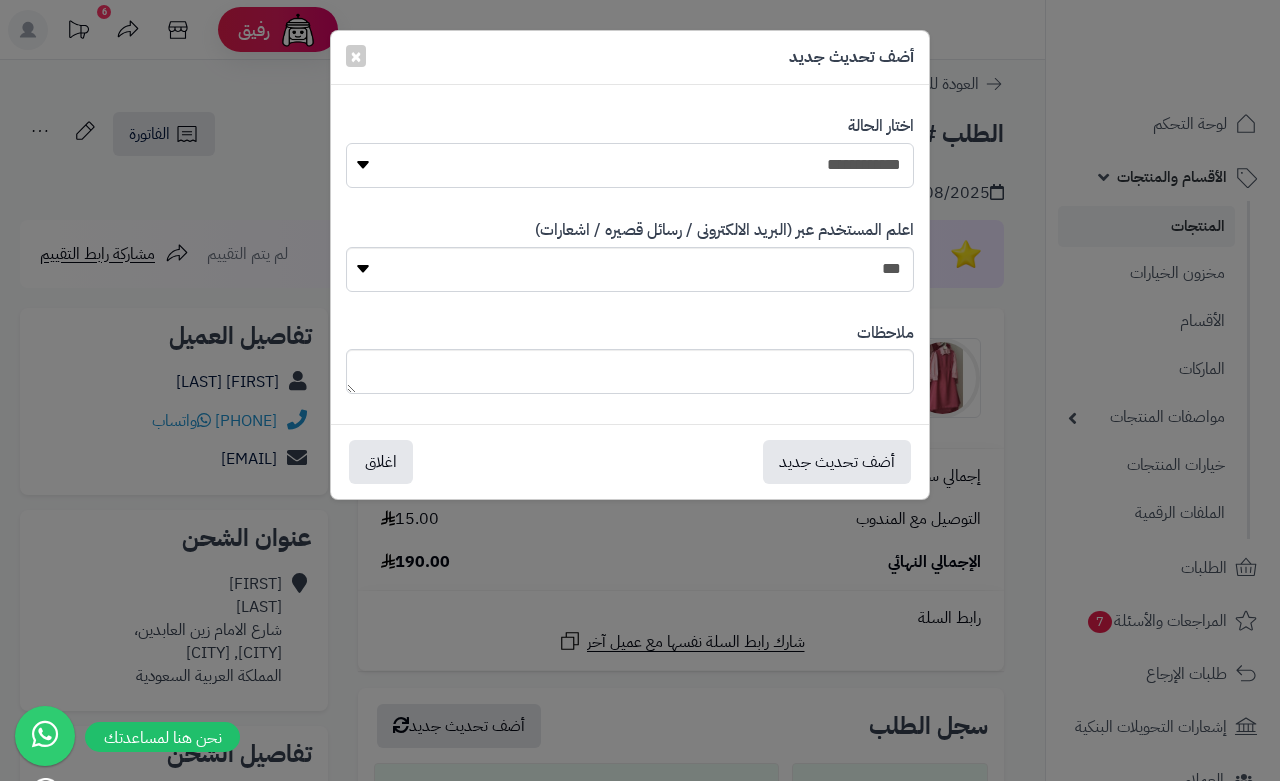 click on "**********" at bounding box center (630, 165) 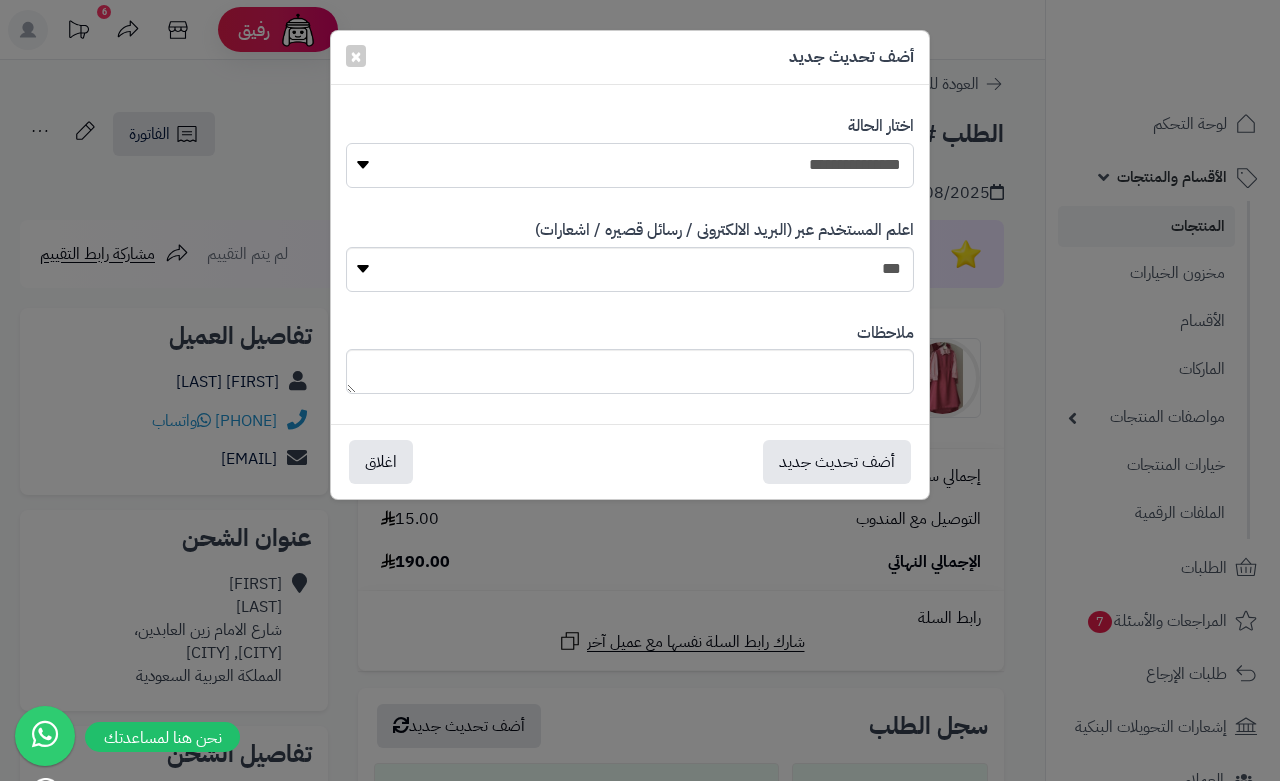 click on "**********" at bounding box center (630, 165) 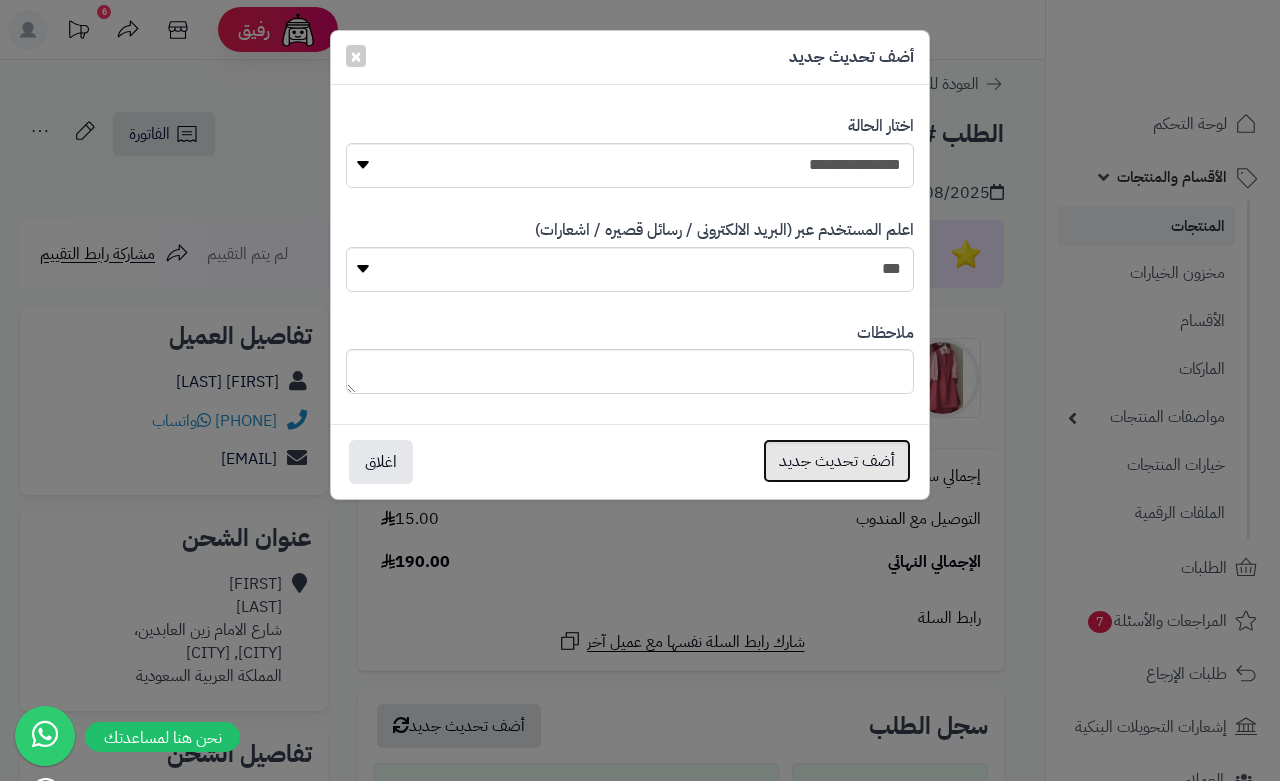 click on "أضف تحديث جديد" at bounding box center [837, 461] 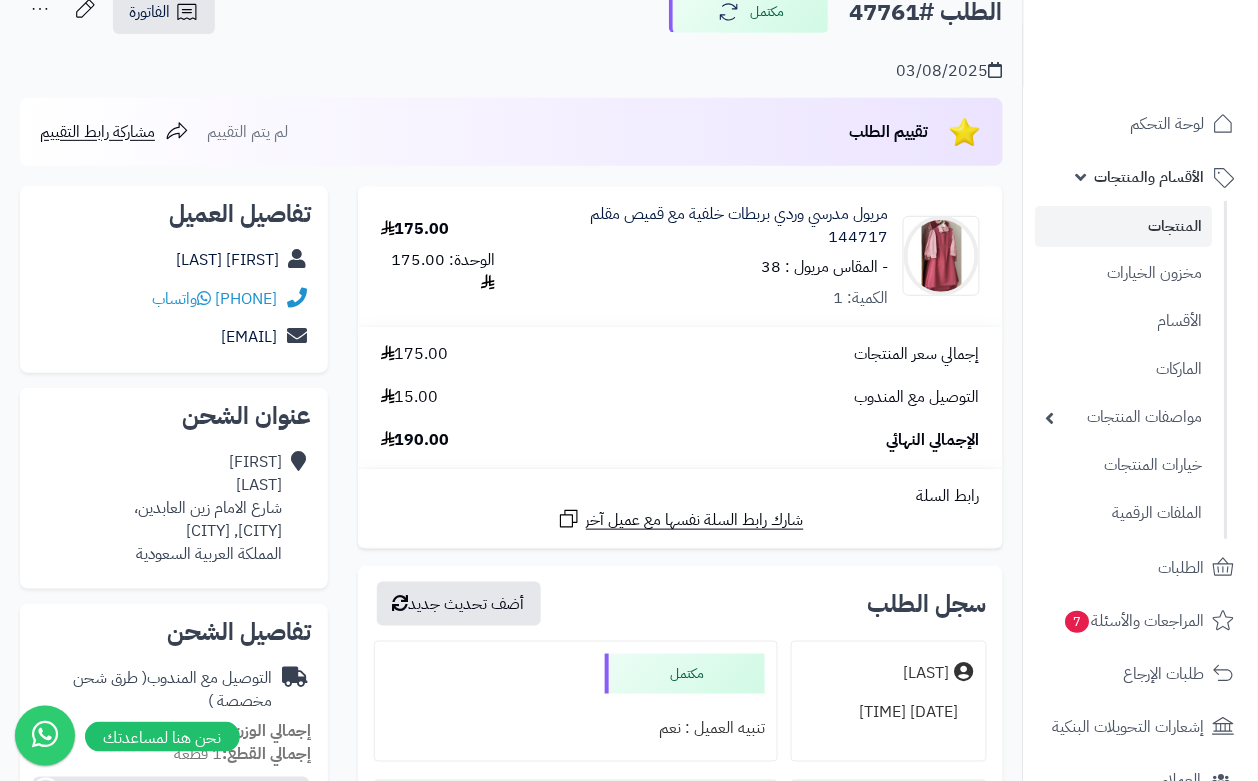 scroll, scrollTop: 0, scrollLeft: 0, axis: both 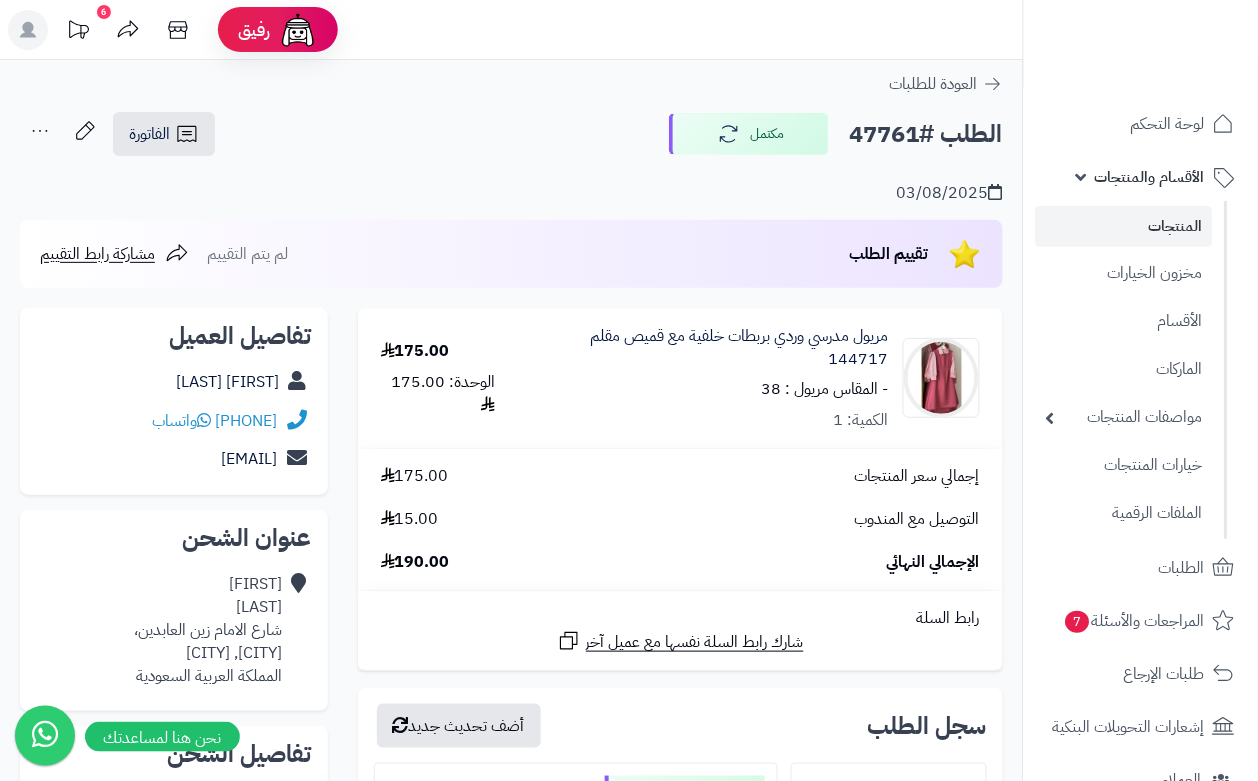 click on "المنتجات" at bounding box center (1124, 226) 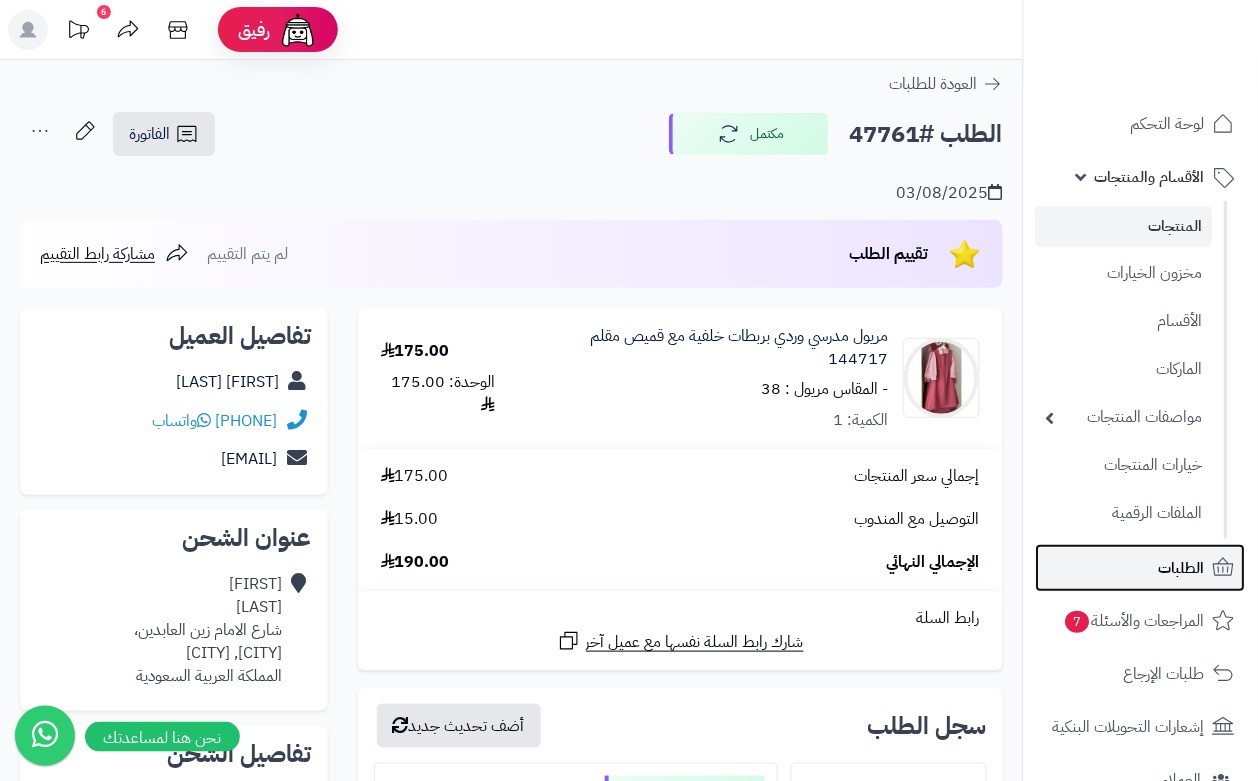 click on "الطلبات" at bounding box center (1182, 568) 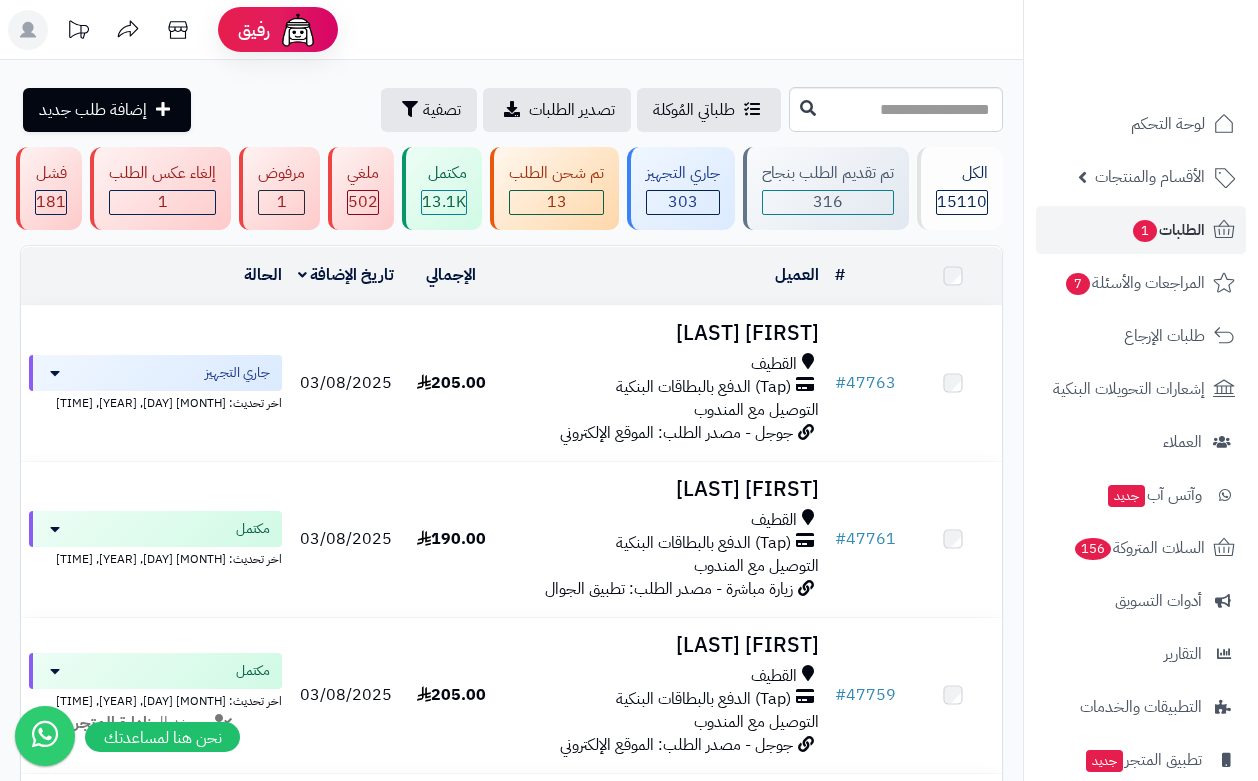 scroll, scrollTop: 0, scrollLeft: 0, axis: both 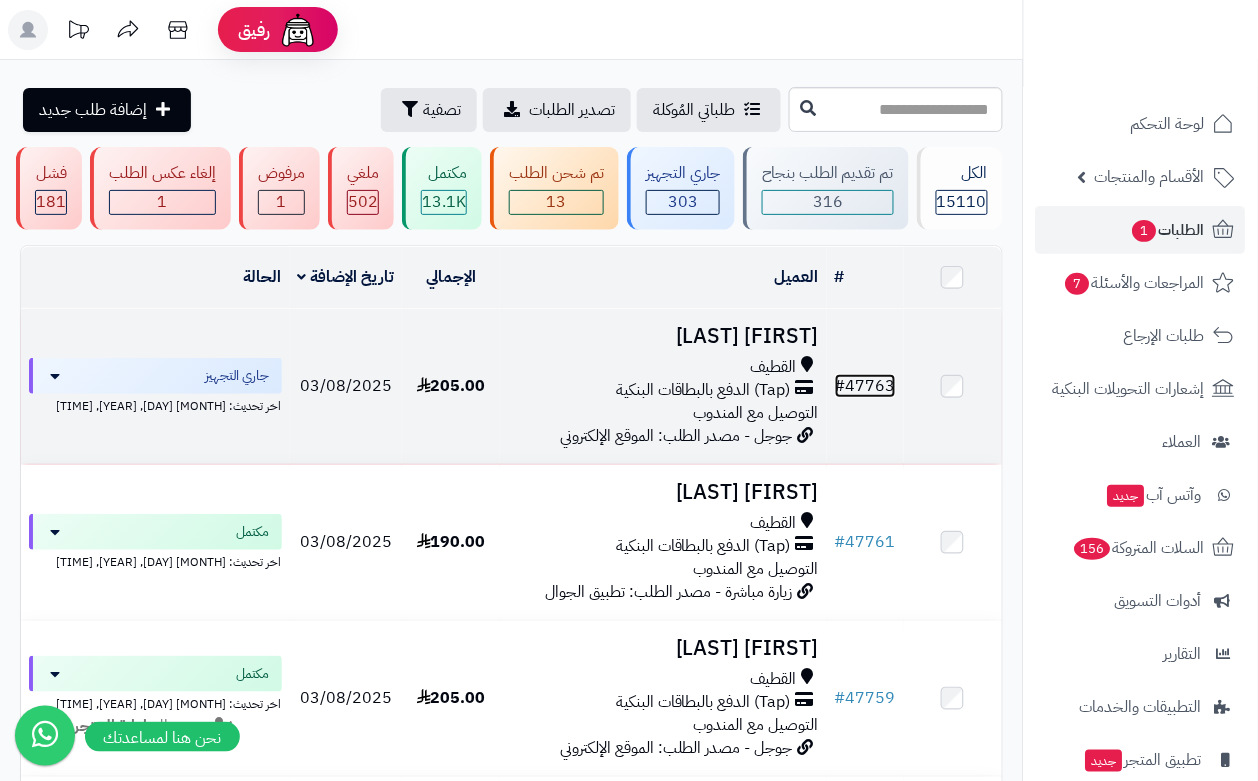 click on "# 47763" at bounding box center (865, 386) 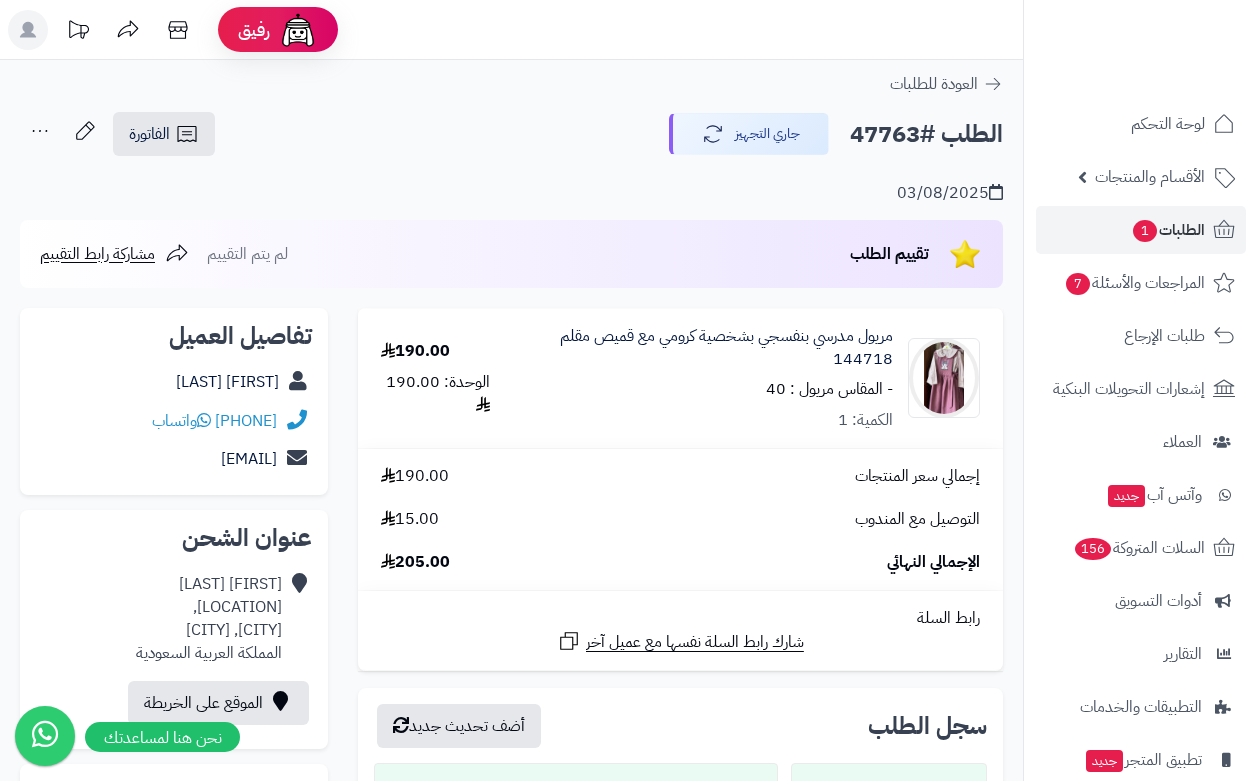 scroll, scrollTop: 0, scrollLeft: 0, axis: both 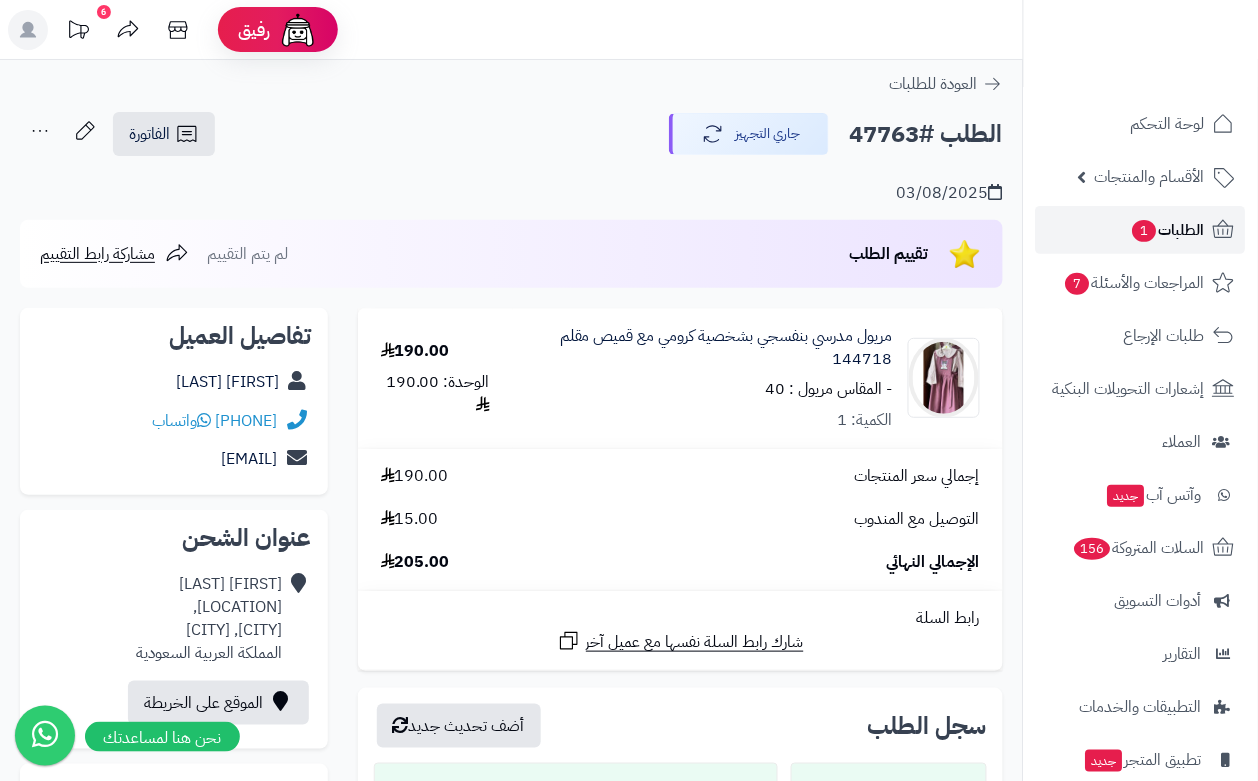 click on "1" at bounding box center [1145, 231] 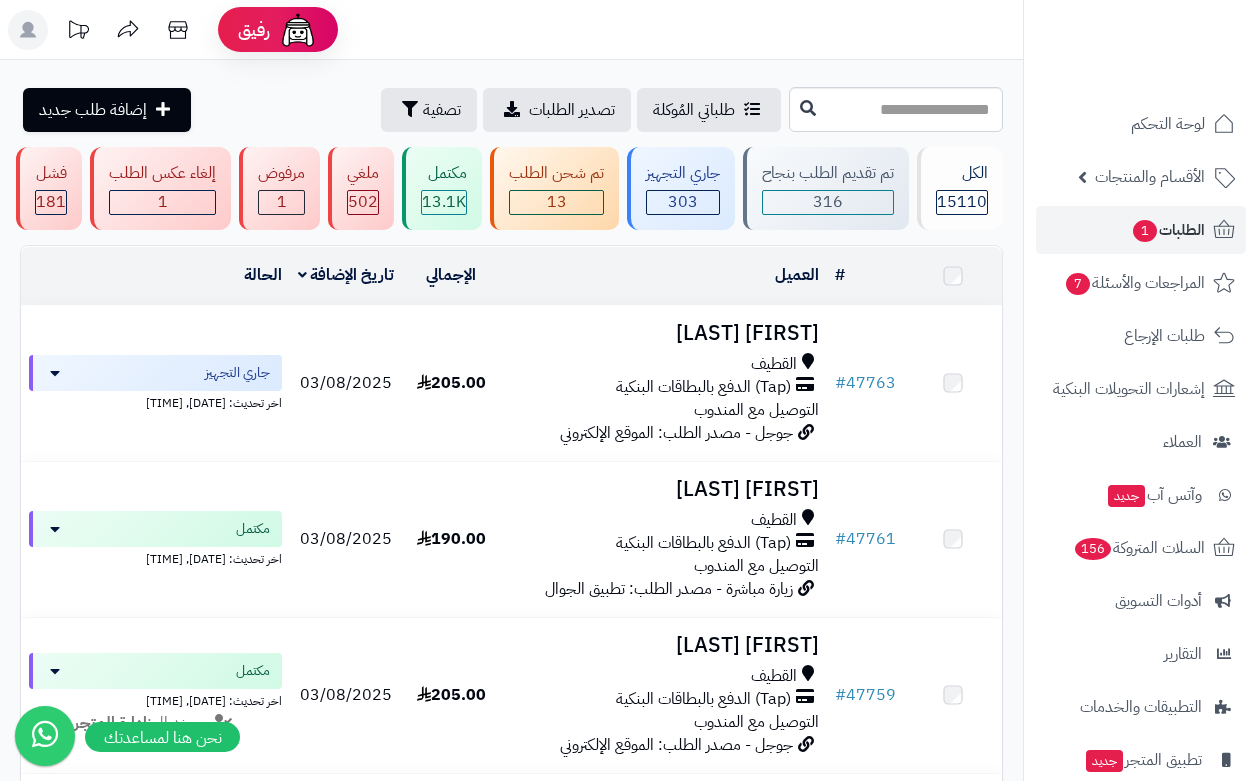 scroll, scrollTop: 0, scrollLeft: 0, axis: both 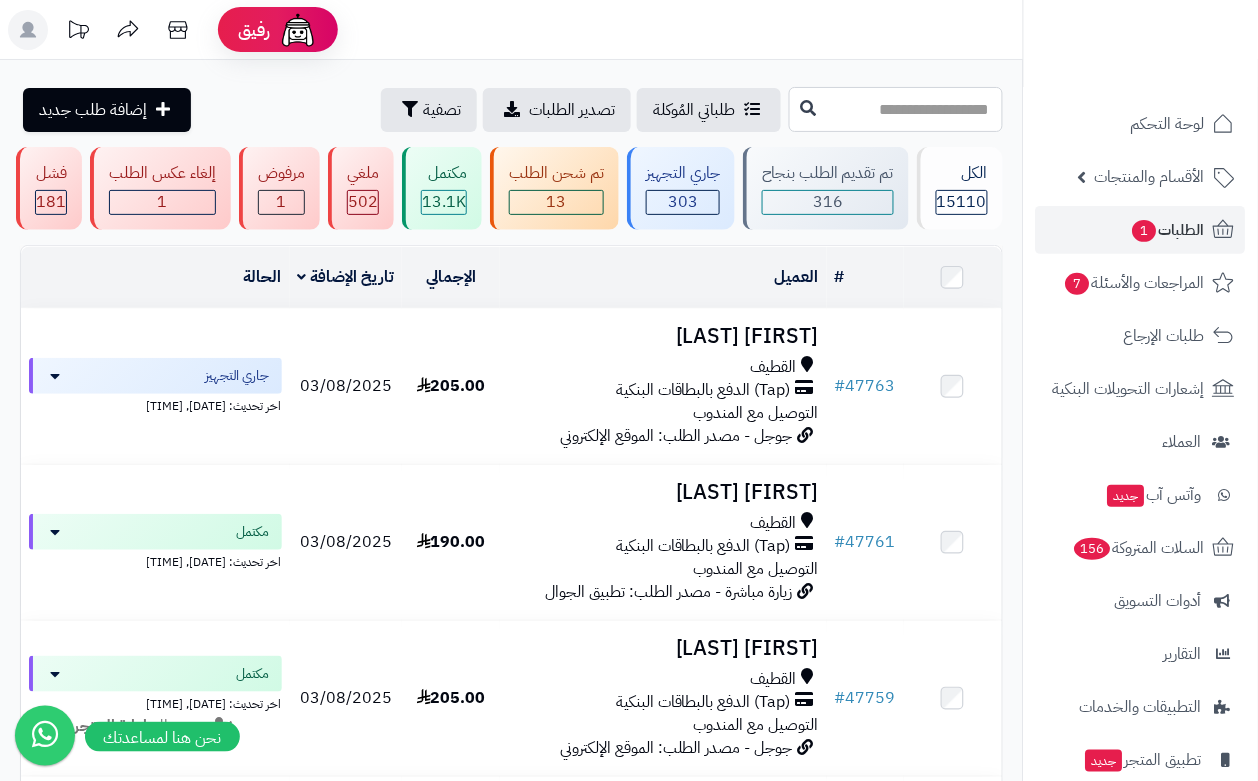 click at bounding box center [896, 109] 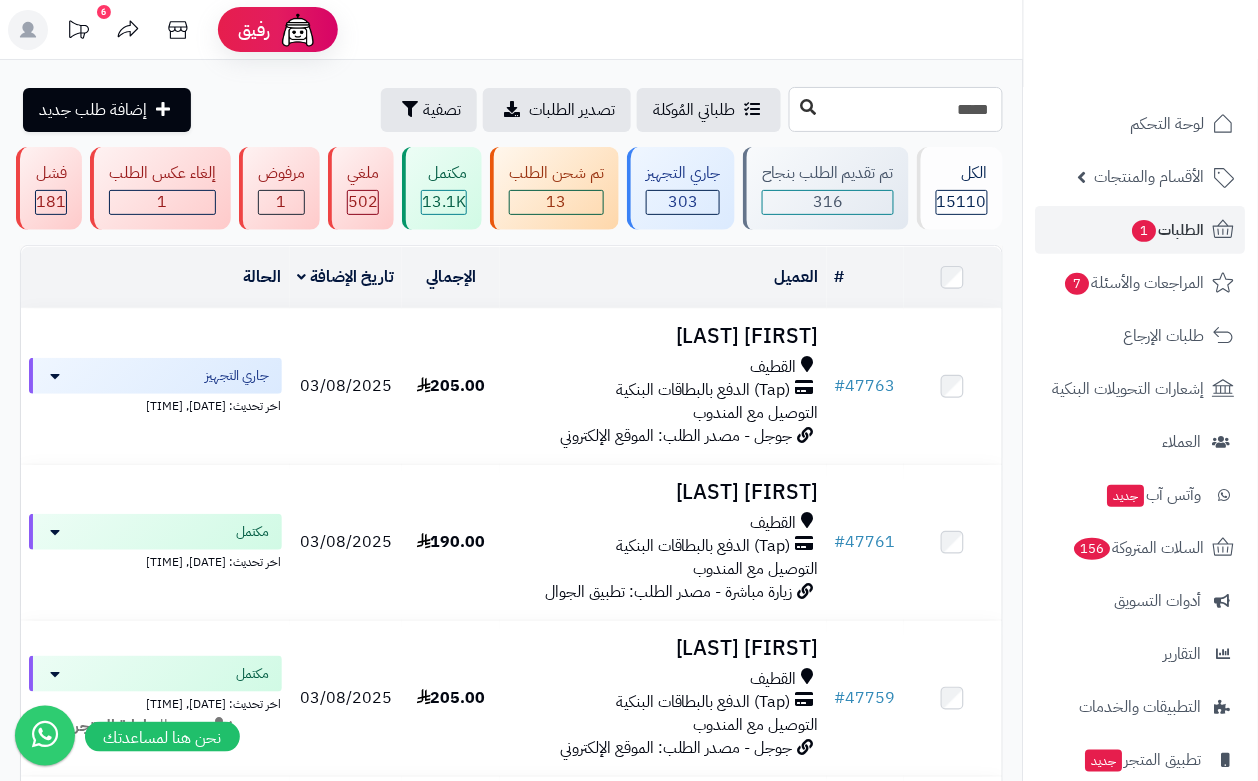 type on "*****" 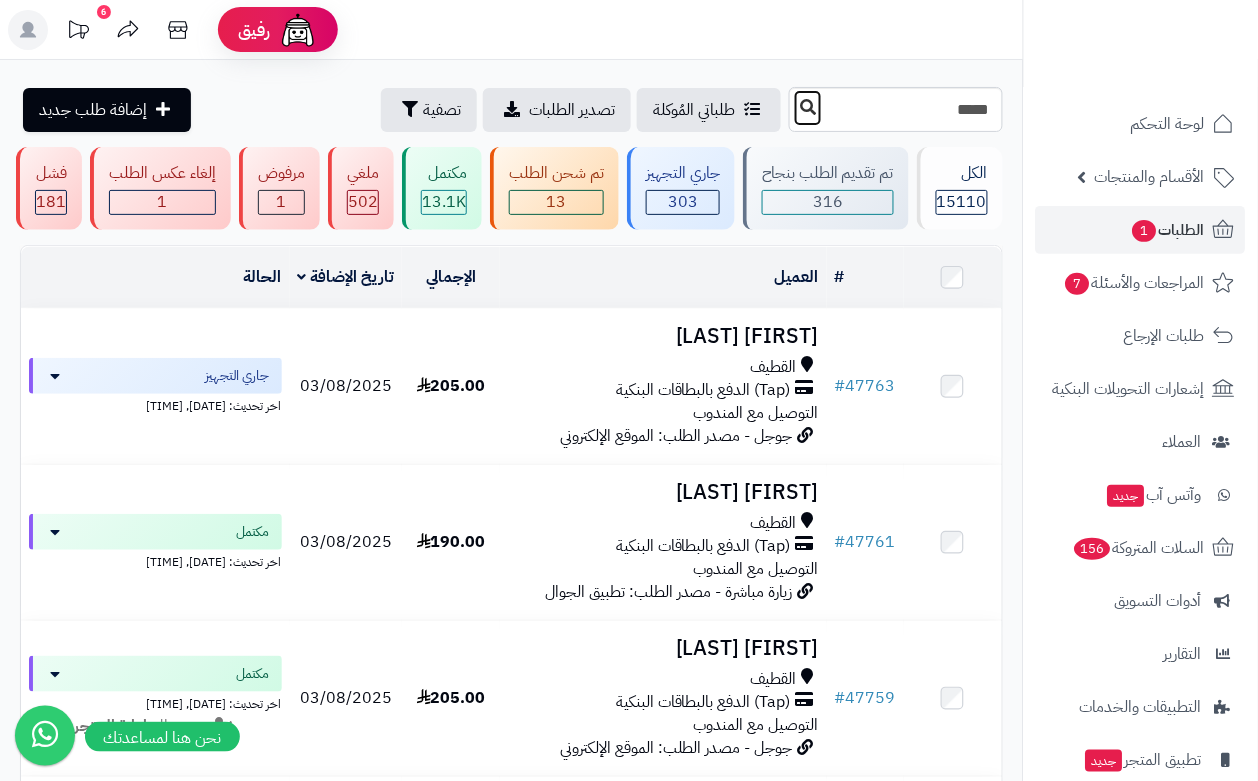 click at bounding box center (808, 107) 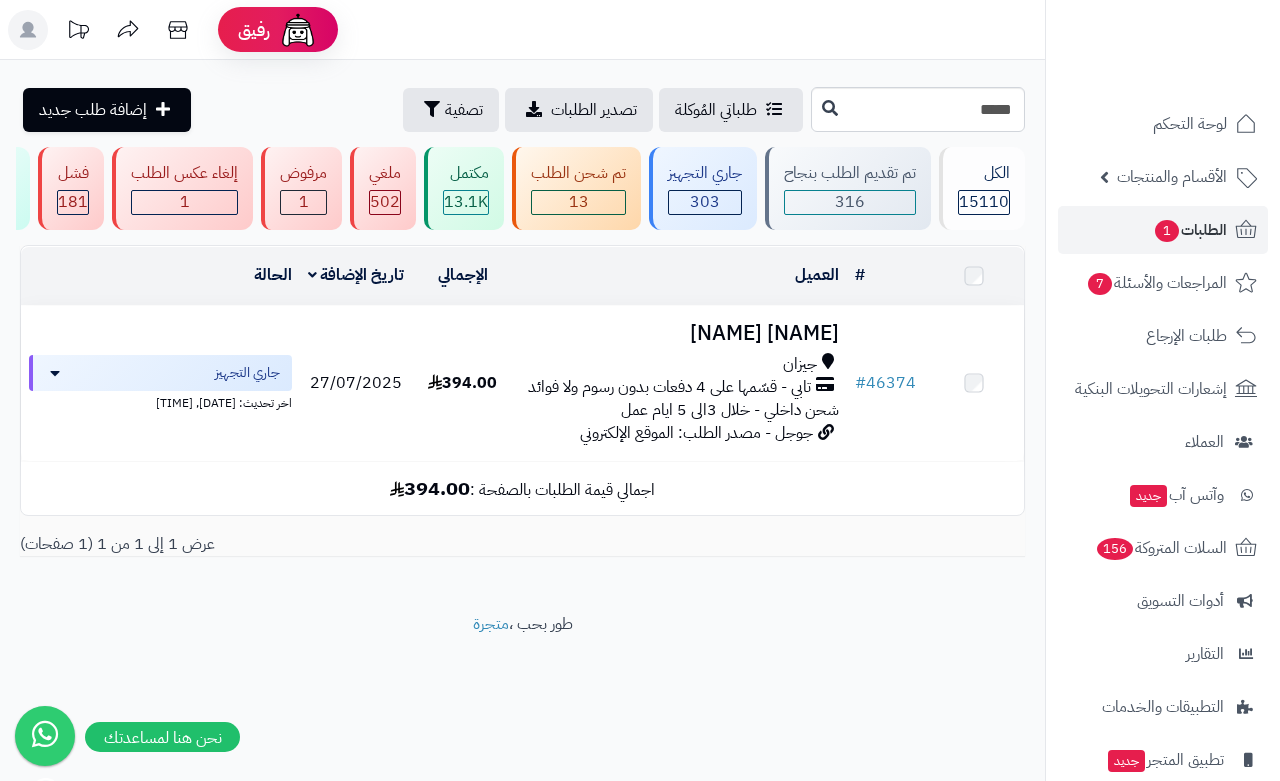 scroll, scrollTop: 0, scrollLeft: 0, axis: both 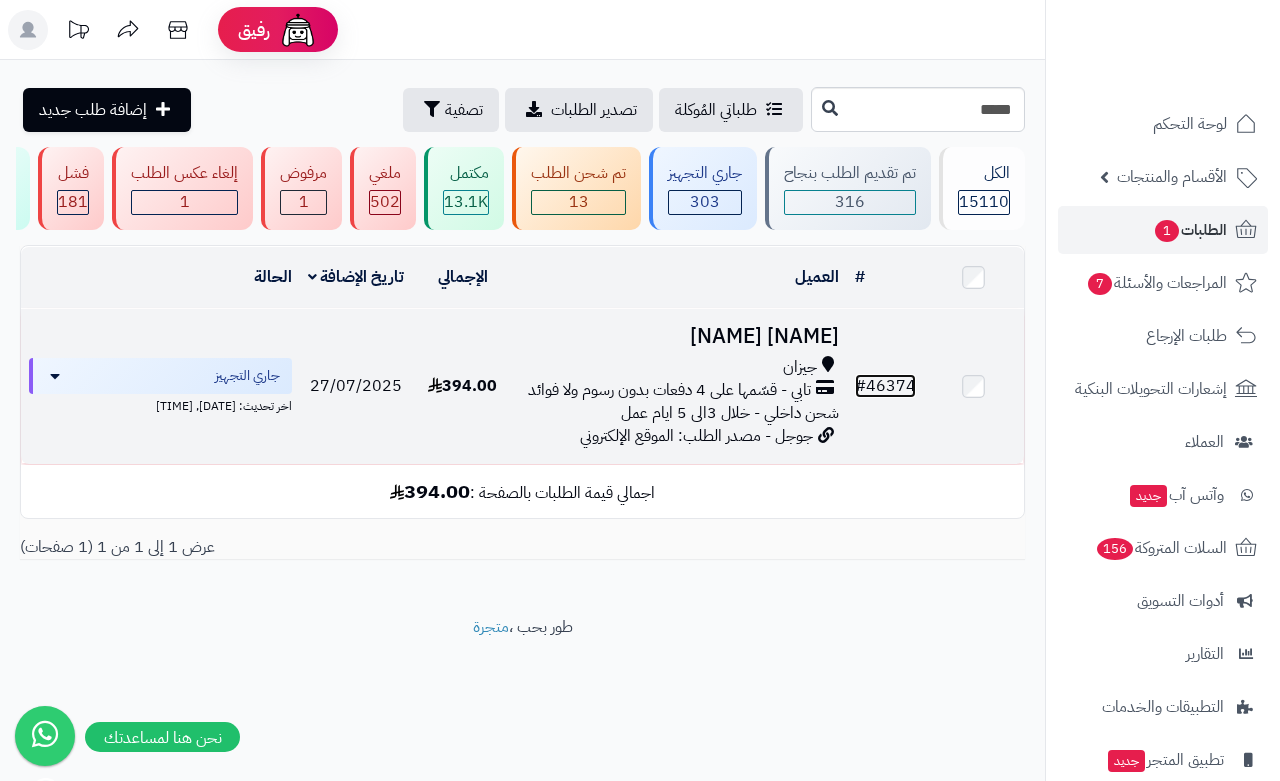 click on "# 46374" at bounding box center (885, 386) 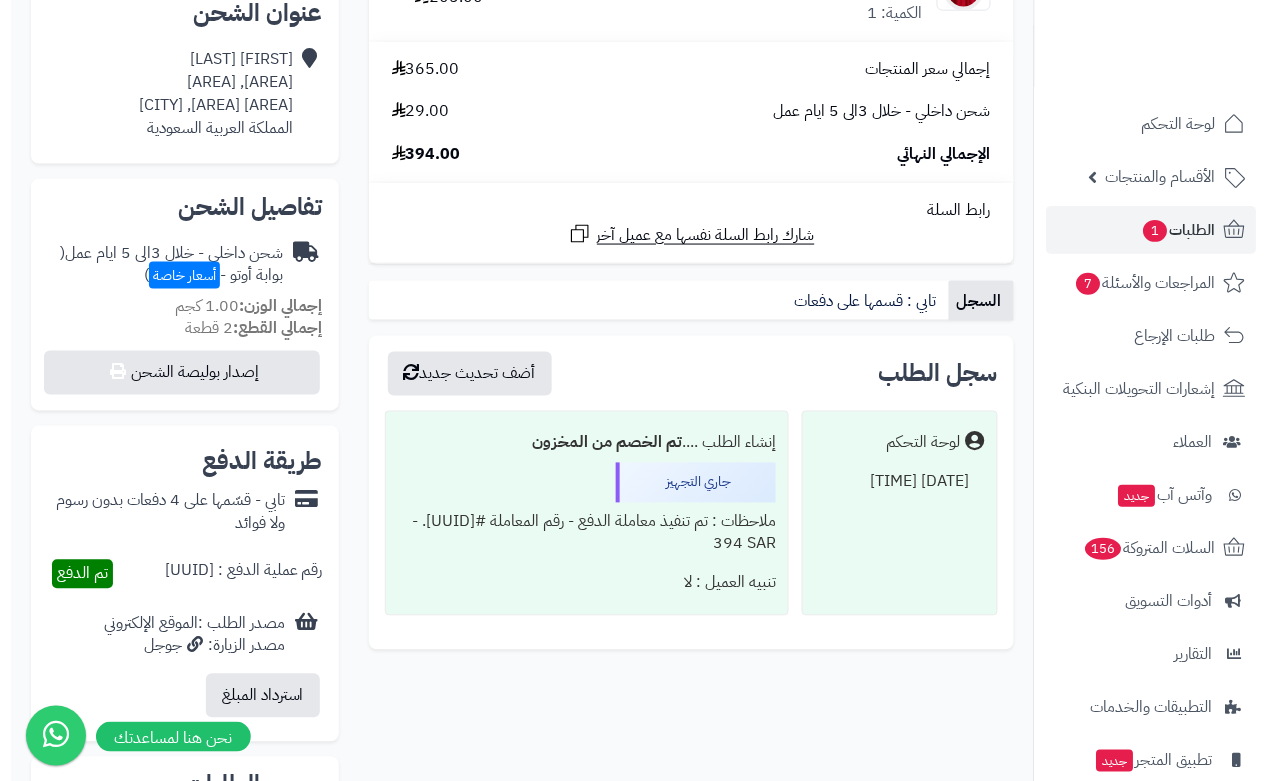 scroll, scrollTop: 375, scrollLeft: 0, axis: vertical 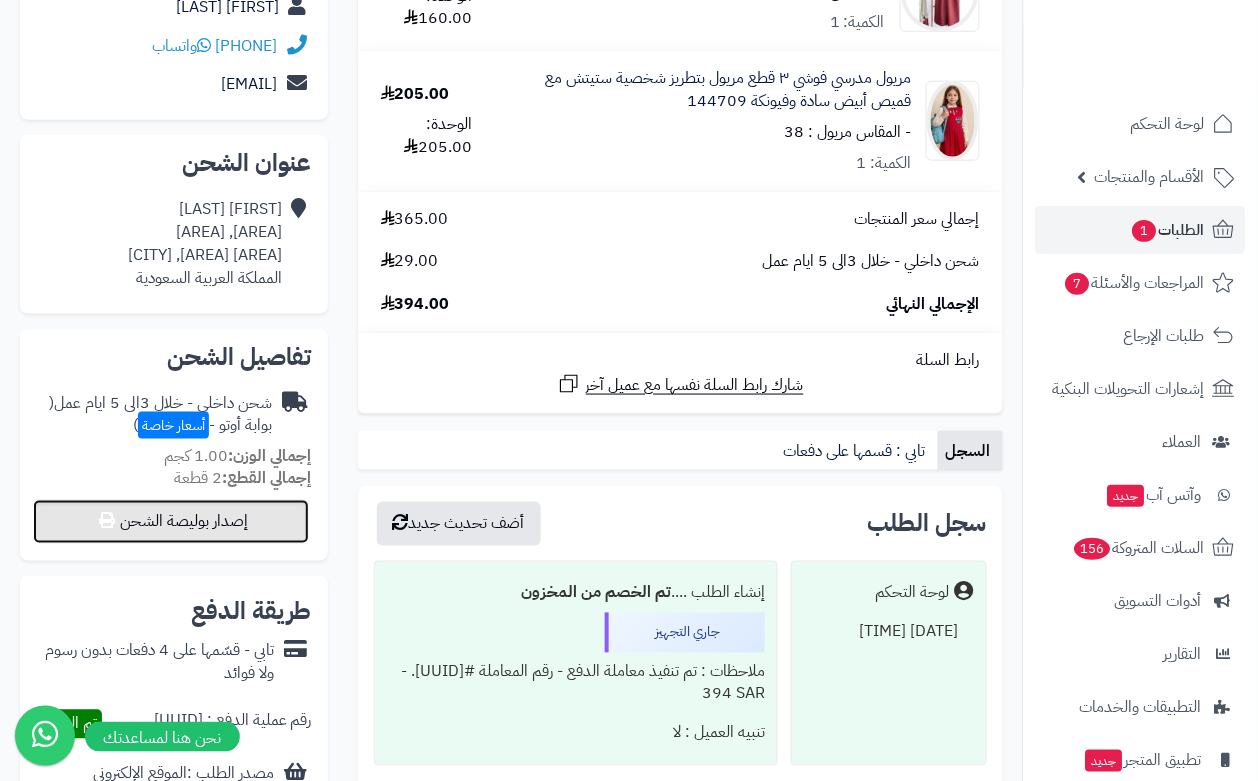 click on "إصدار بوليصة الشحن" at bounding box center (171, 522) 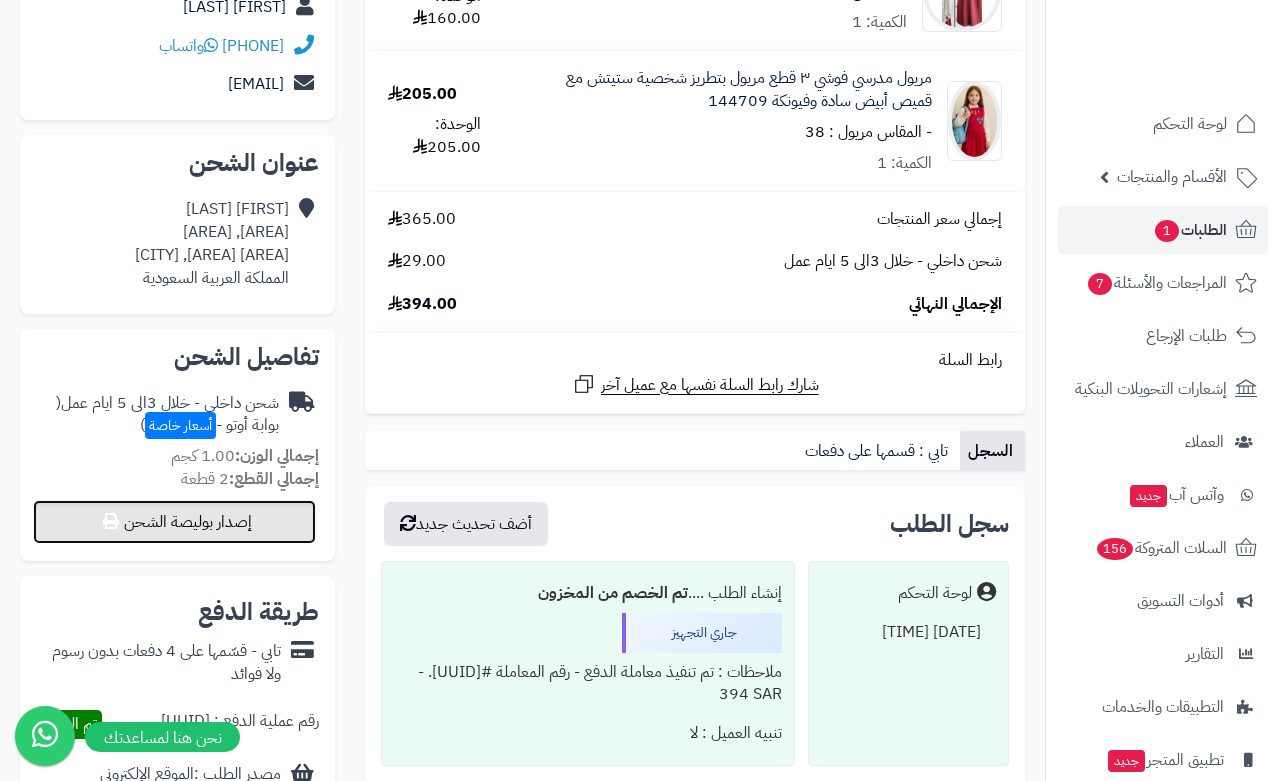 select on "***" 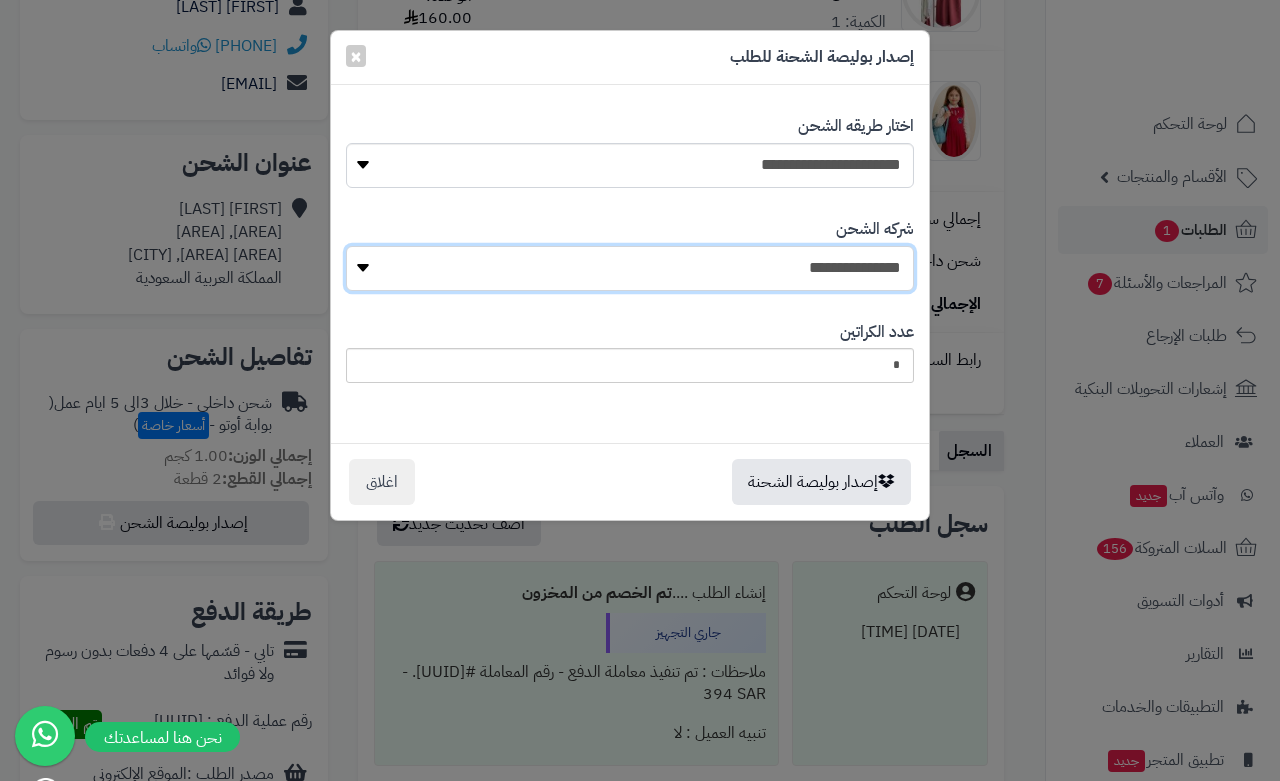 click on "**********" at bounding box center [630, 268] 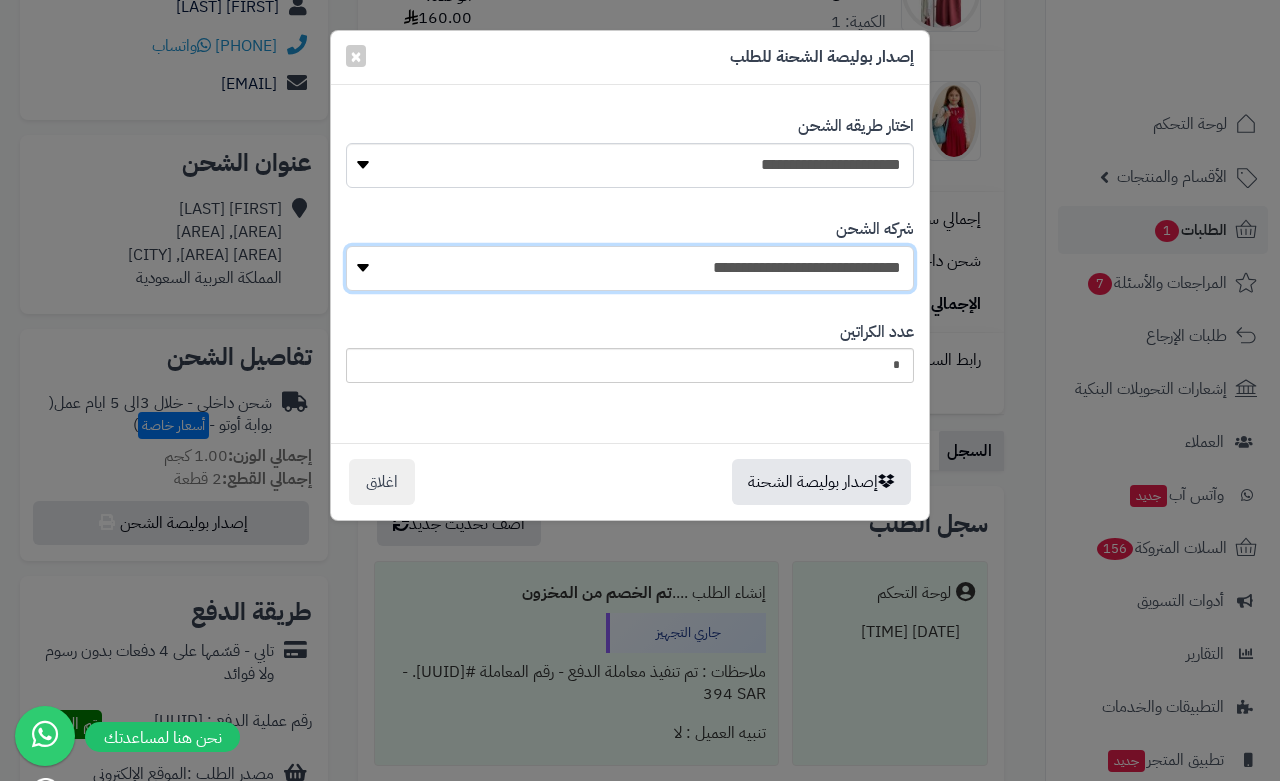 click on "**********" at bounding box center (630, 268) 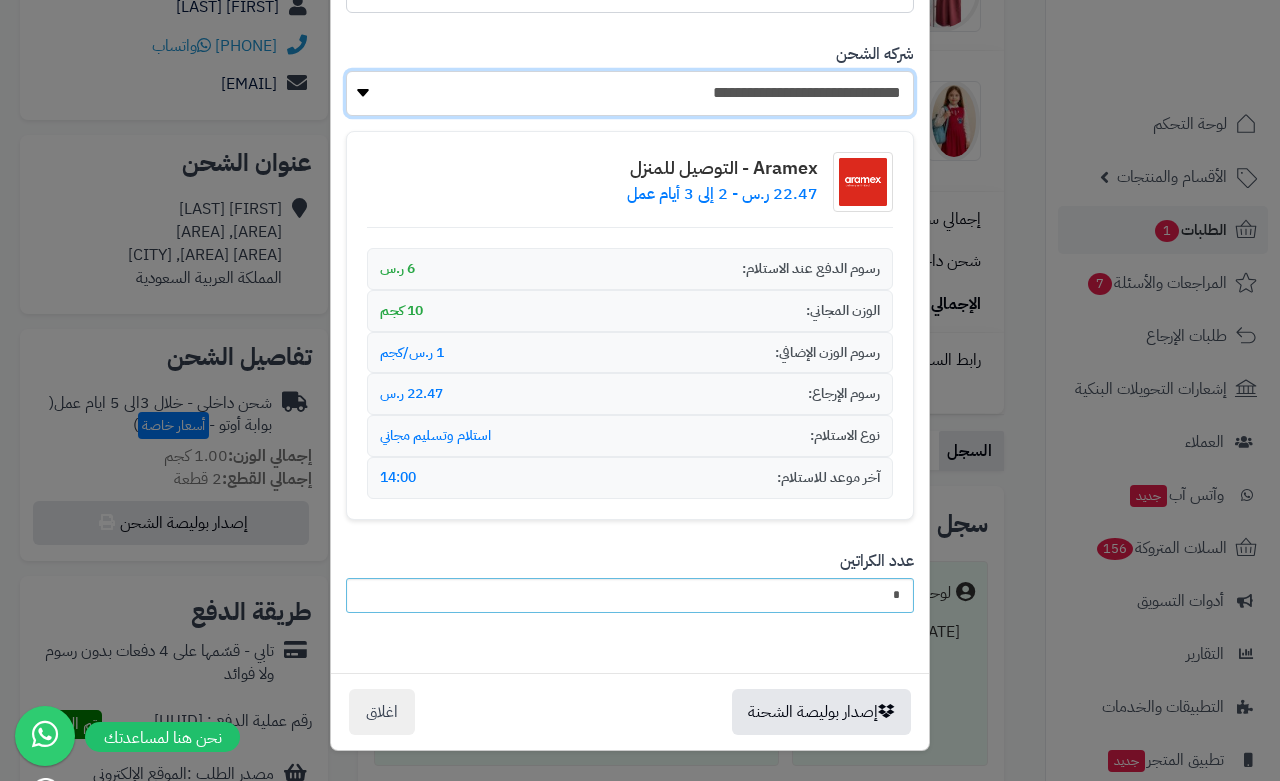 scroll, scrollTop: 180, scrollLeft: 0, axis: vertical 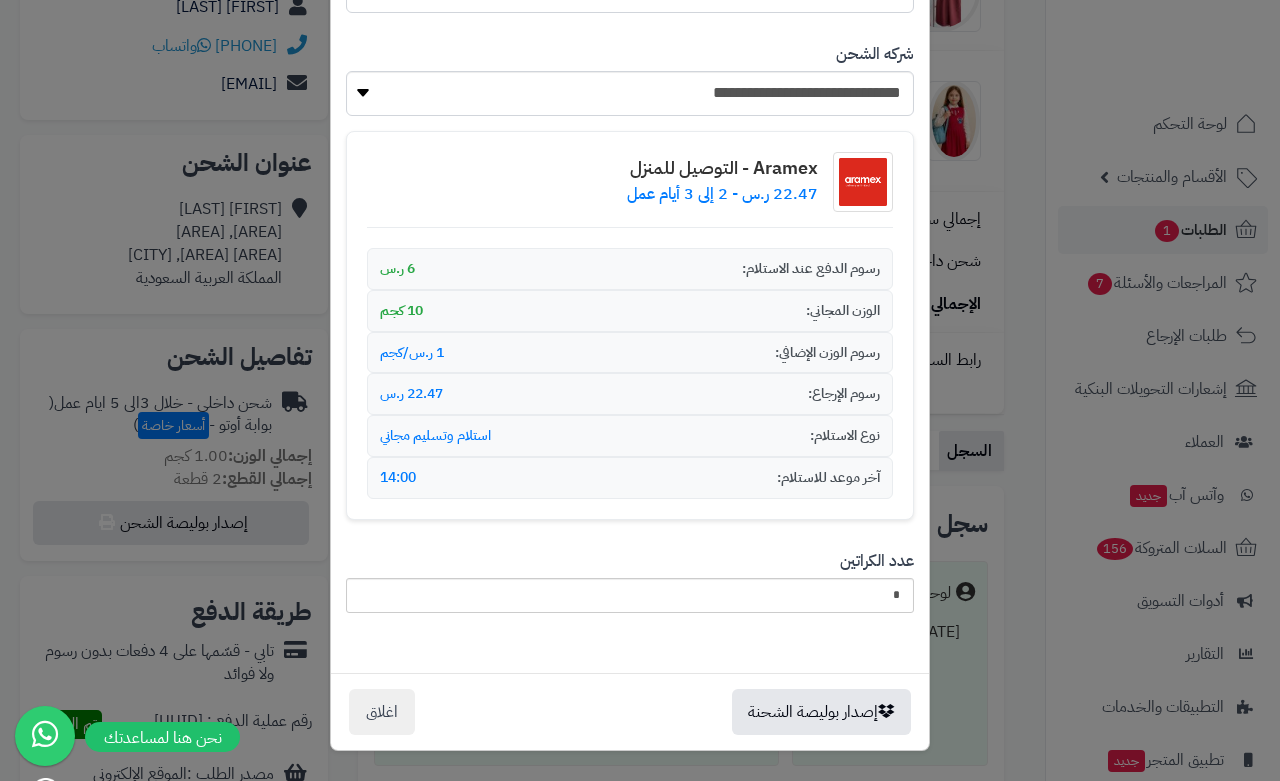 click on "إصدار بوليصة الشحنة
اغلاق" at bounding box center [630, 711] 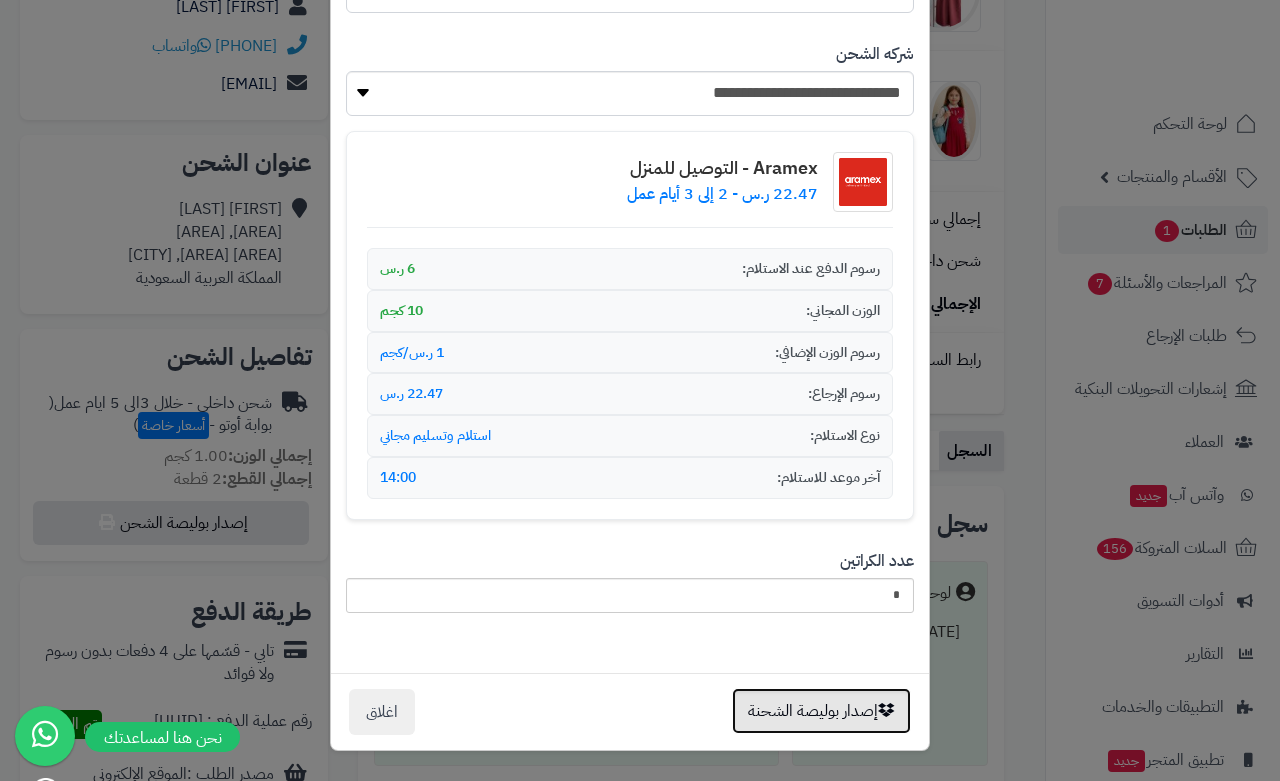 click on "إصدار بوليصة الشحنة" at bounding box center [821, 711] 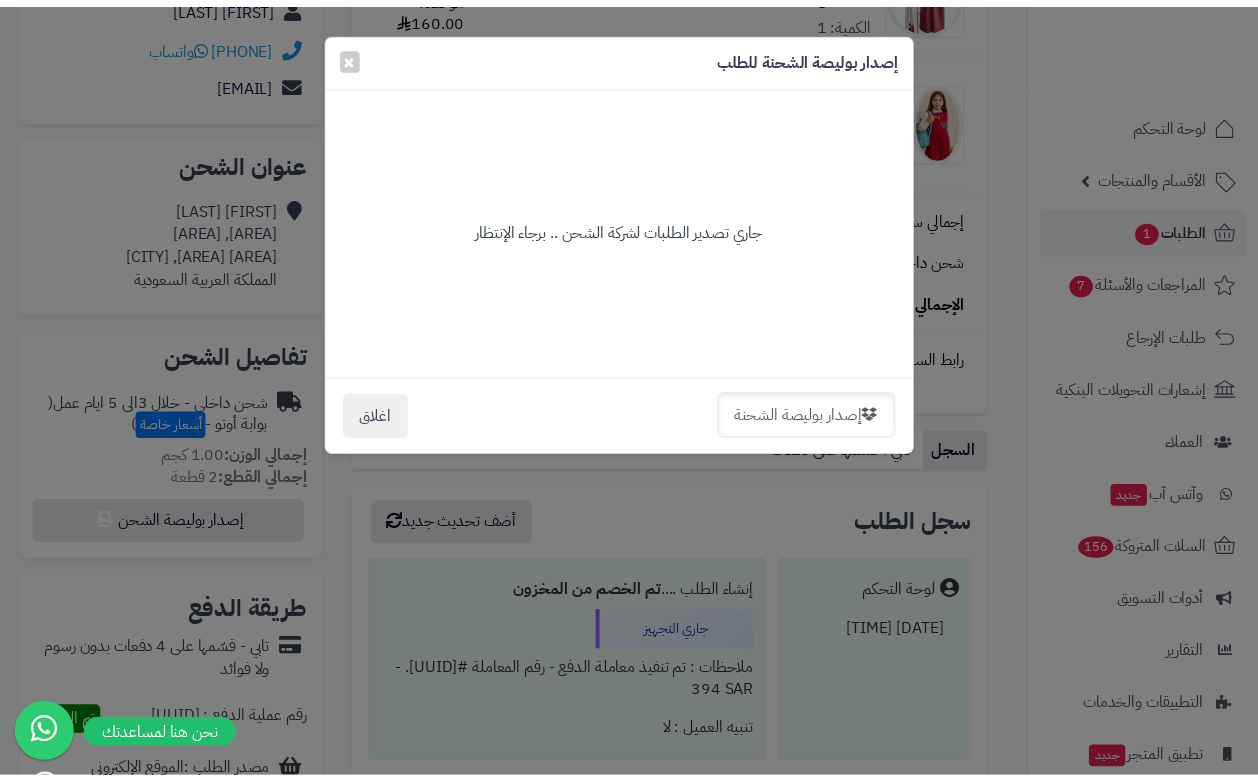 scroll, scrollTop: 0, scrollLeft: 0, axis: both 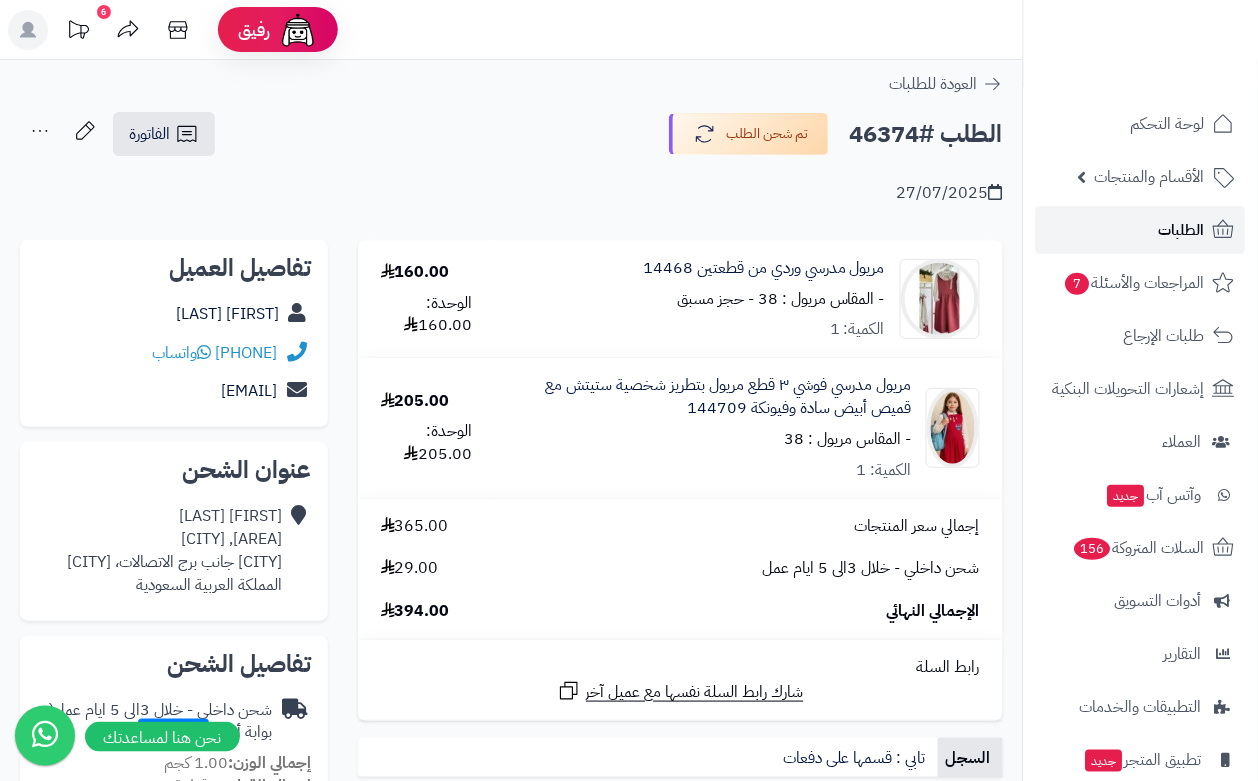 click on "الطلبات" at bounding box center [1182, 230] 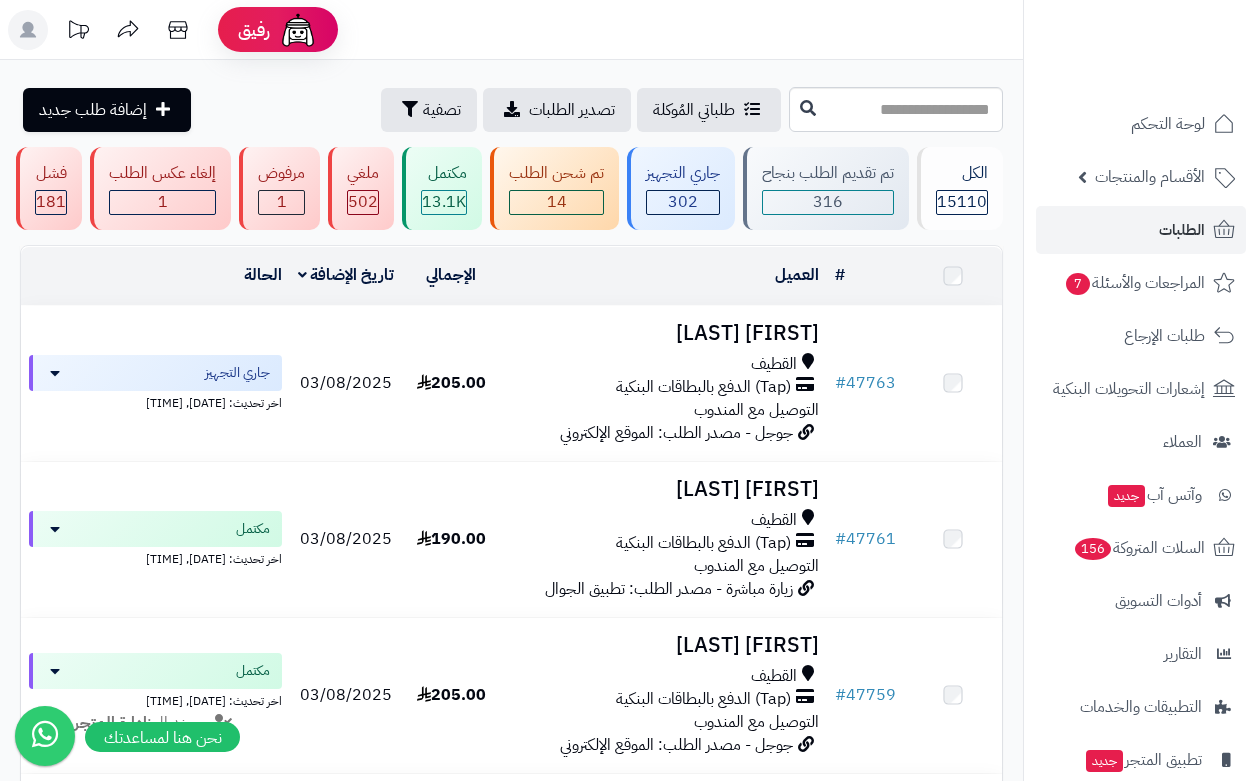 scroll, scrollTop: 0, scrollLeft: 0, axis: both 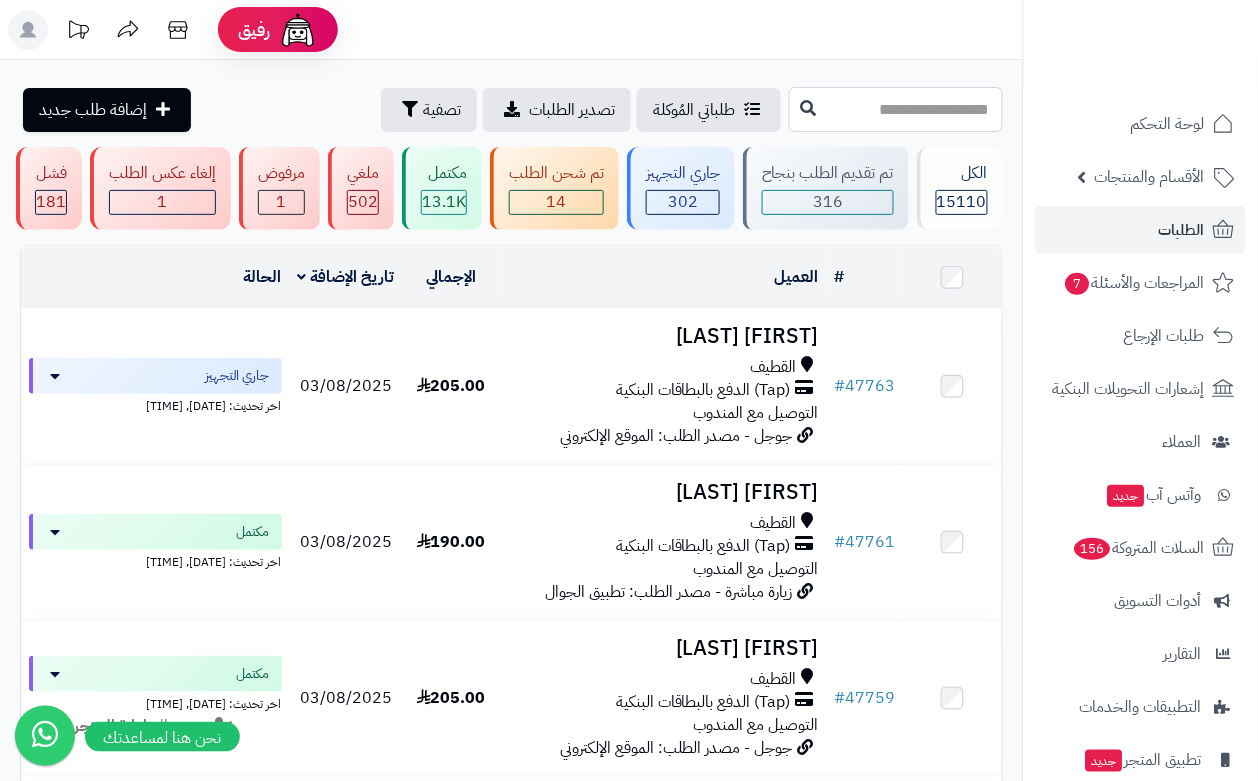 click at bounding box center (896, 109) 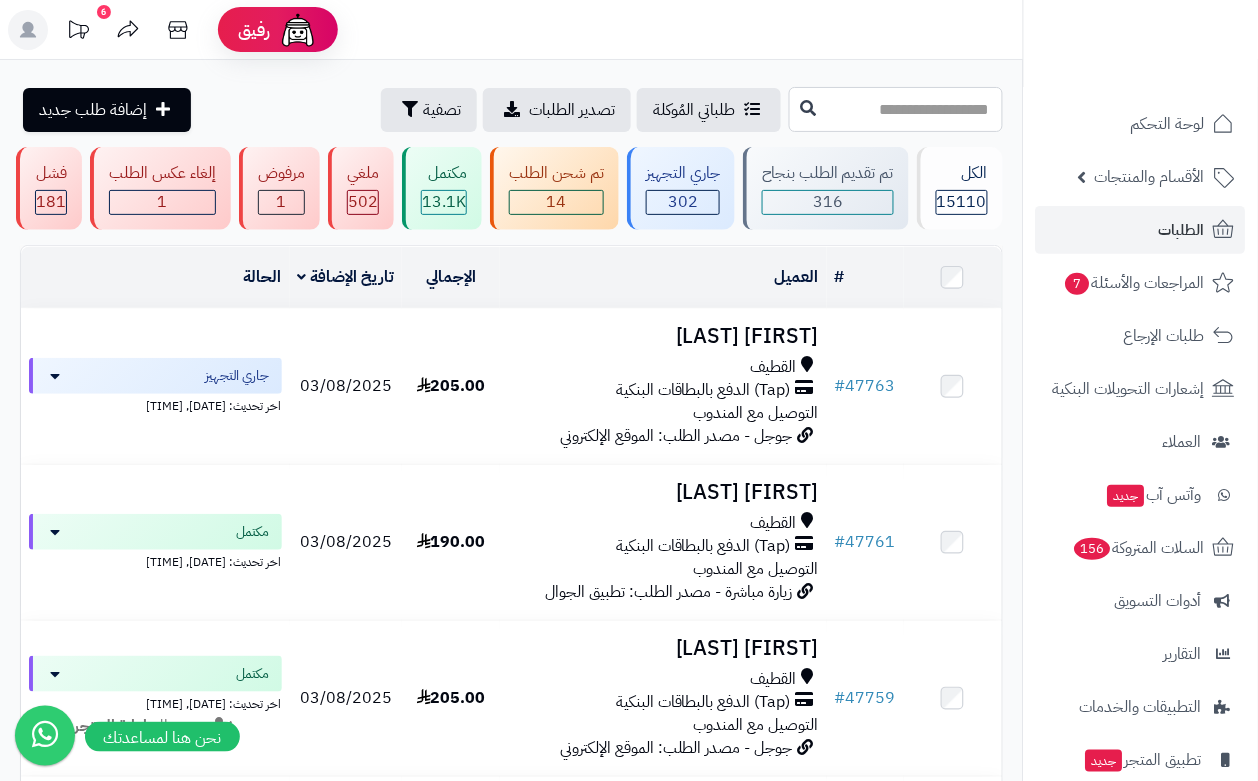 click at bounding box center [896, 109] 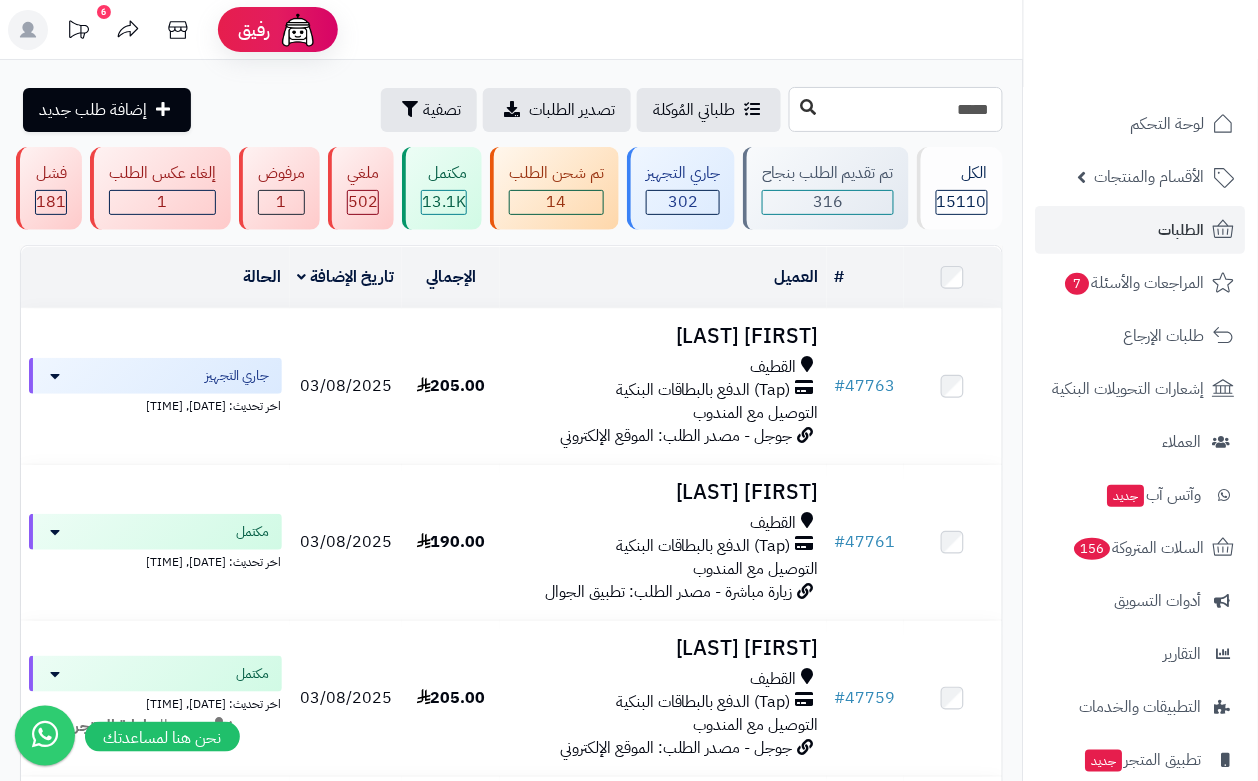 type on "*****" 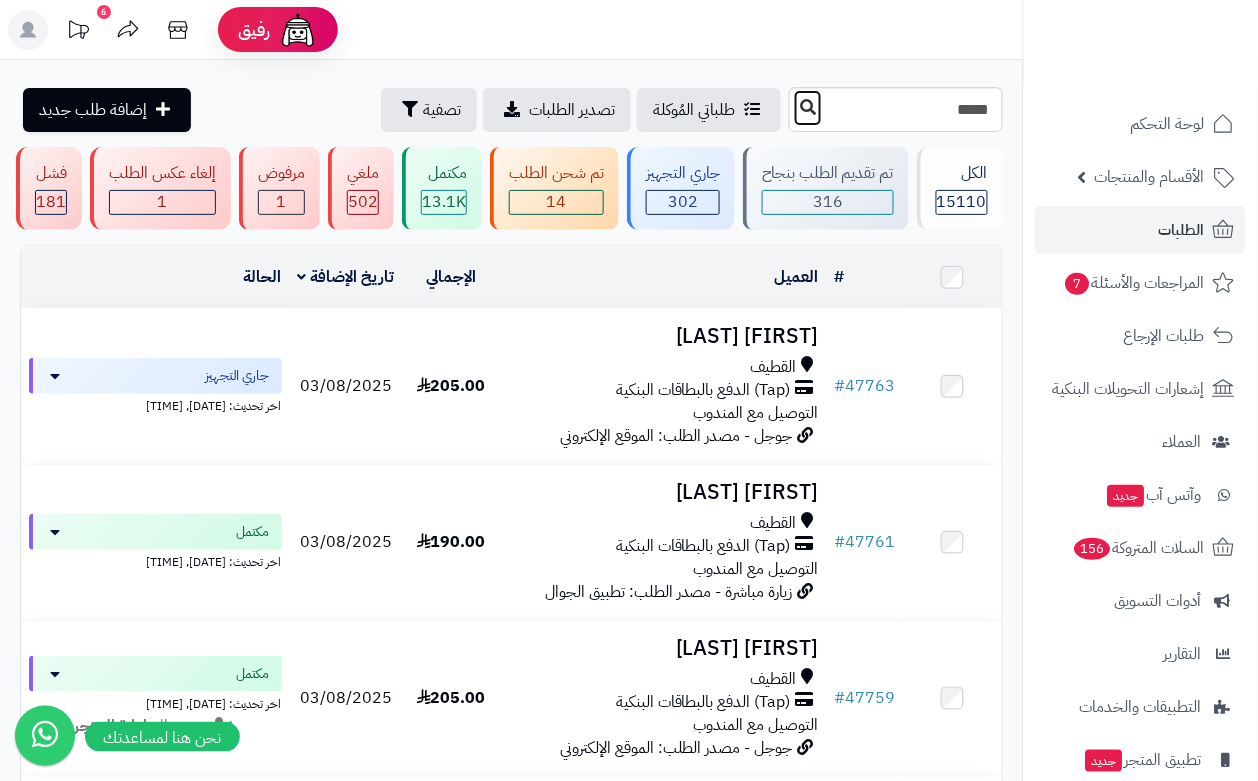 click at bounding box center [808, 107] 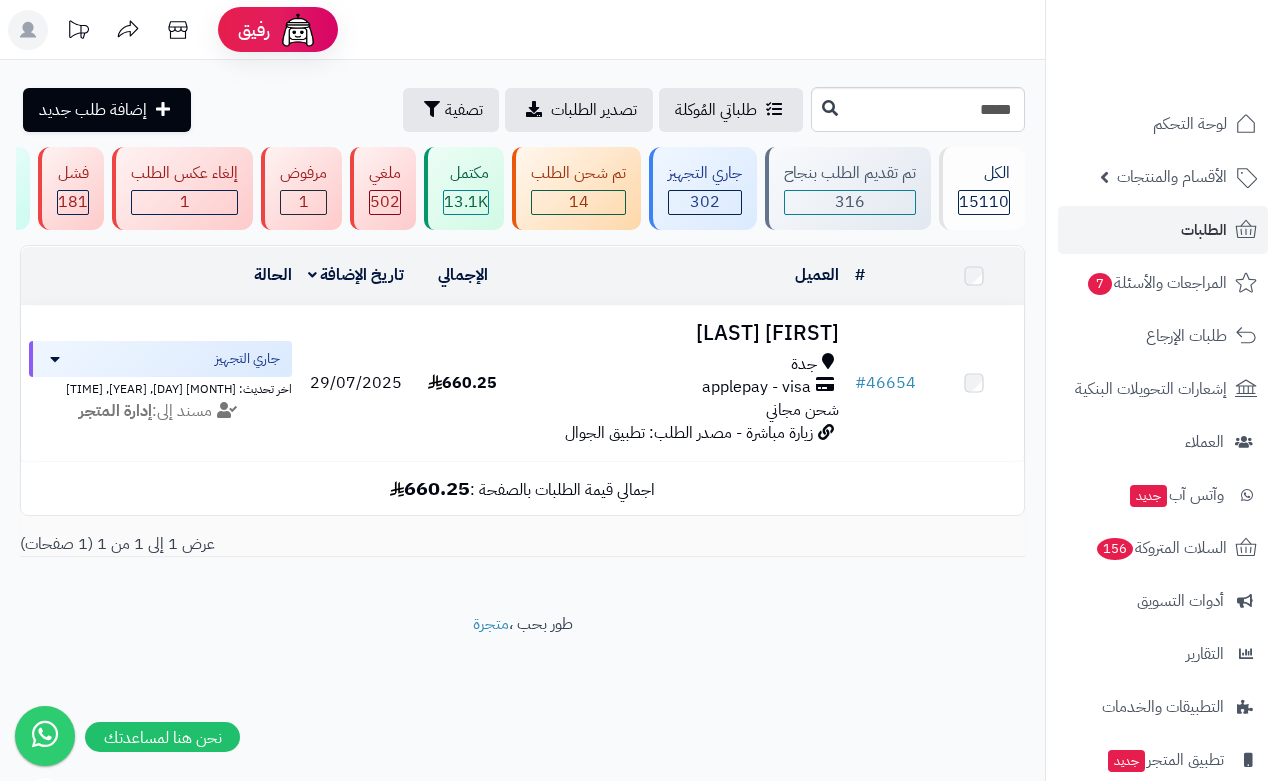 scroll, scrollTop: 0, scrollLeft: 0, axis: both 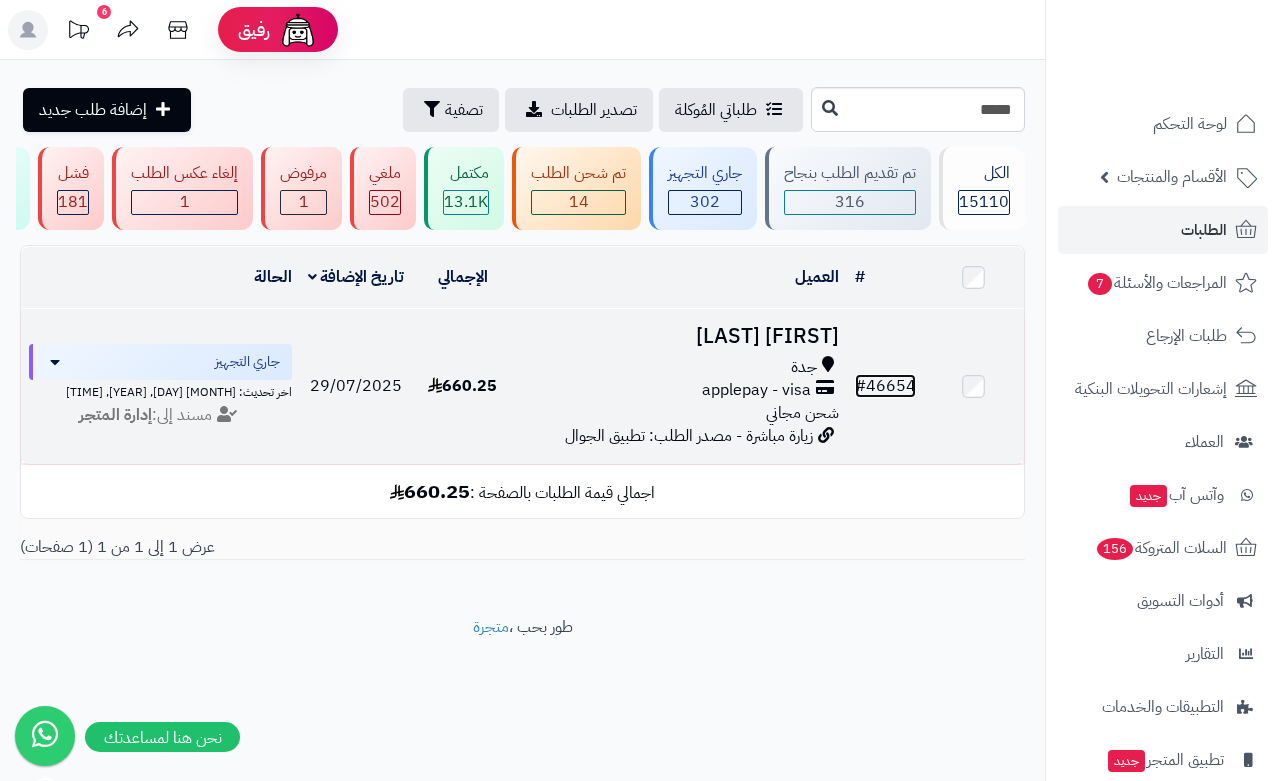 click on "# 46654" at bounding box center (885, 386) 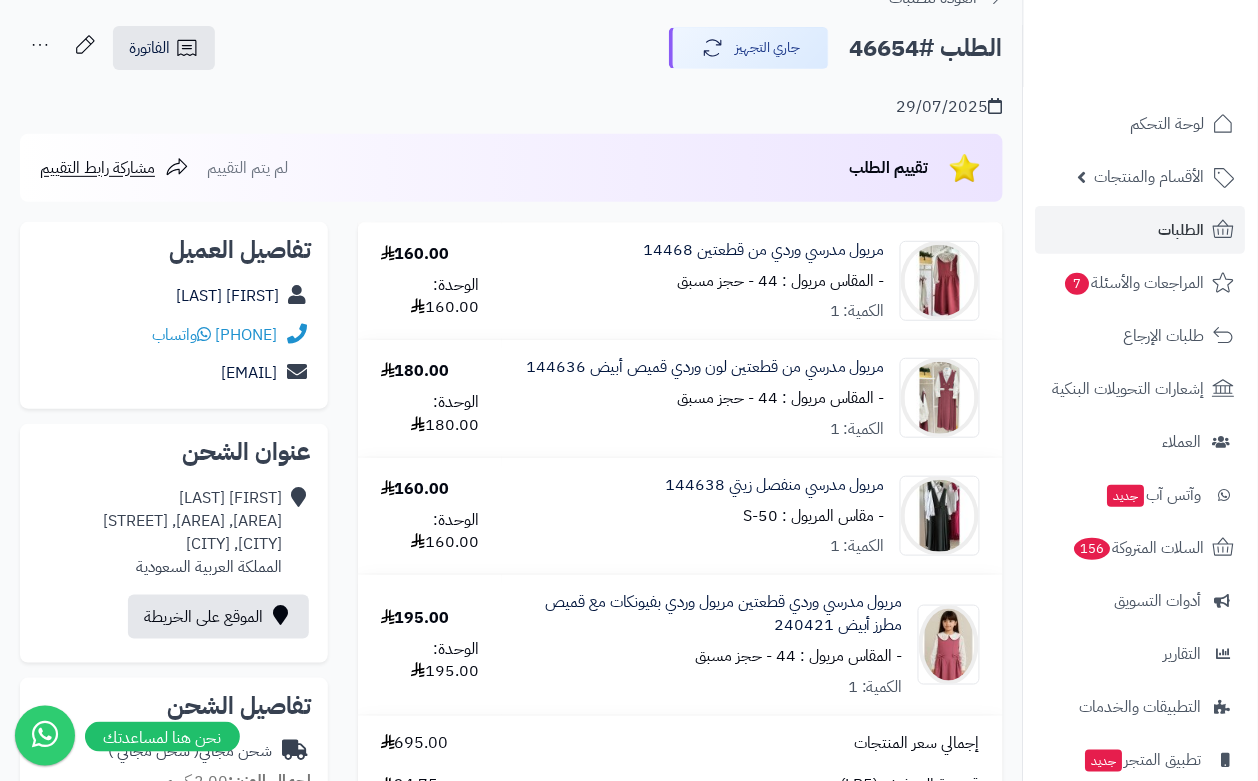 scroll, scrollTop: 42, scrollLeft: 0, axis: vertical 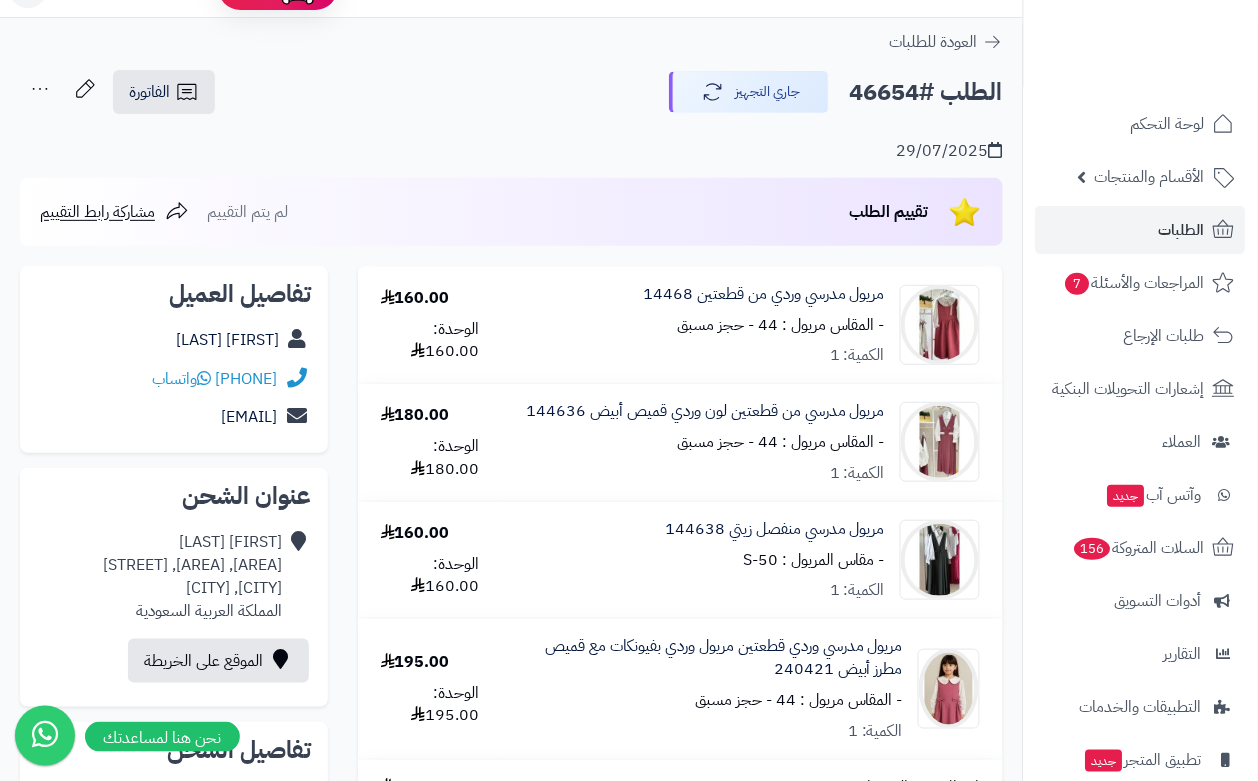 drag, startPoint x: 378, startPoint y: 337, endPoint x: 475, endPoint y: 275, distance: 115.12167 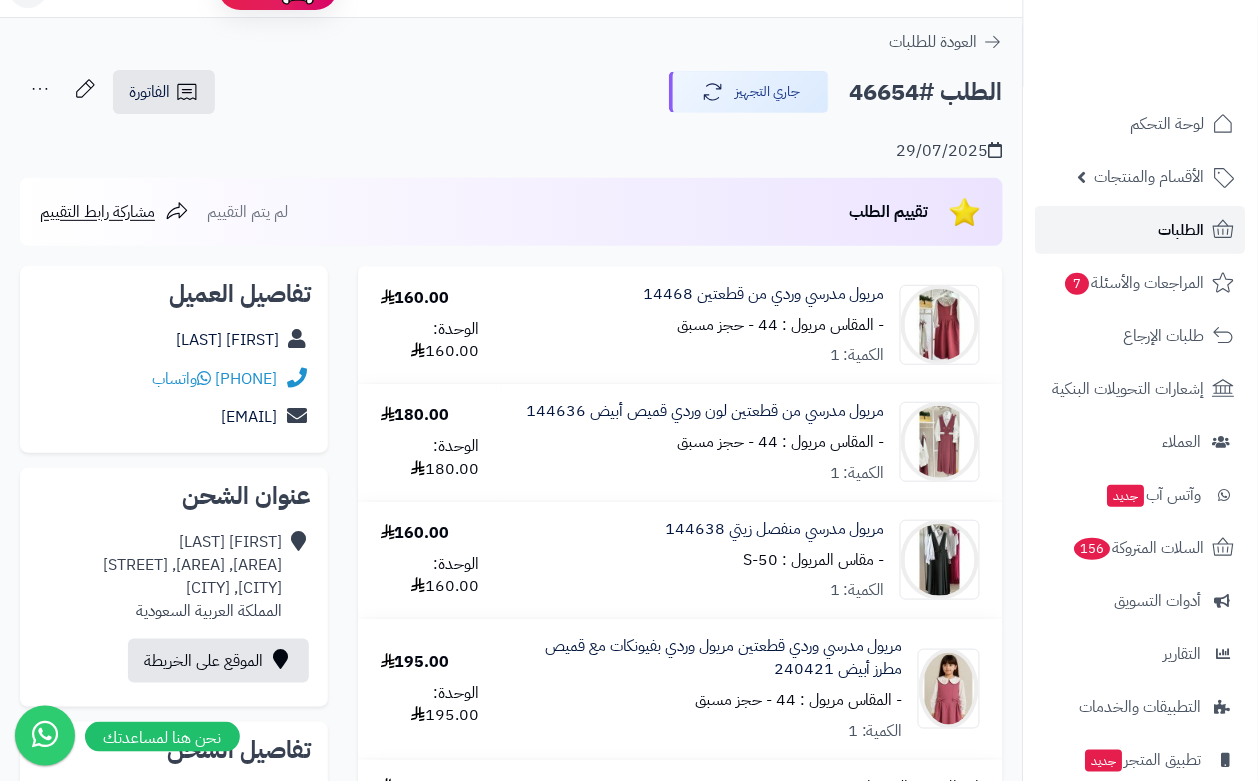 click on "الطلبات" at bounding box center [1141, 230] 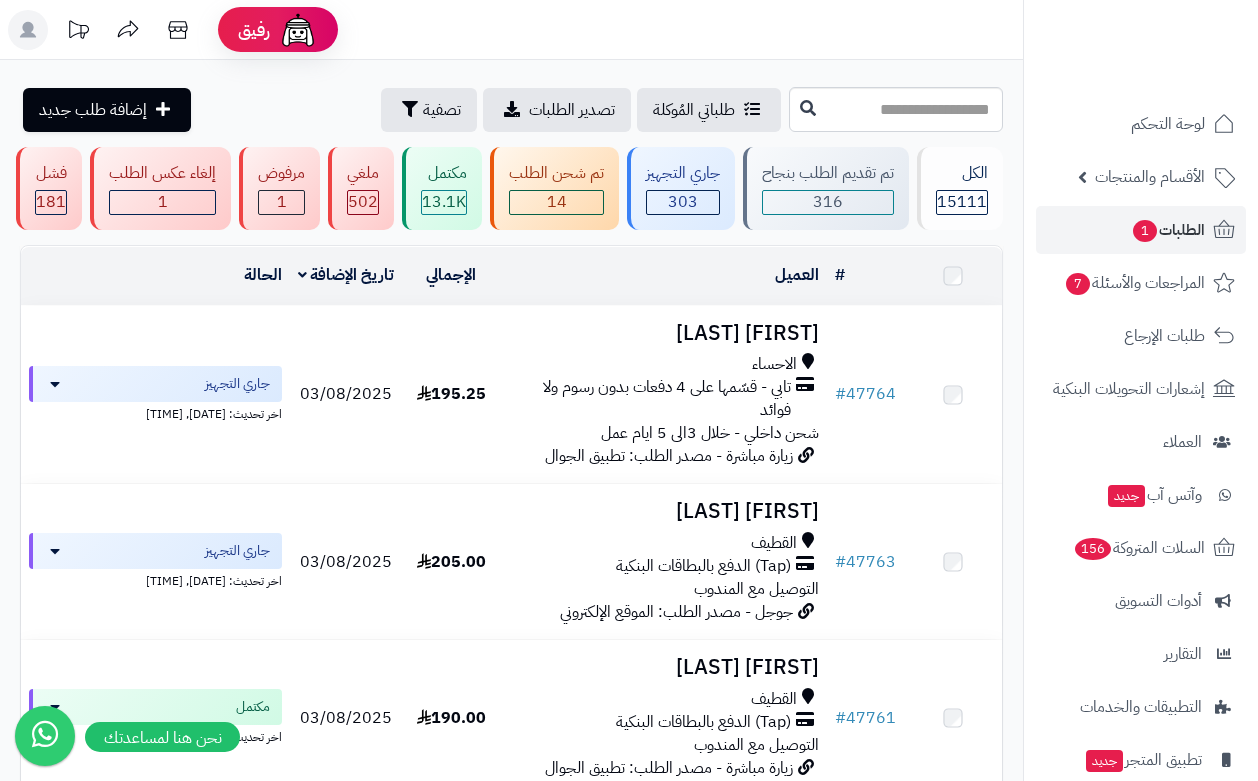 scroll, scrollTop: 0, scrollLeft: 0, axis: both 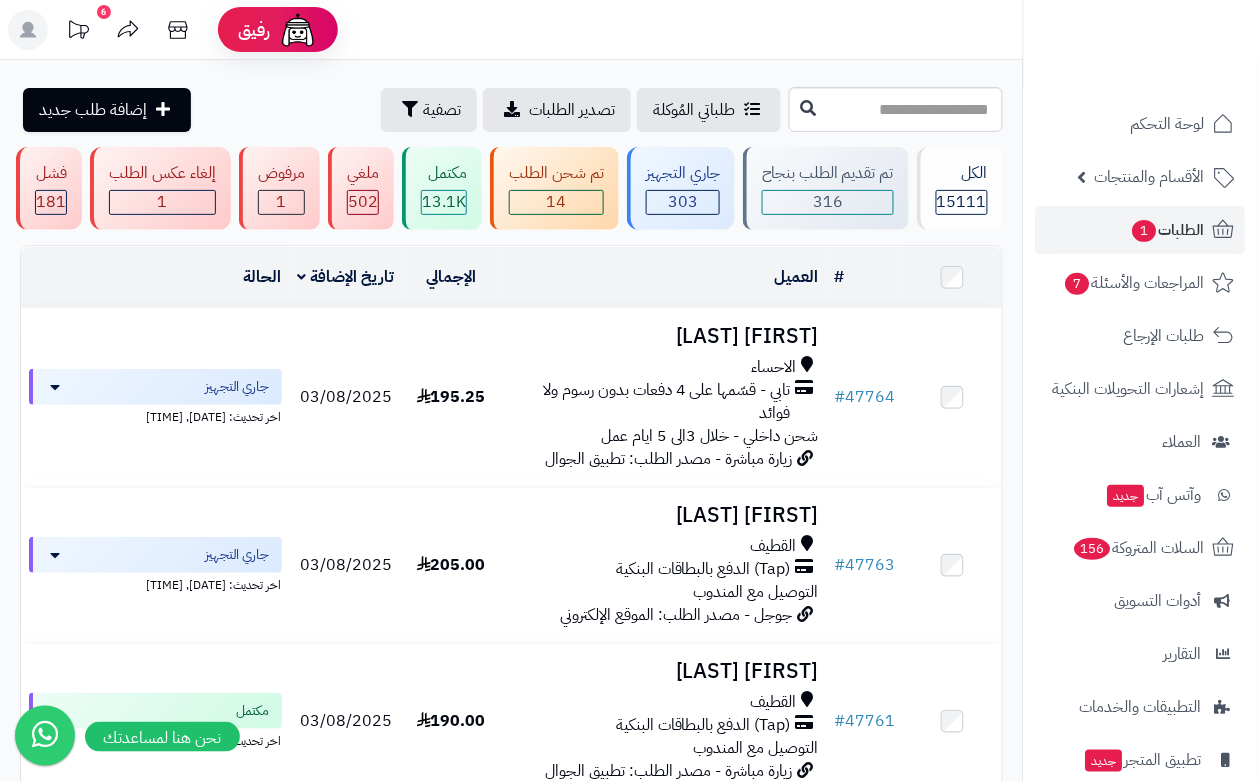 click at bounding box center [1140, 43] 